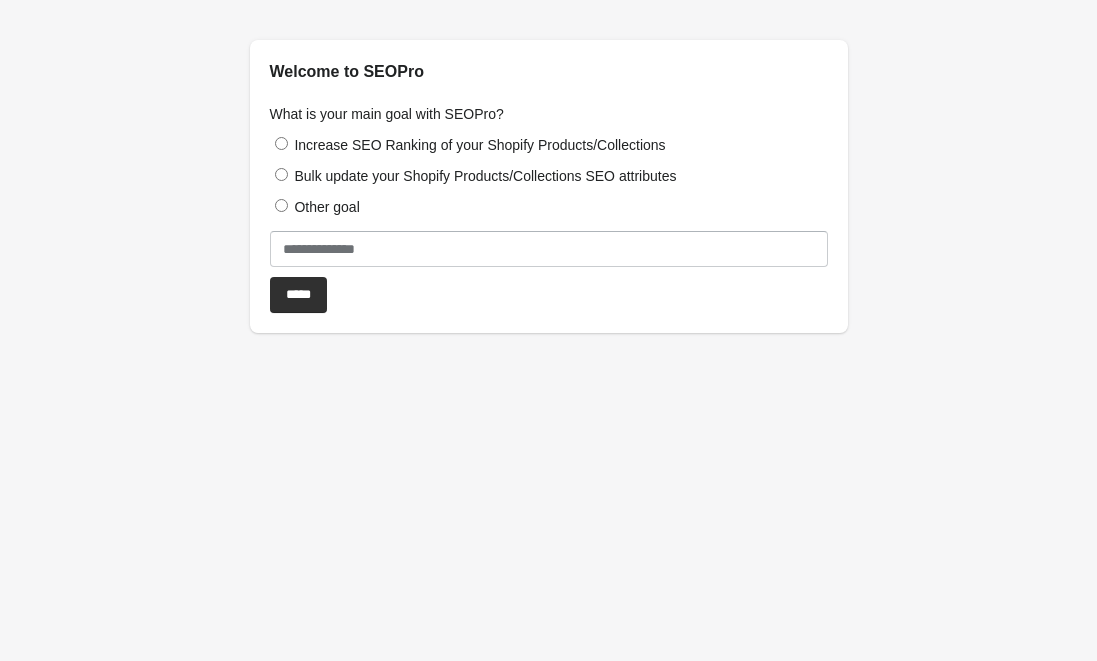 scroll, scrollTop: 0, scrollLeft: 0, axis: both 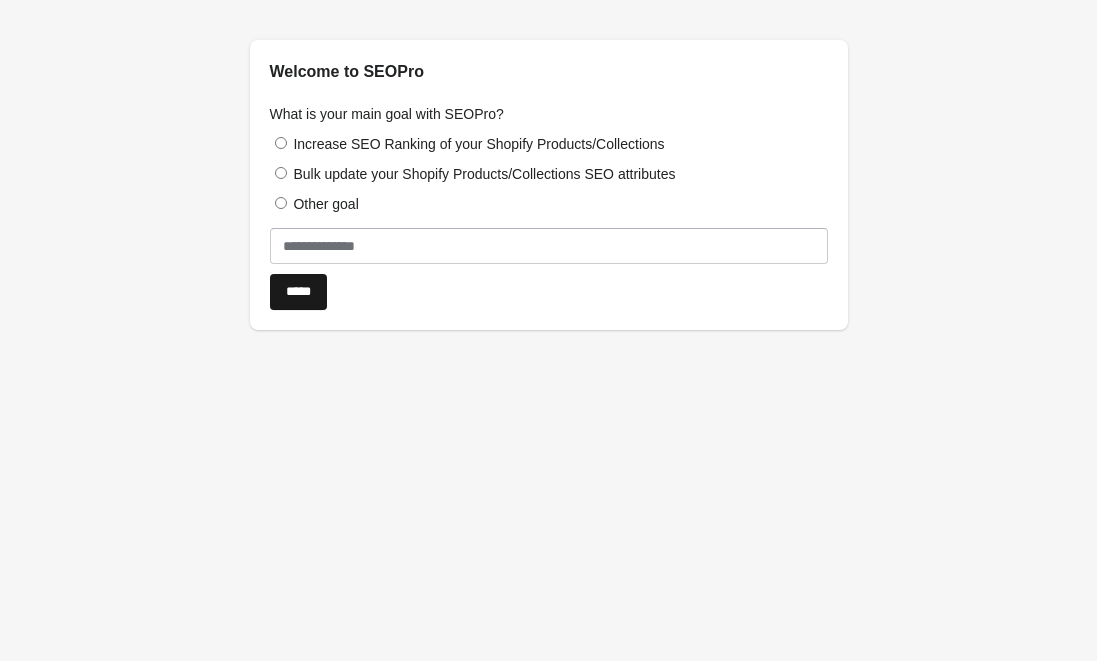 click on "*****" at bounding box center (298, 292) 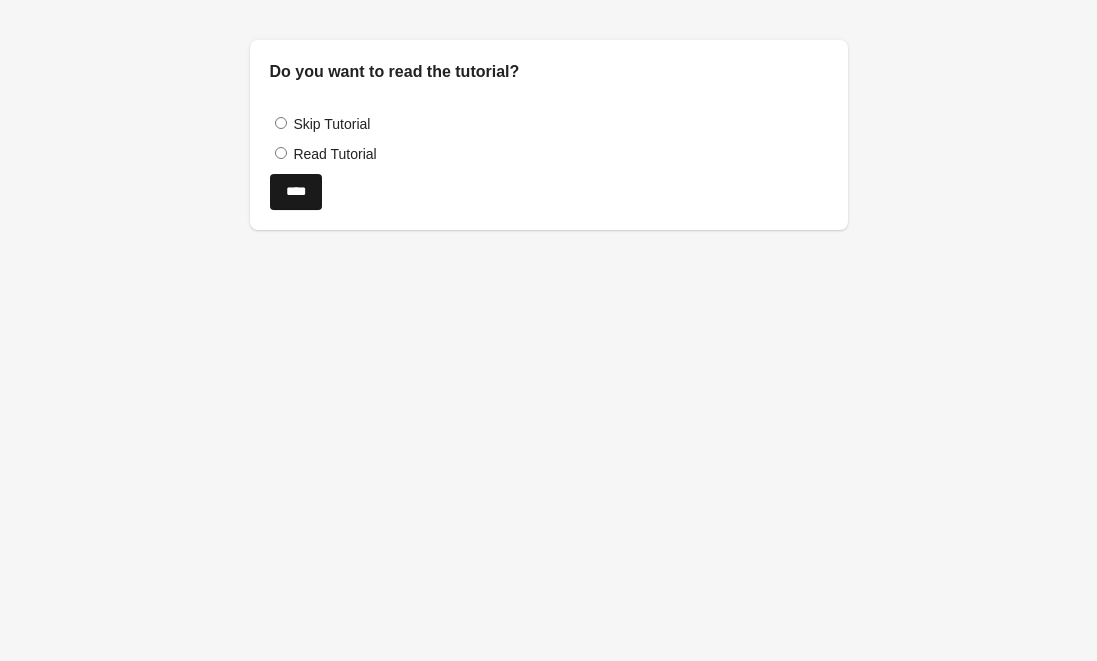click on "****" at bounding box center [296, 192] 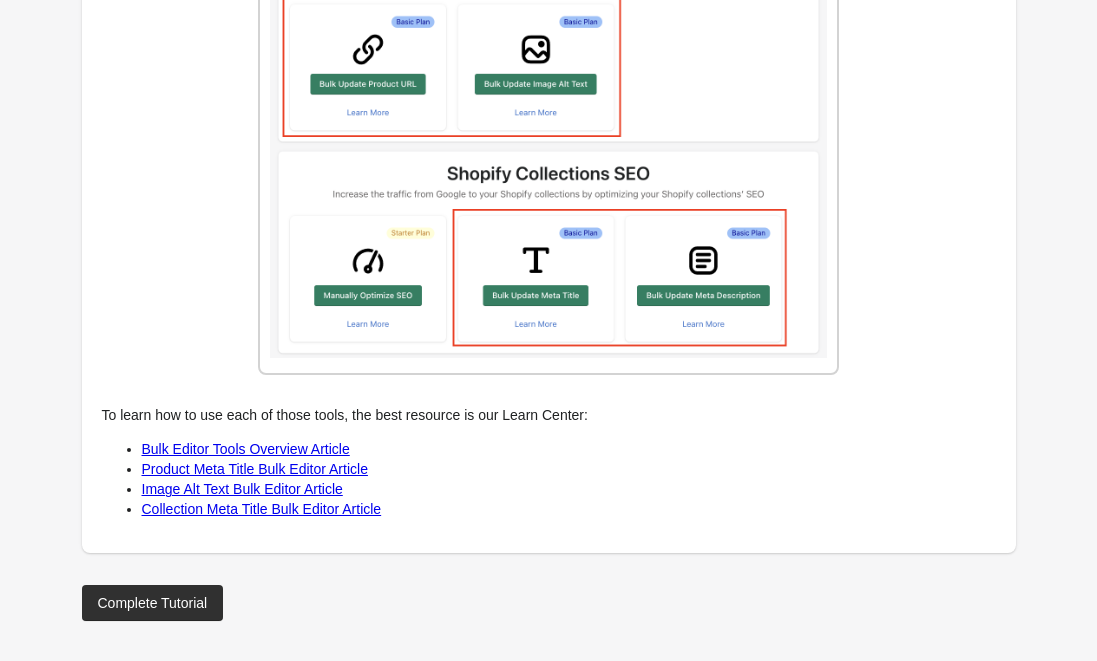 scroll, scrollTop: 2544, scrollLeft: 0, axis: vertical 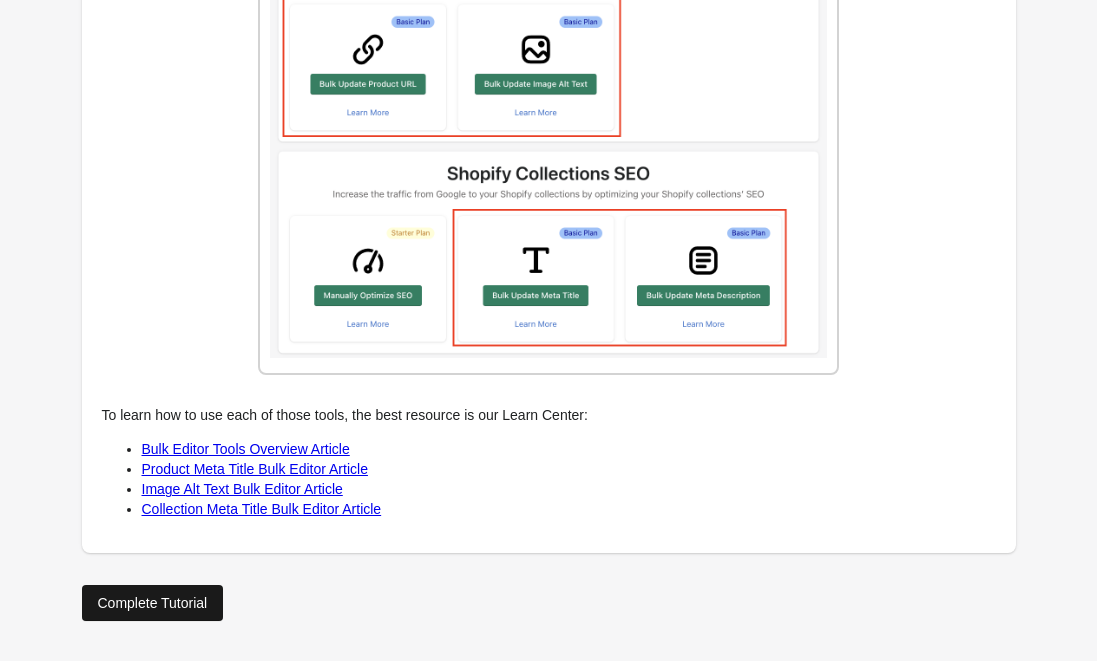 click on "Complete Tutorial" at bounding box center (153, 603) 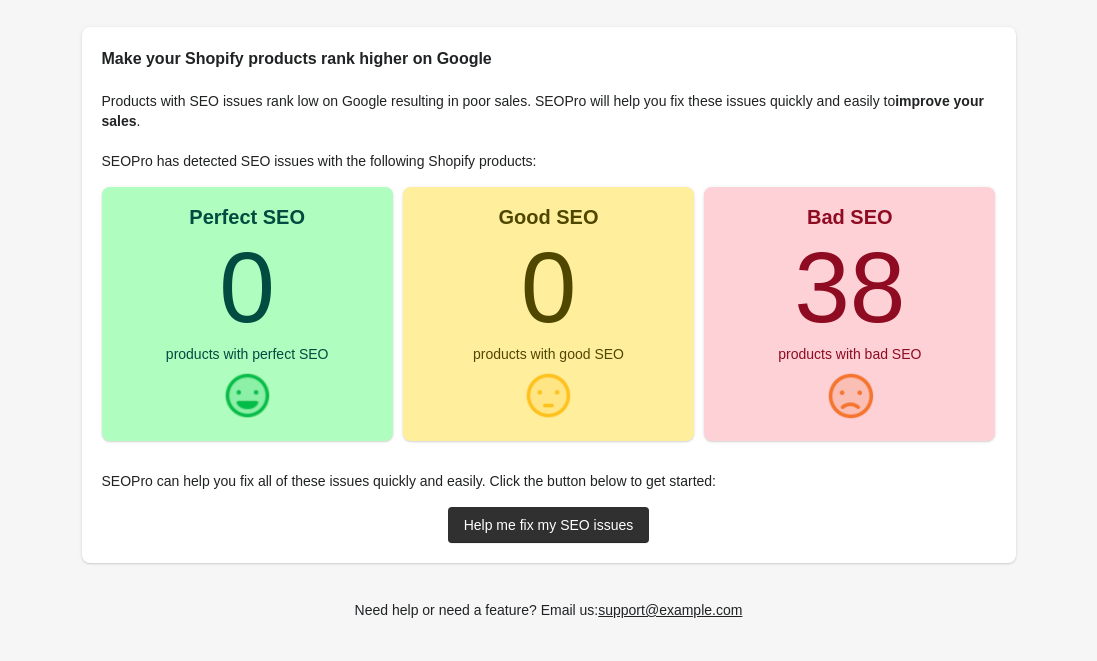 scroll, scrollTop: 222, scrollLeft: 0, axis: vertical 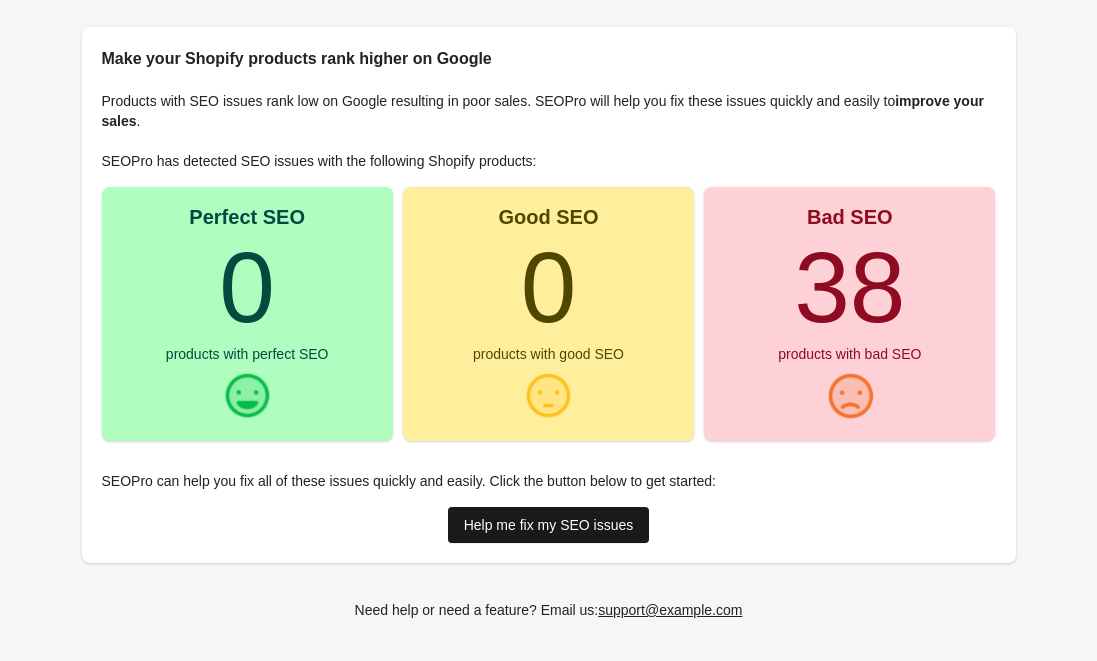 click on "Help me fix my SEO issues" at bounding box center (549, 525) 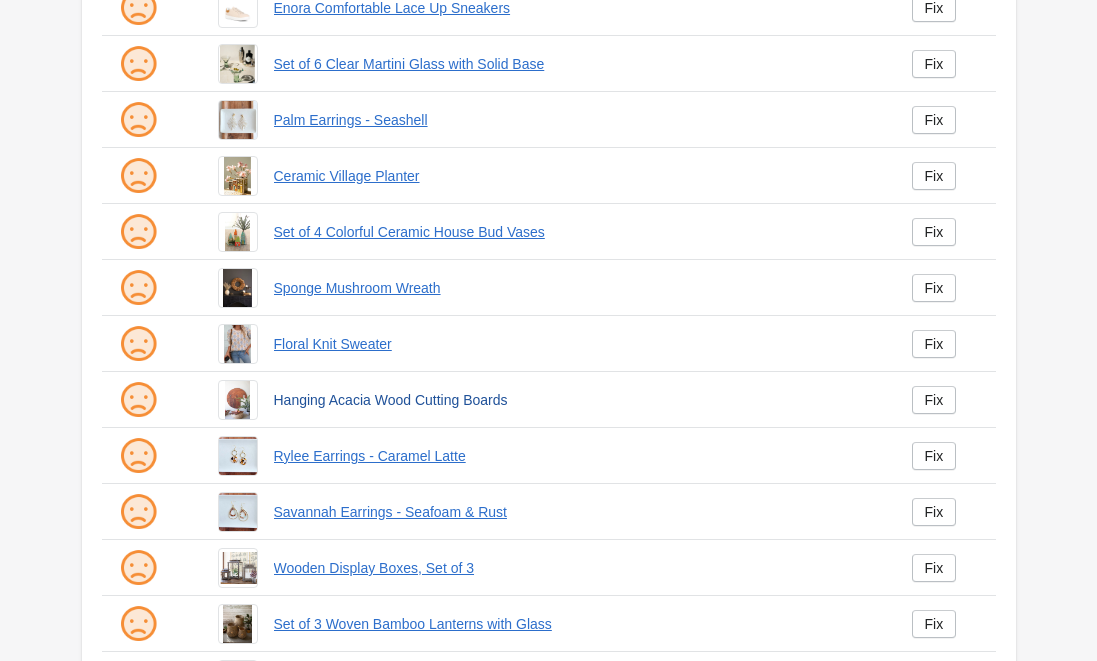 scroll, scrollTop: 579, scrollLeft: 0, axis: vertical 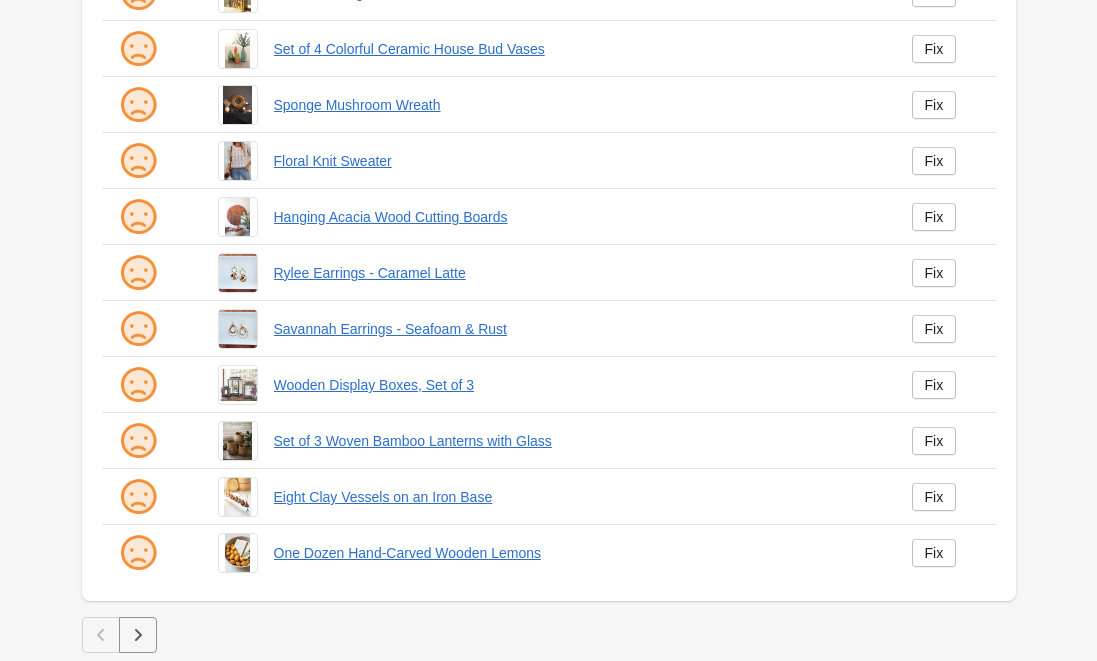 click 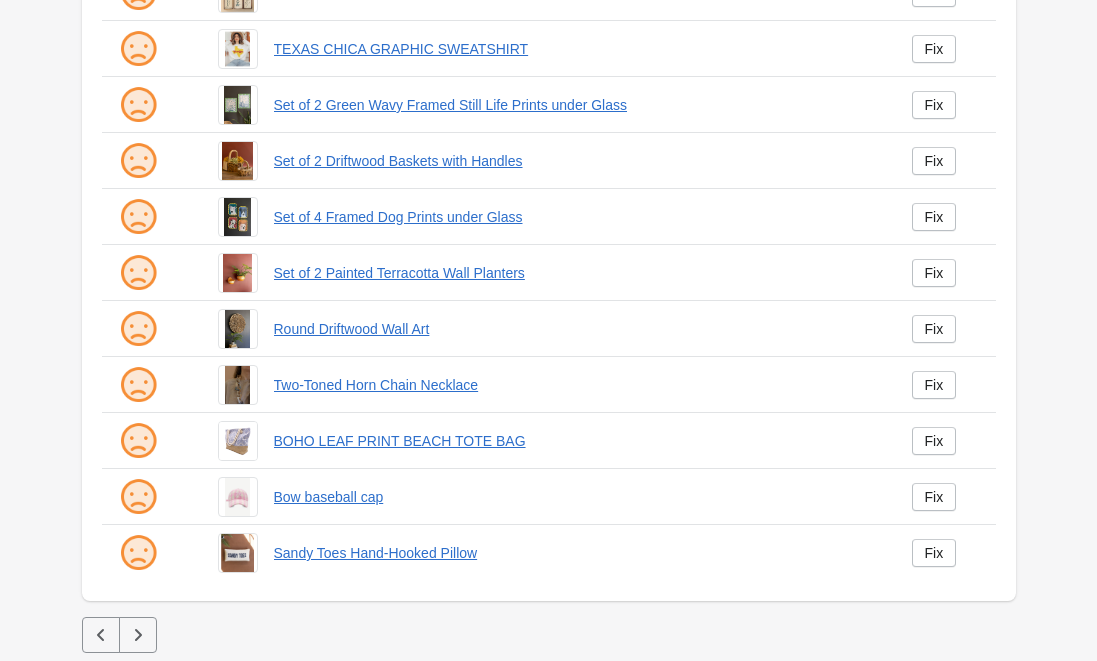 scroll, scrollTop: 579, scrollLeft: 0, axis: vertical 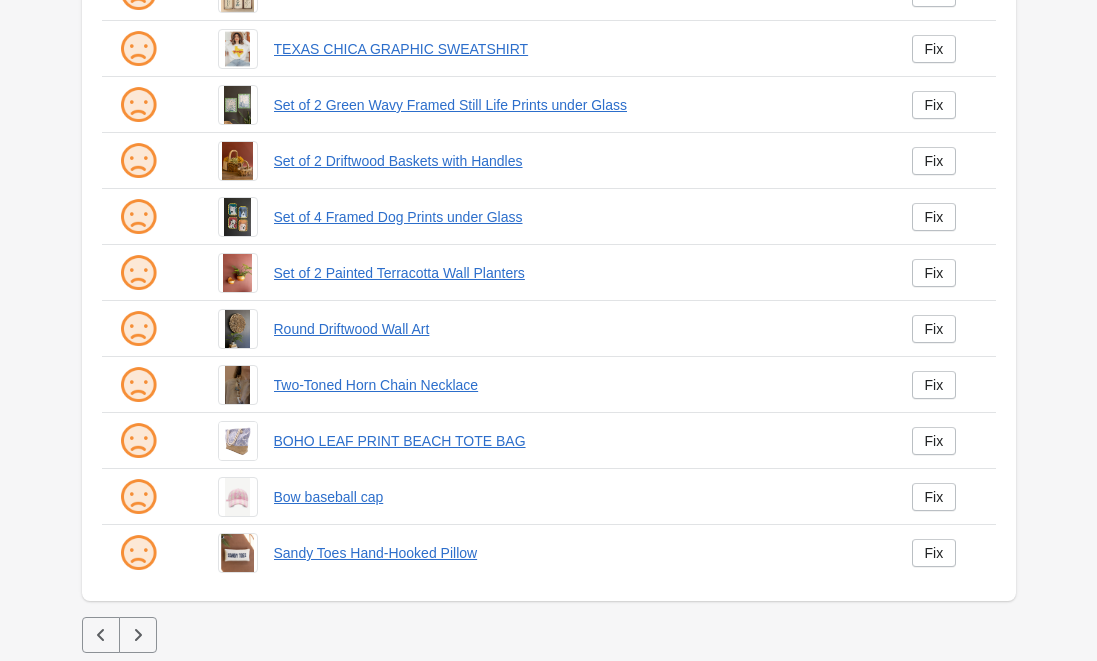 click 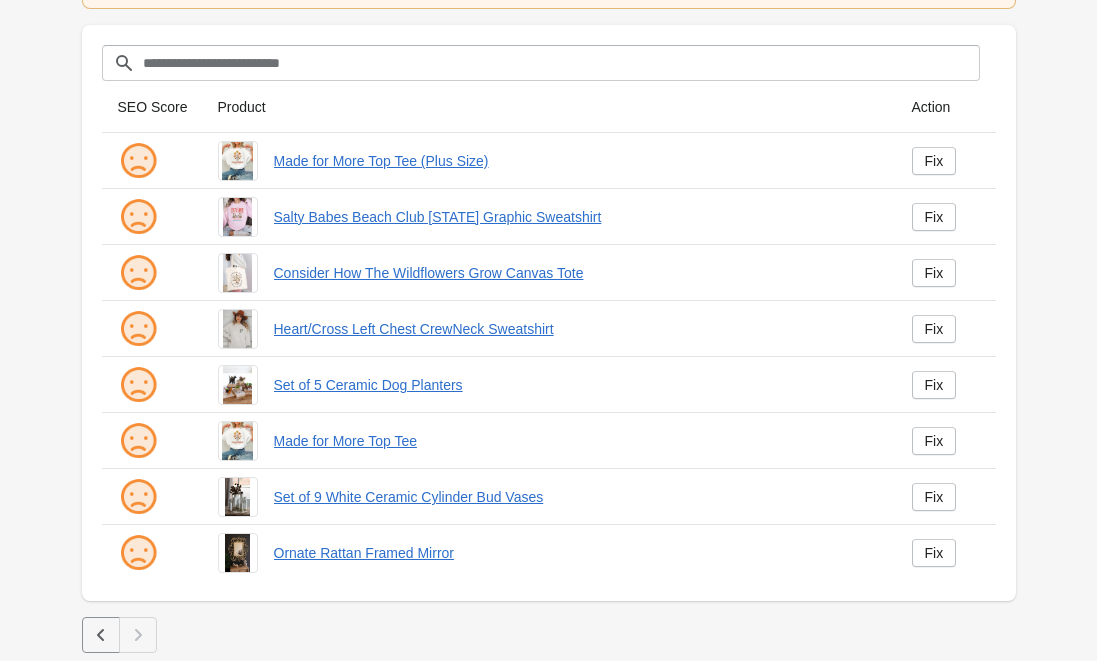 scroll, scrollTop: 187, scrollLeft: 0, axis: vertical 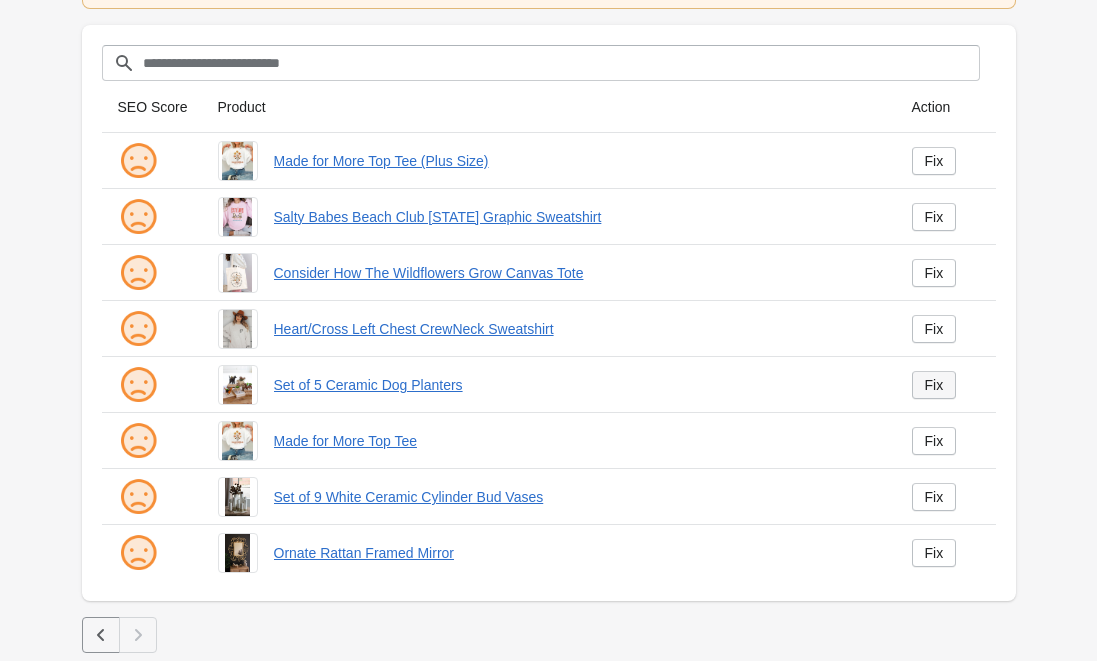 click on "Fix" at bounding box center (934, 385) 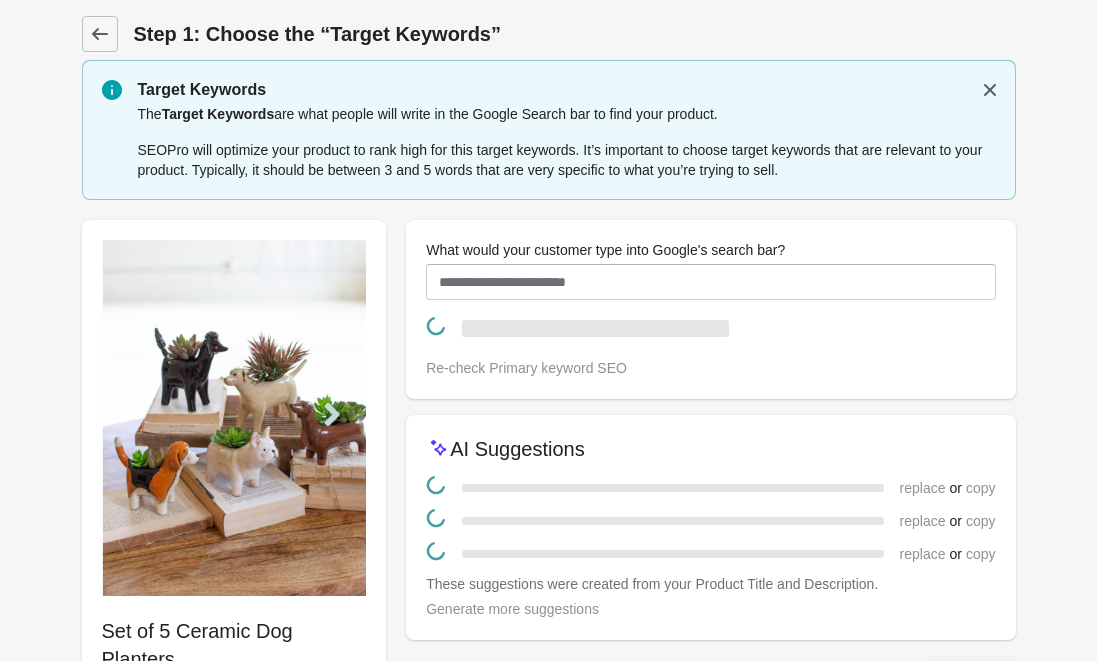 scroll, scrollTop: 0, scrollLeft: 0, axis: both 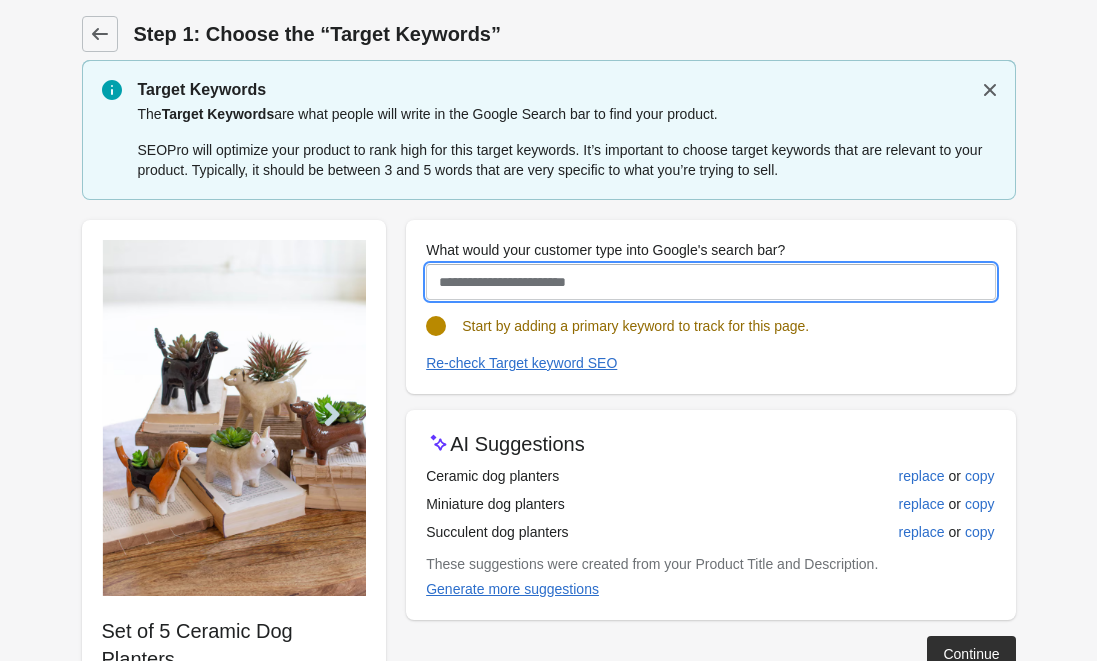 click on "What would your customer type into Google's search bar?" at bounding box center (710, 282) 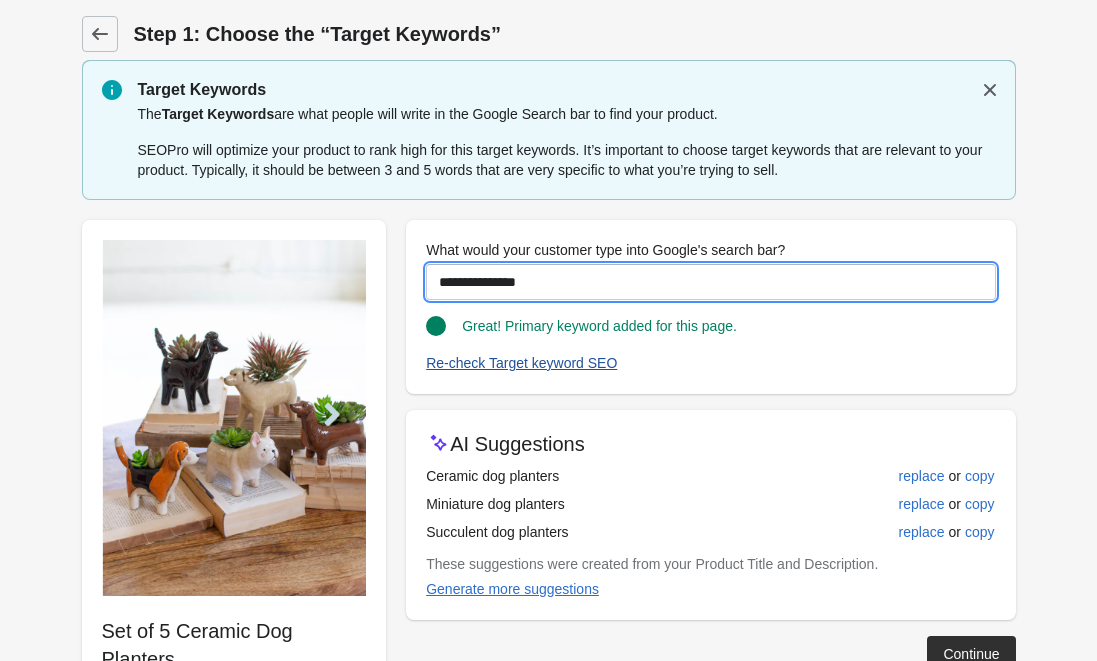 type on "**********" 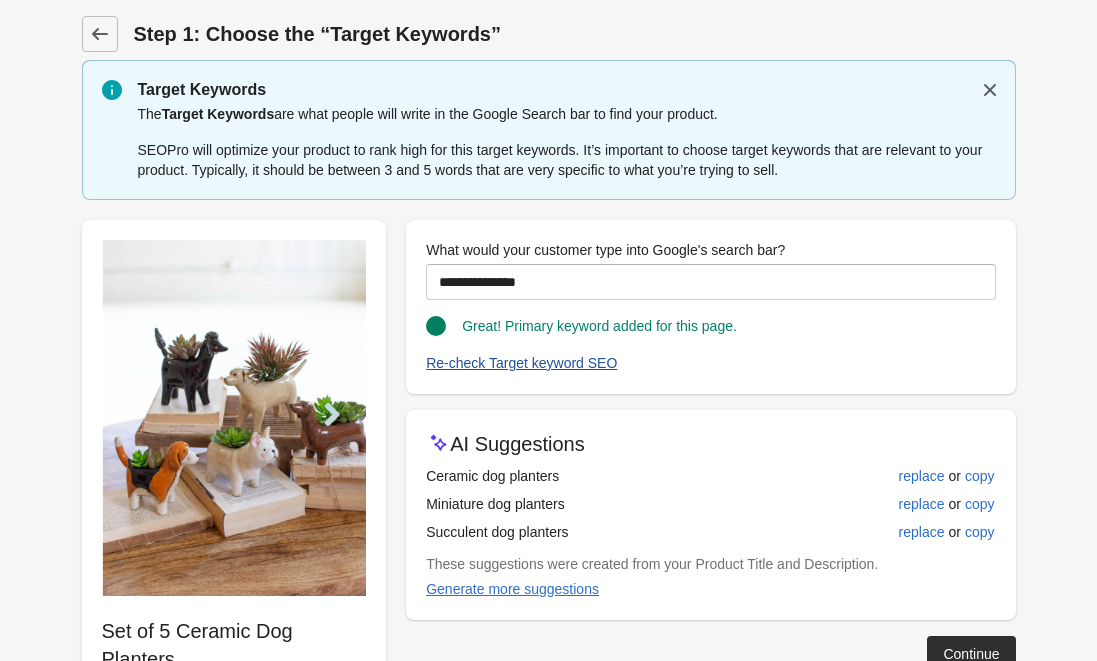 click on "Re-check Target keyword SEO" at bounding box center [521, 363] 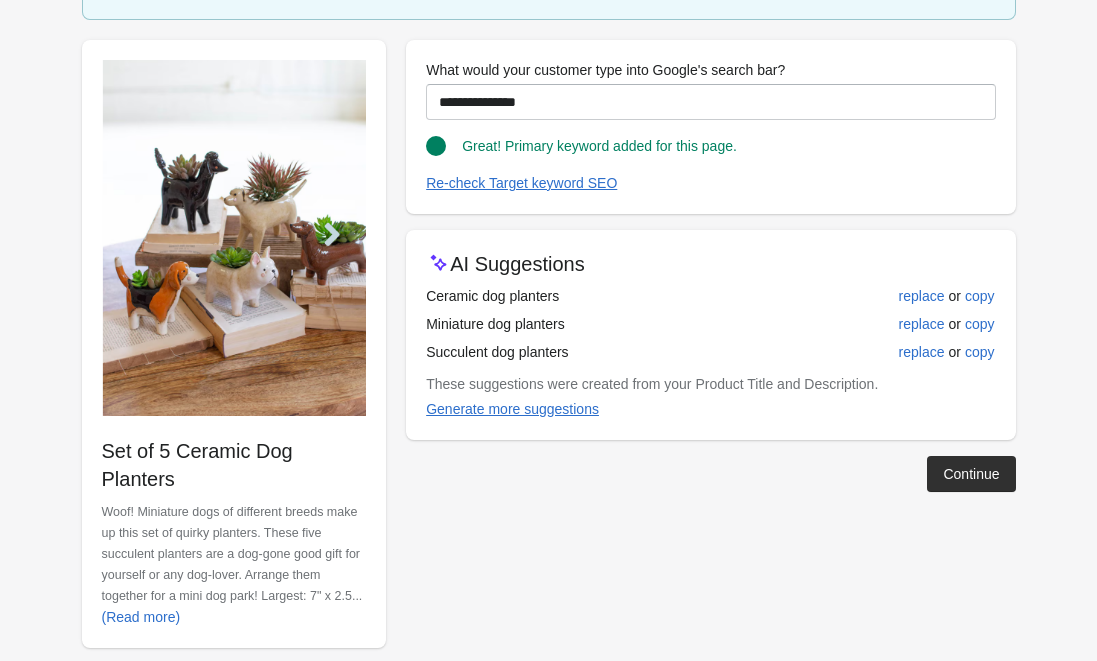 scroll, scrollTop: 179, scrollLeft: 0, axis: vertical 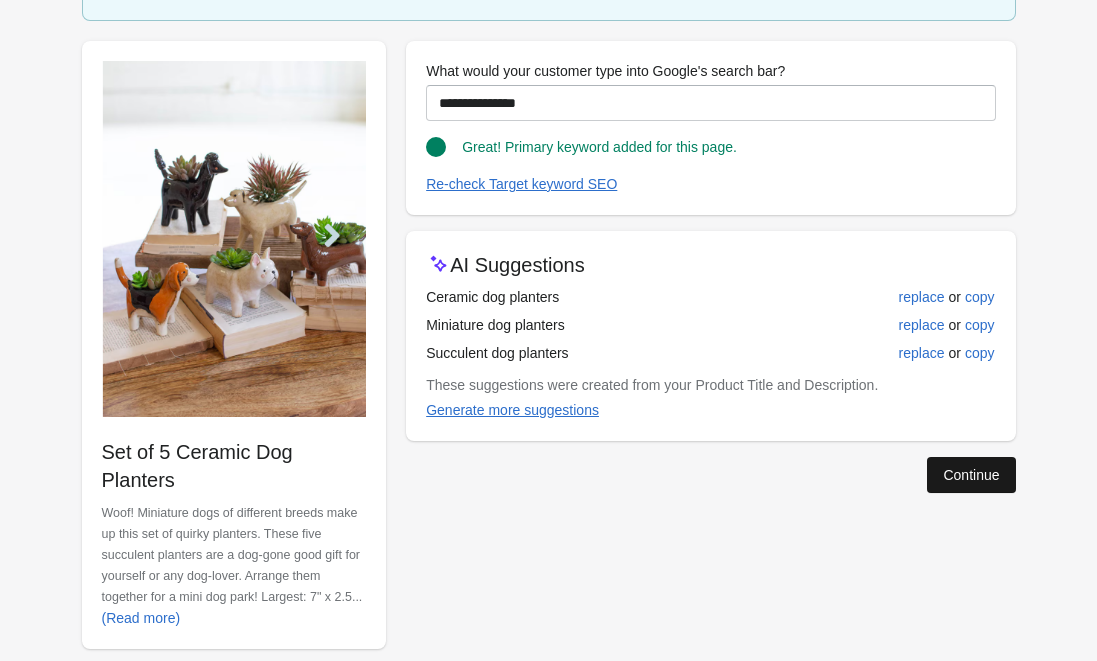 click on "Continue" at bounding box center [971, 475] 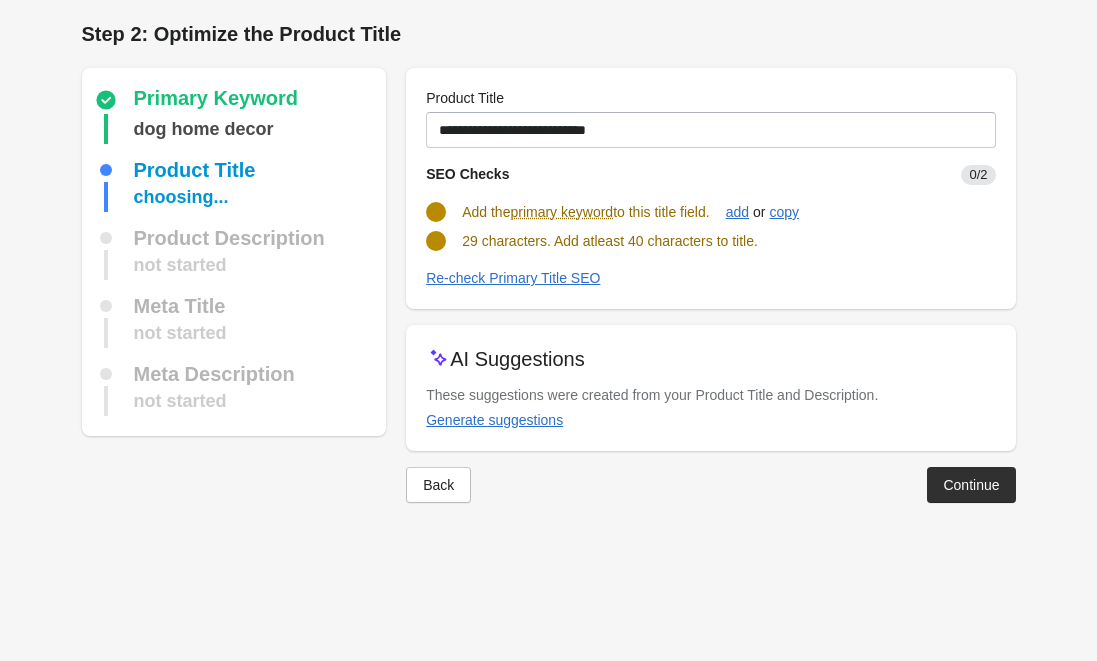 scroll, scrollTop: 0, scrollLeft: 0, axis: both 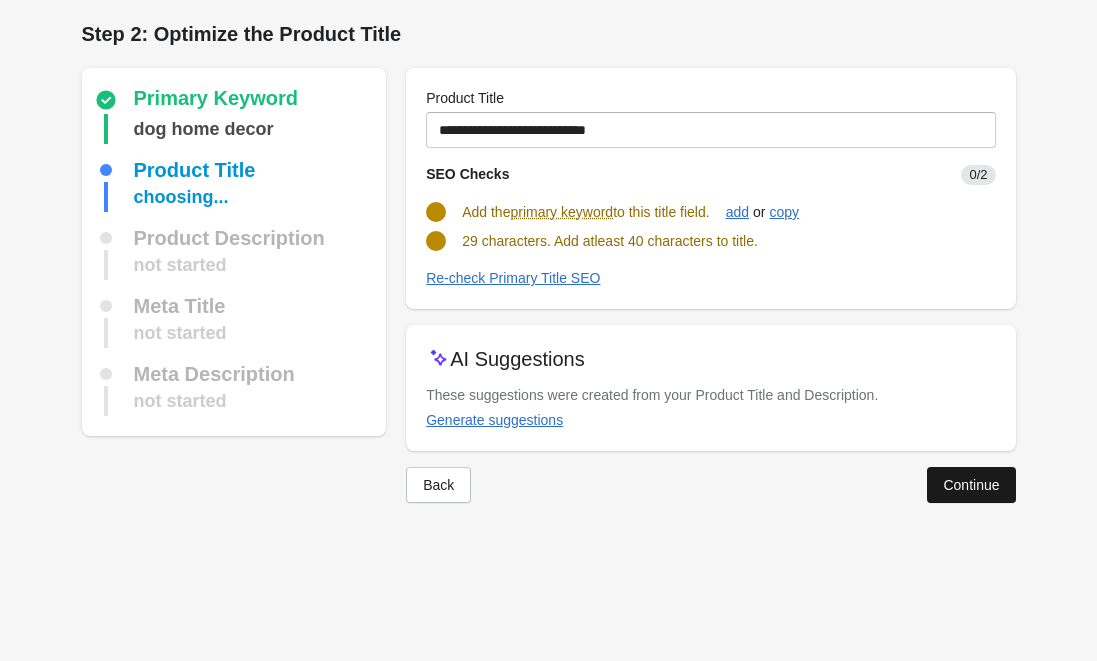 click on "Continue" at bounding box center (971, 485) 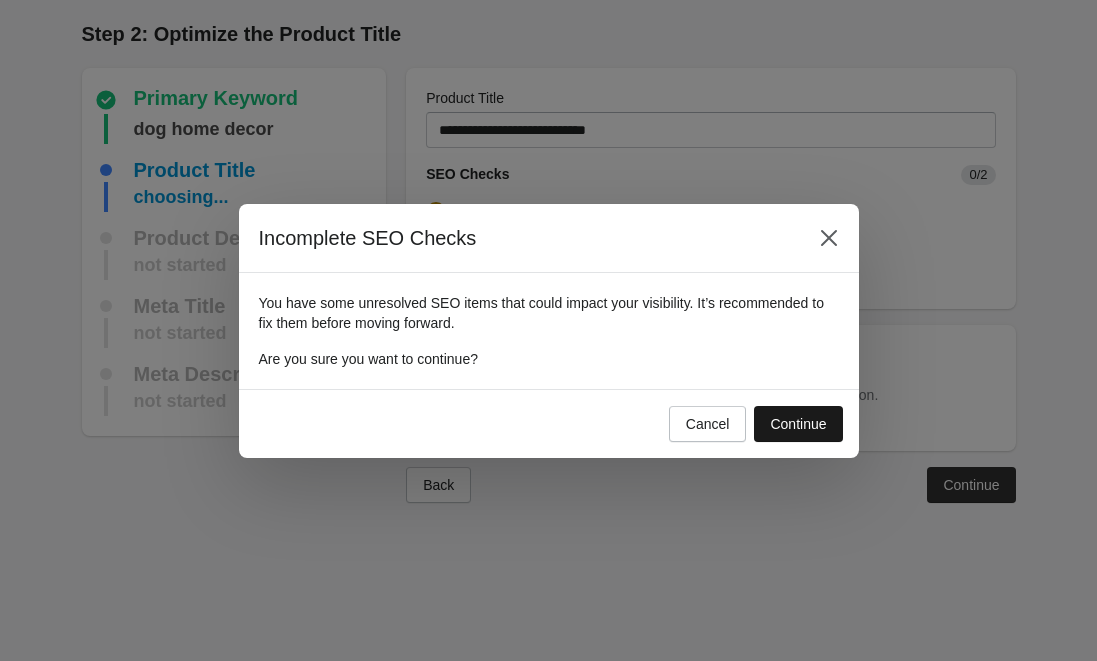 click on "Continue" at bounding box center [798, 424] 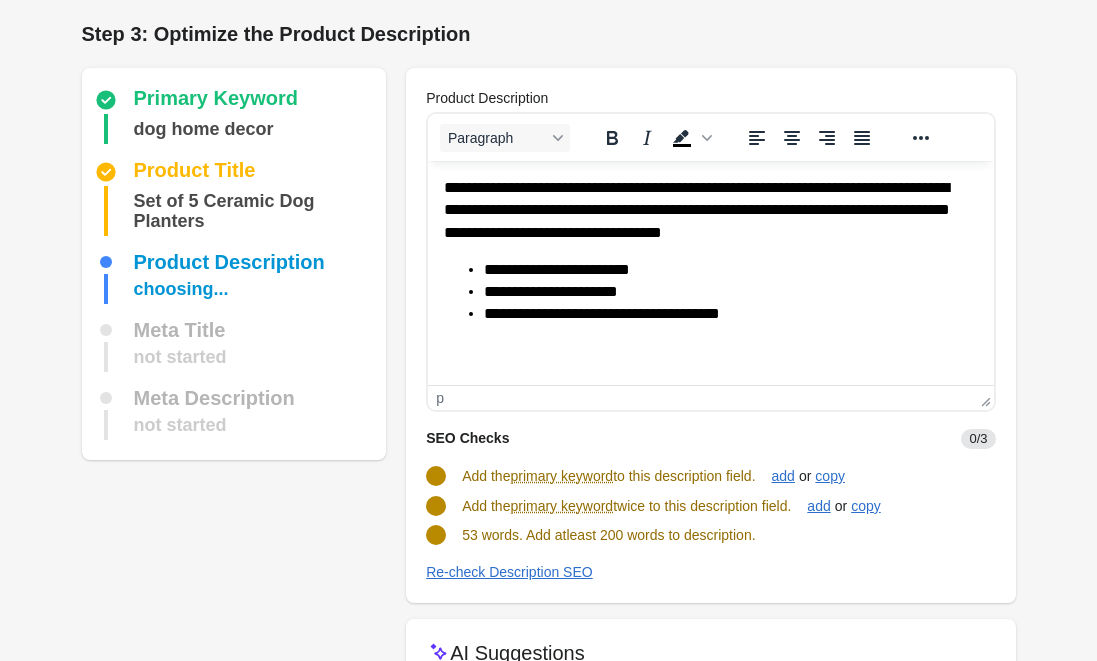 click on "**********" at bounding box center (710, 210) 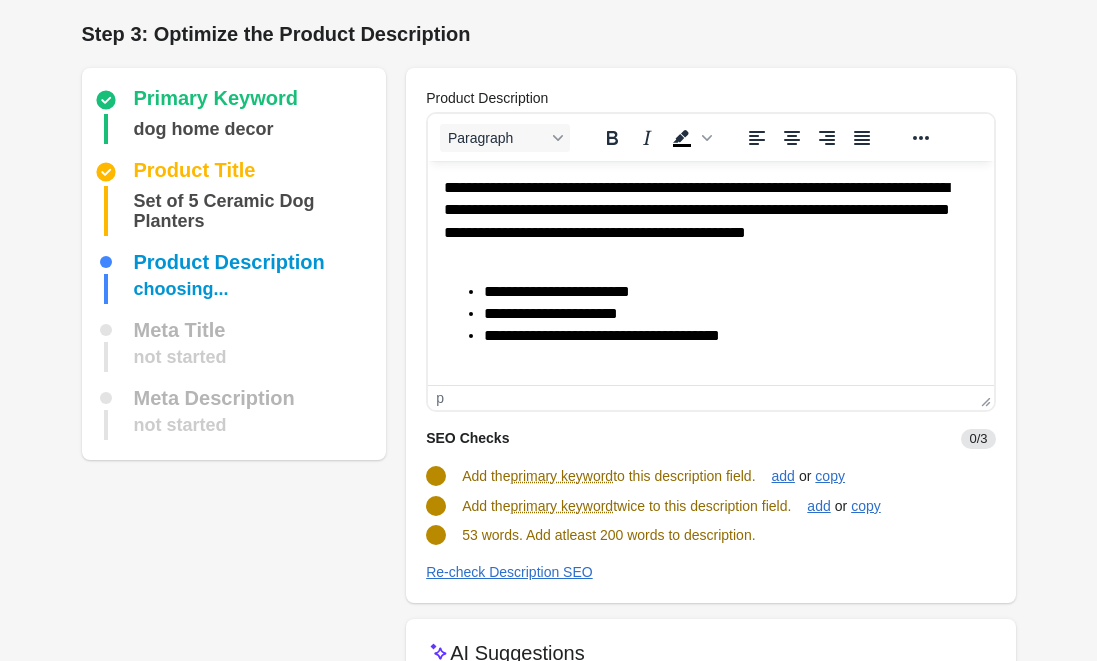 click on "**********" at bounding box center (710, 221) 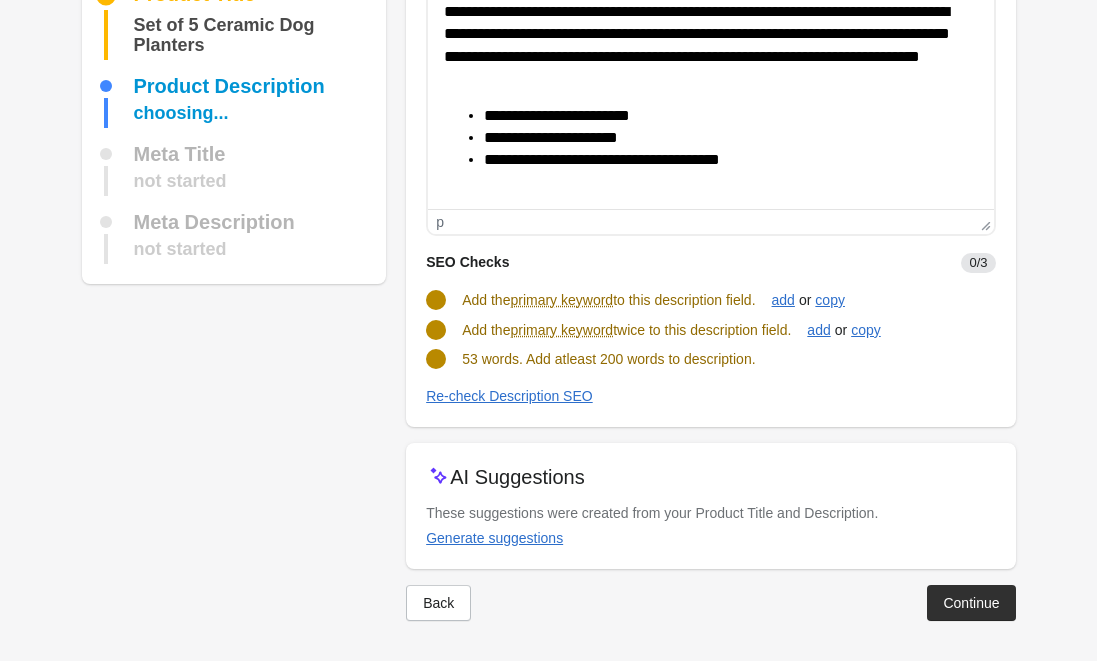 scroll, scrollTop: 175, scrollLeft: 0, axis: vertical 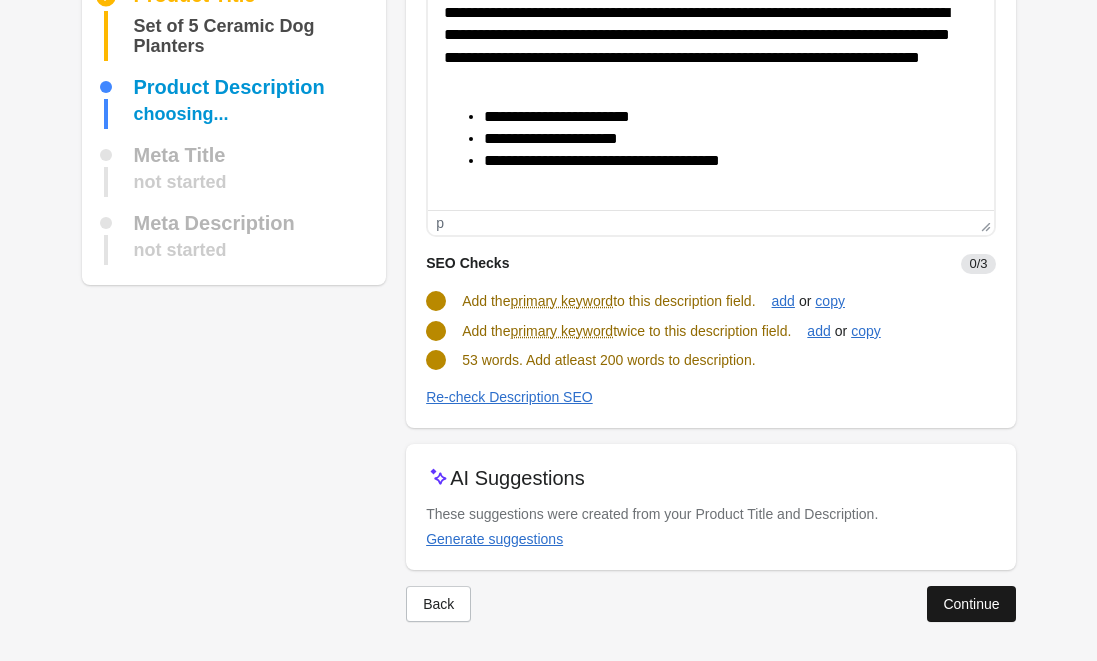 click on "Continue" at bounding box center (971, 604) 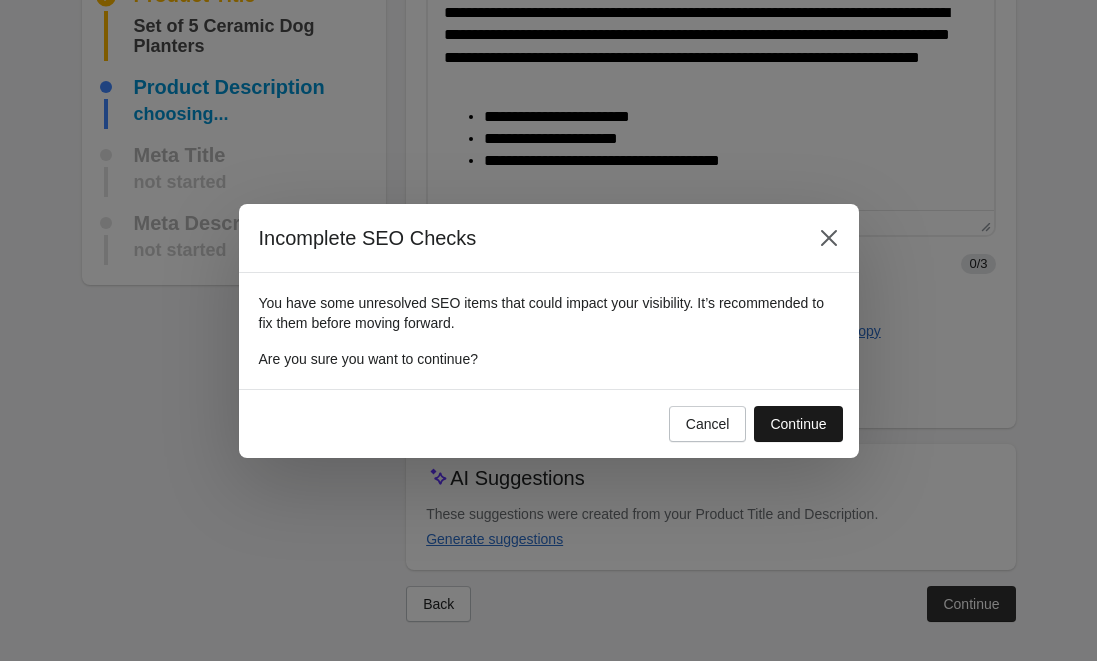 click on "Continue" at bounding box center (798, 424) 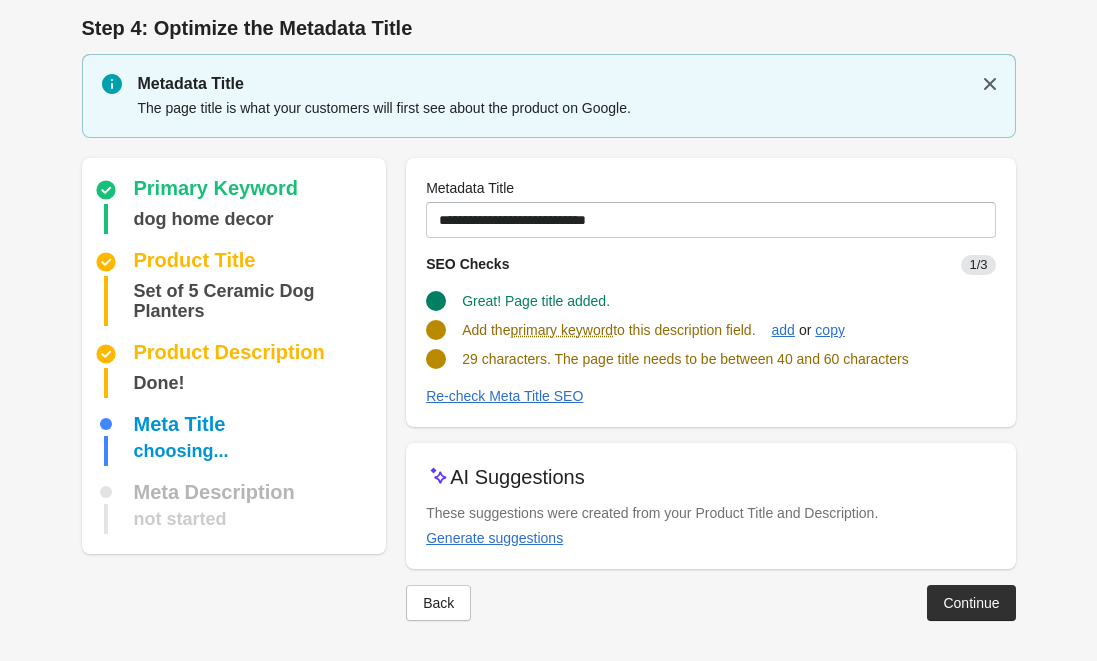 scroll, scrollTop: 5, scrollLeft: 0, axis: vertical 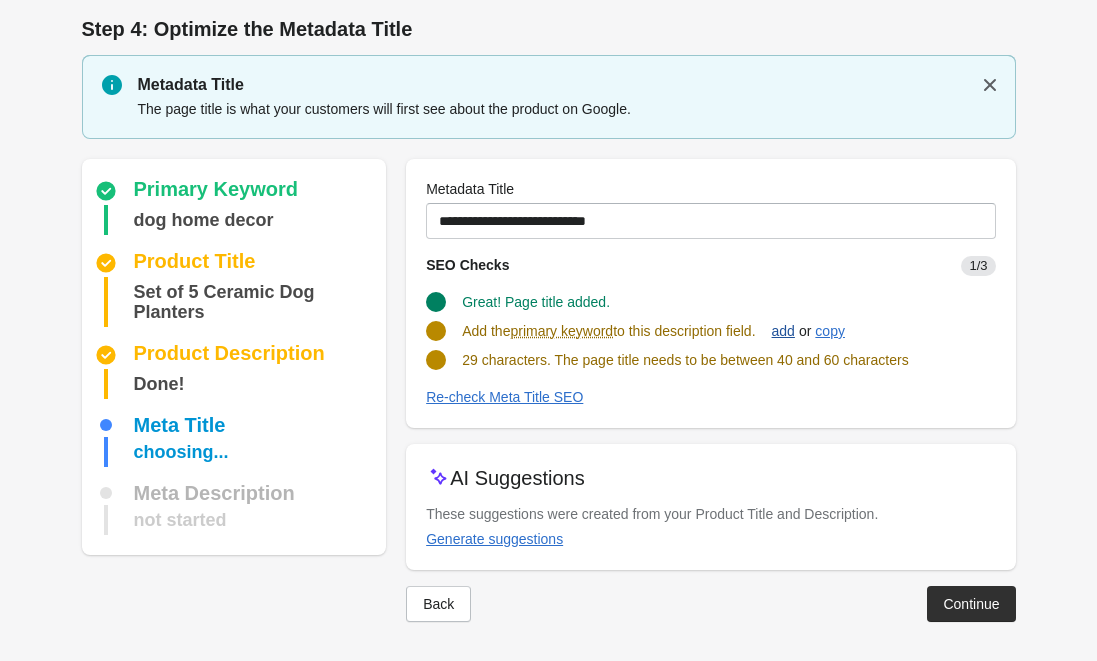 click on "add" at bounding box center [783, 331] 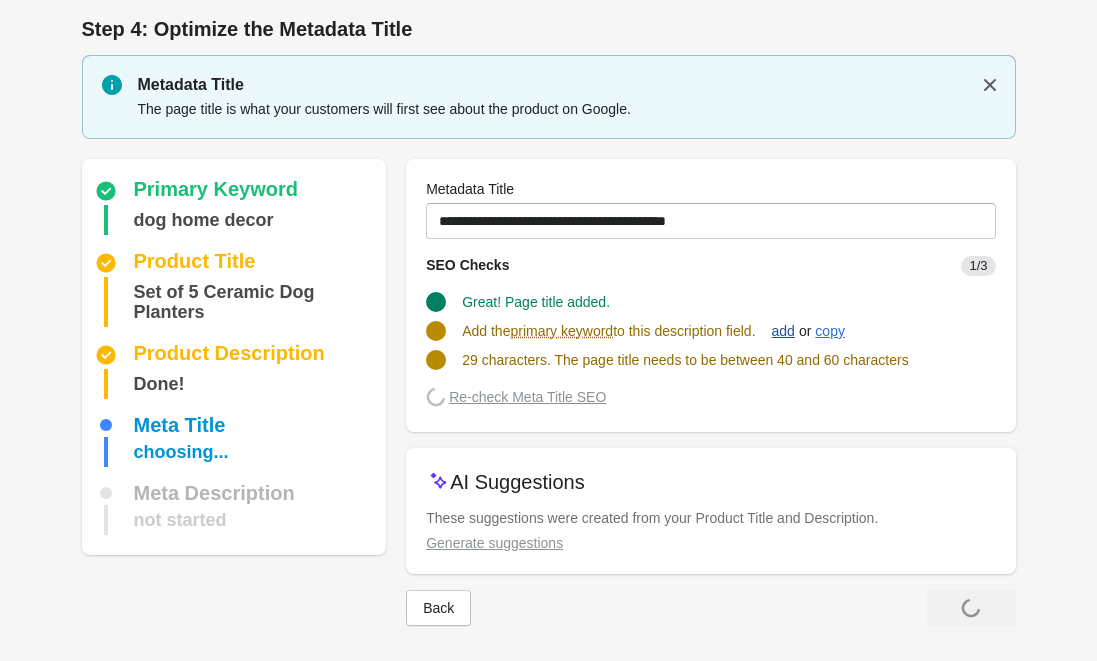scroll, scrollTop: 3, scrollLeft: 0, axis: vertical 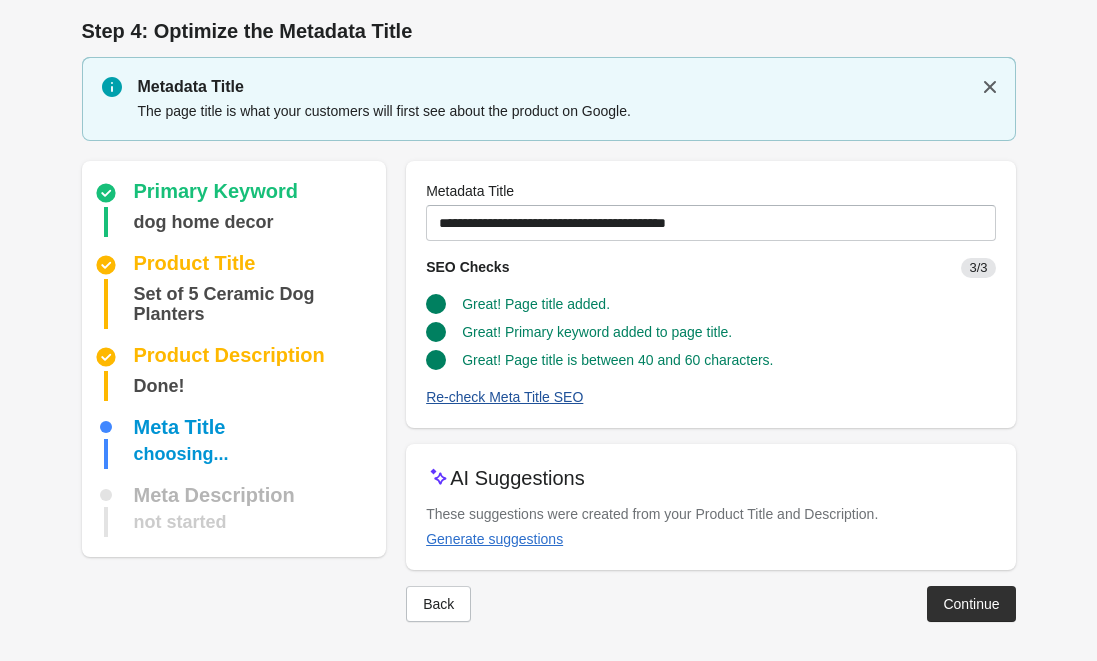 click on "Re-check Meta Title SEO" at bounding box center [504, 397] 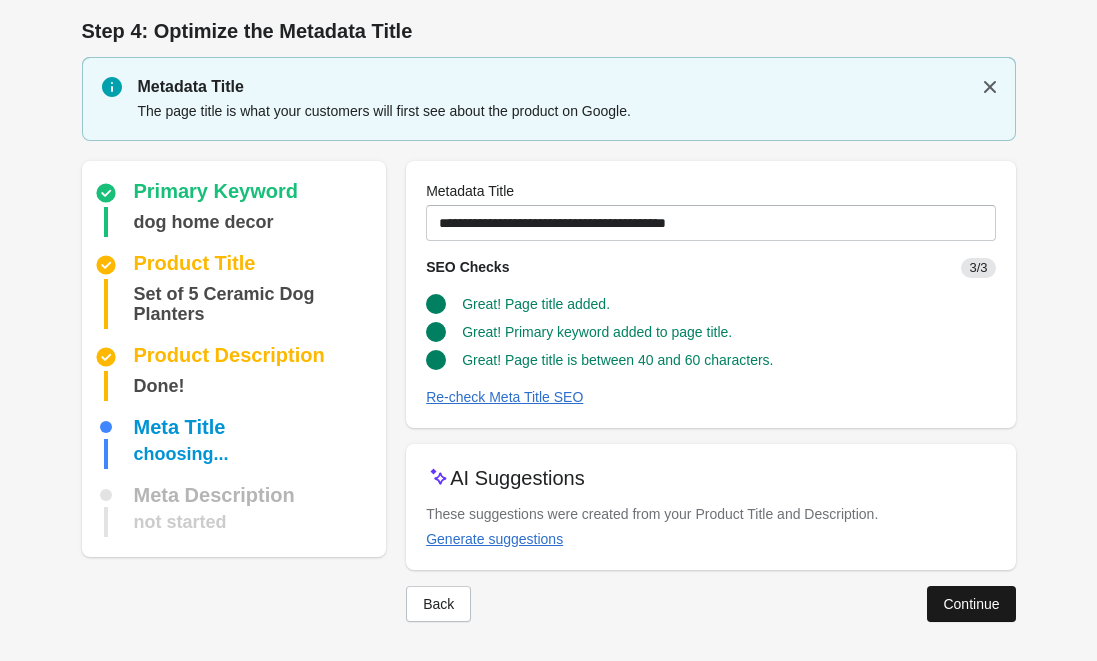 click on "Continue" at bounding box center [971, 604] 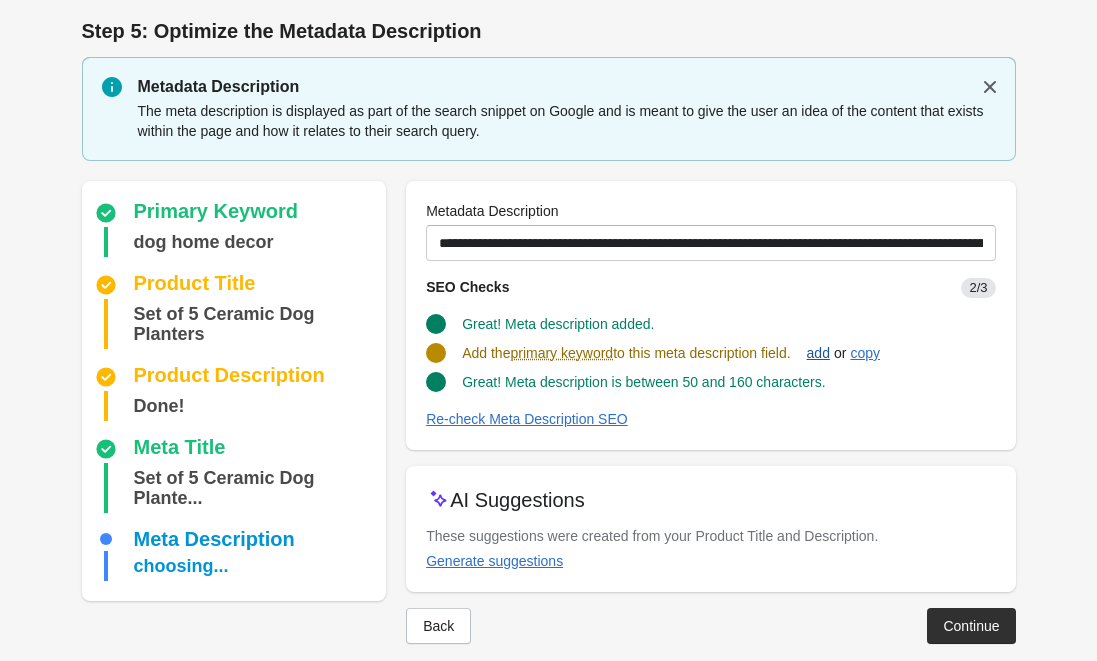 click on "add" at bounding box center (818, 353) 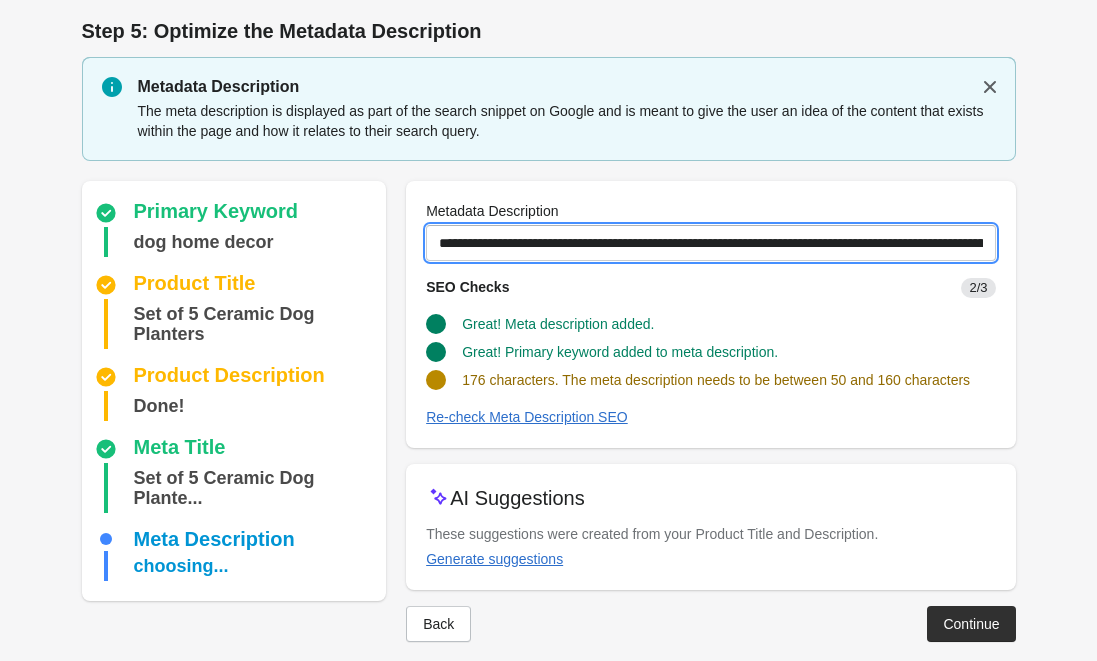 drag, startPoint x: 873, startPoint y: 242, endPoint x: 832, endPoint y: 240, distance: 41.04875 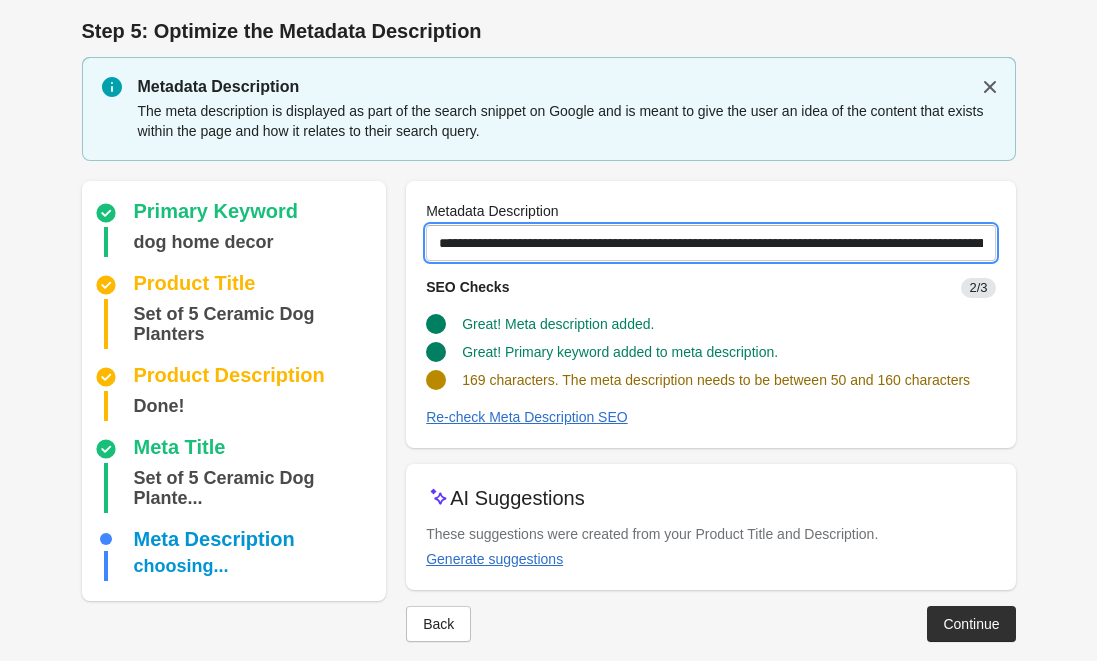 drag, startPoint x: 480, startPoint y: 242, endPoint x: 410, endPoint y: 238, distance: 70.11419 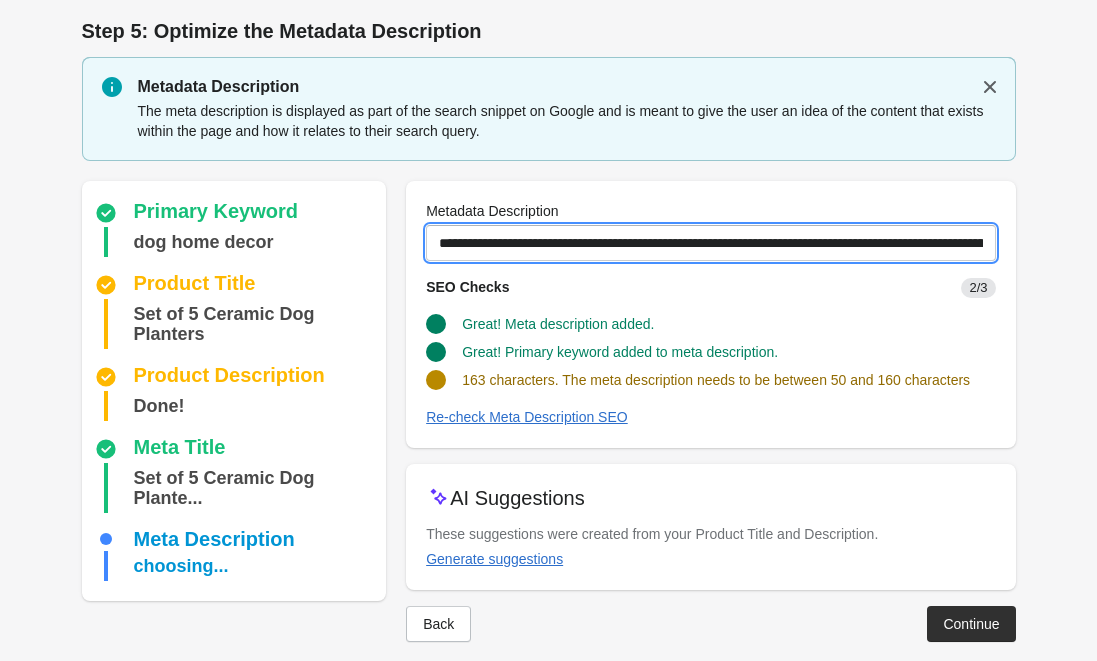 click on "**********" at bounding box center [710, 243] 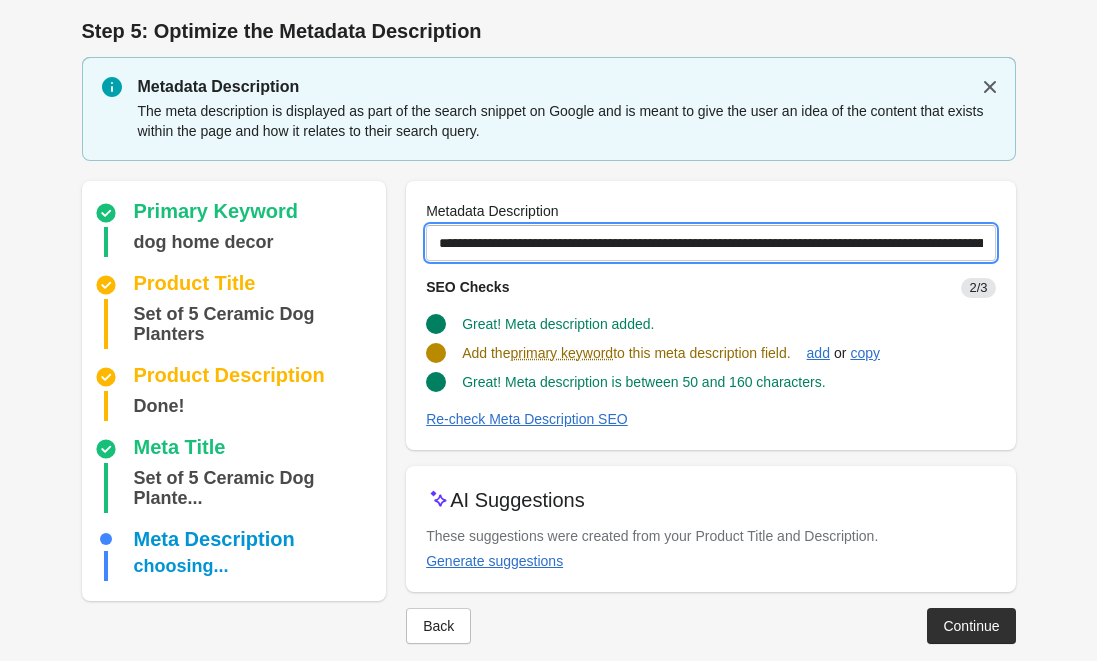 click on "**********" at bounding box center [710, 243] 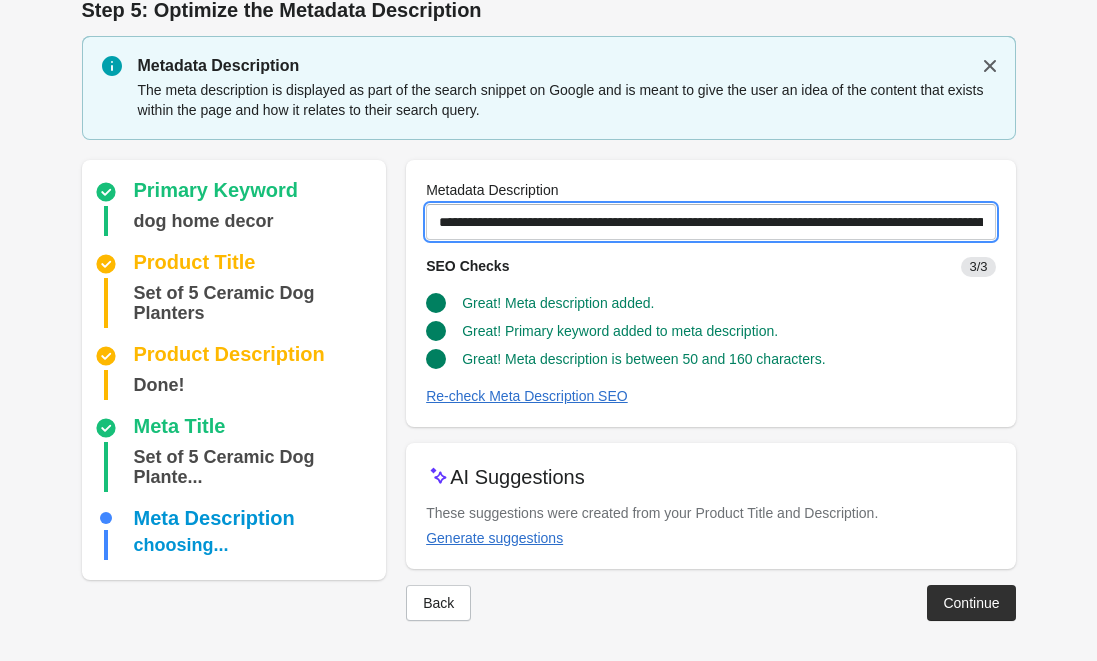 scroll, scrollTop: 23, scrollLeft: 0, axis: vertical 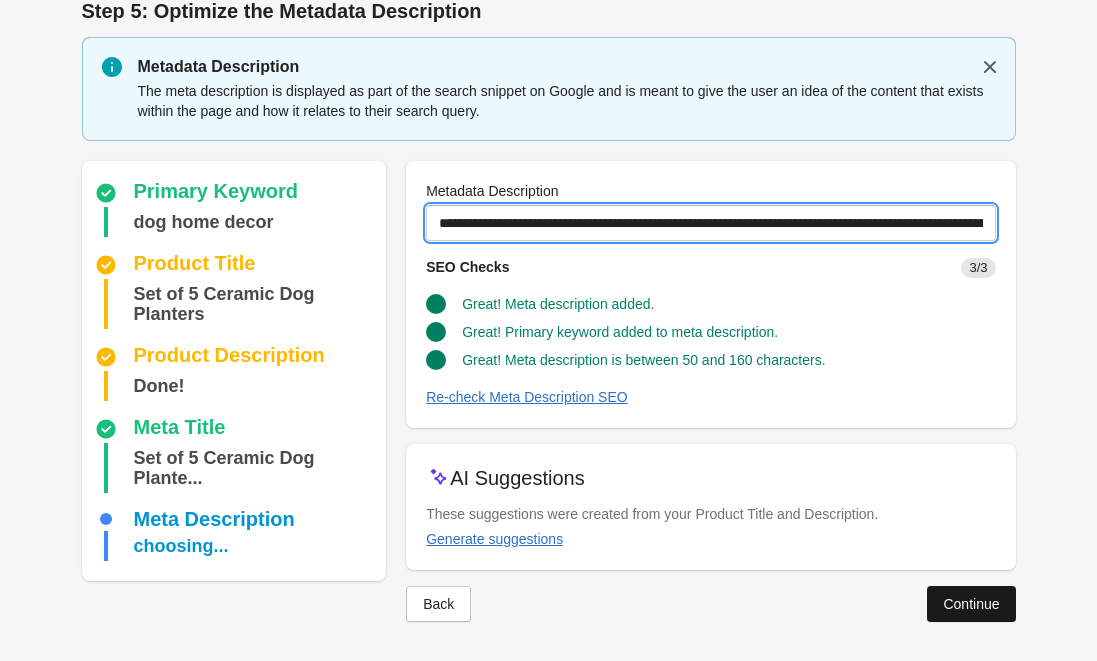 type on "**********" 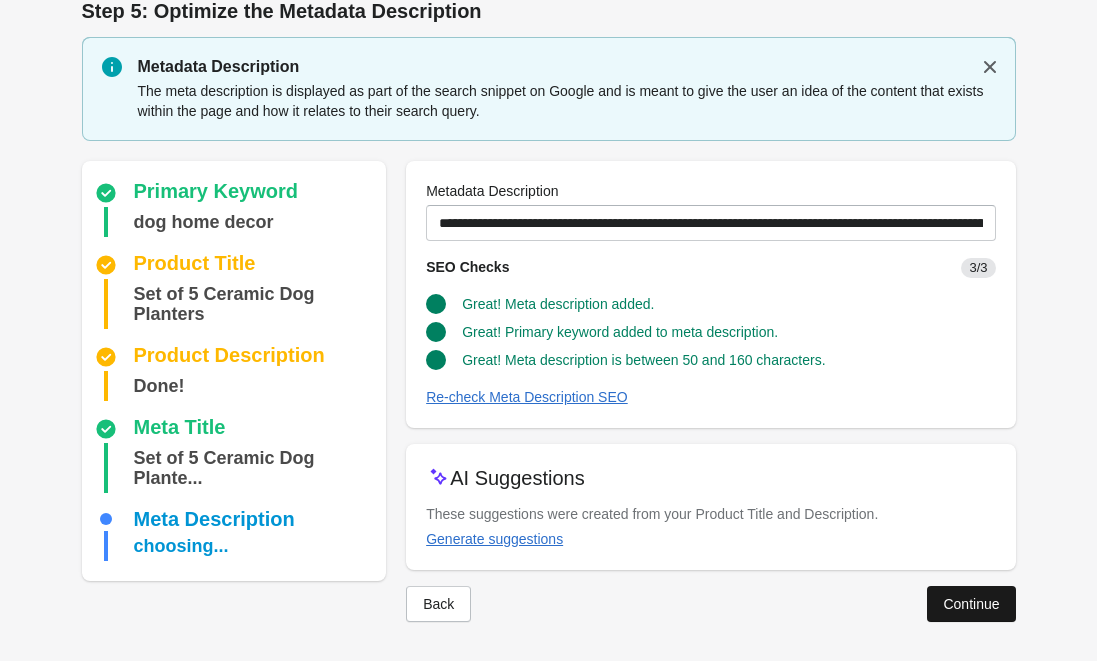 click on "Continue" at bounding box center (971, 604) 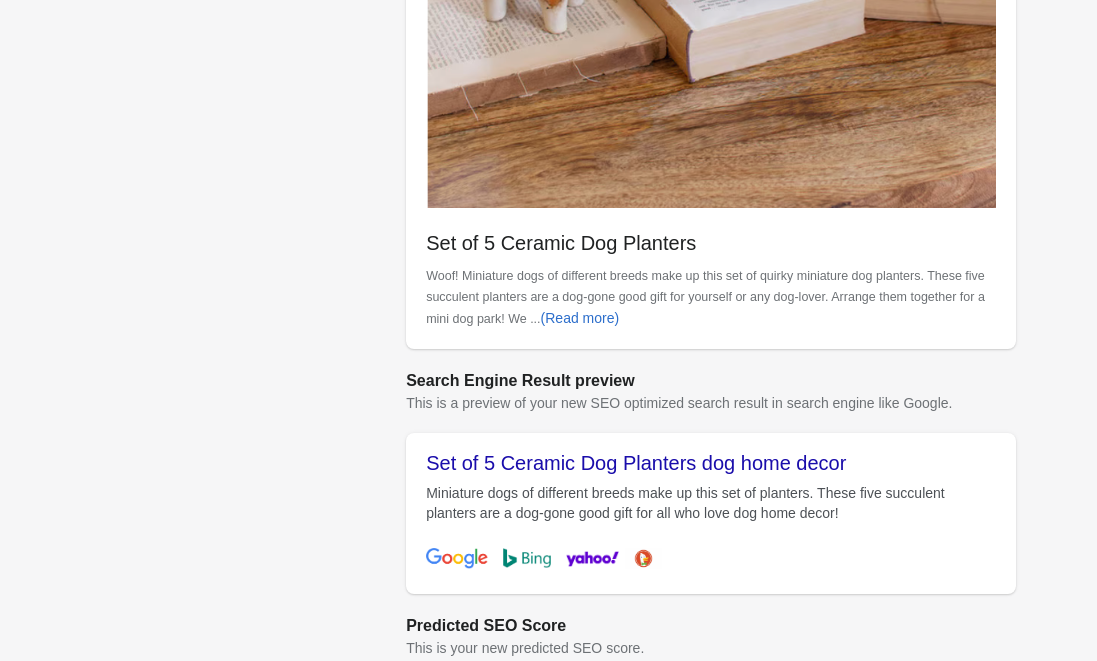 scroll, scrollTop: 712, scrollLeft: 0, axis: vertical 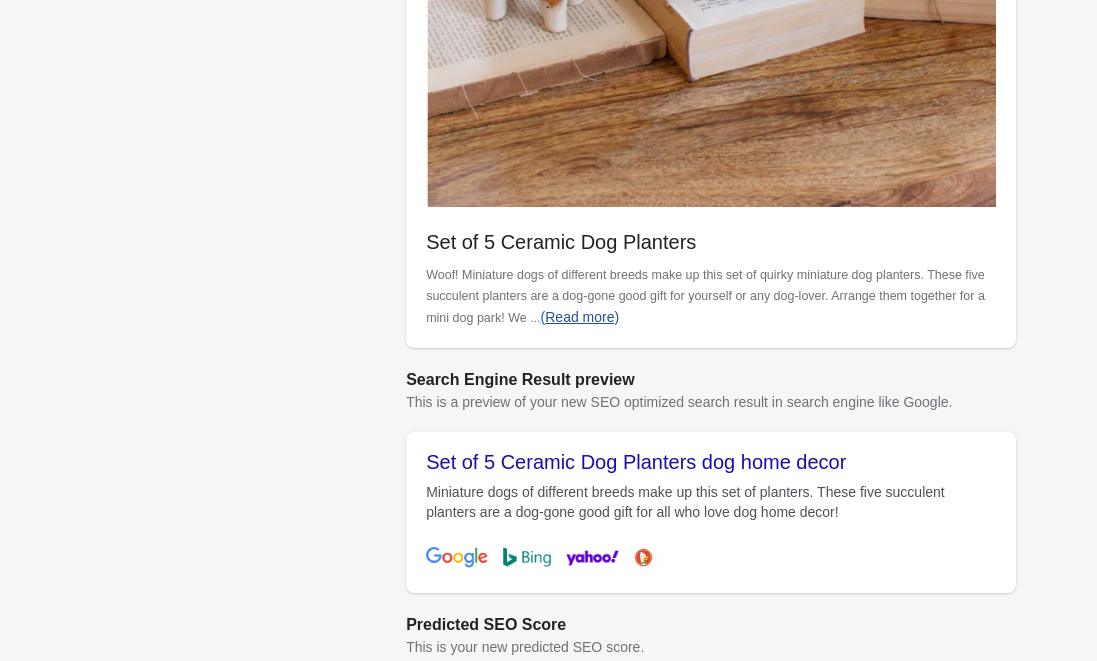 click on "(Read more)" at bounding box center [580, 317] 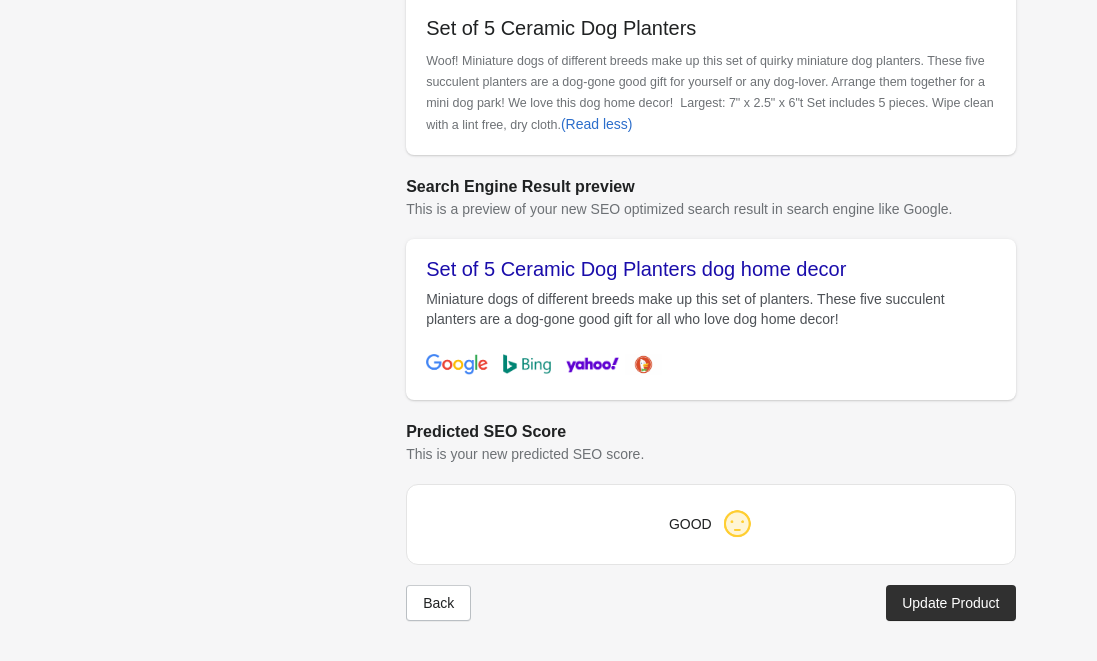 scroll, scrollTop: 926, scrollLeft: 0, axis: vertical 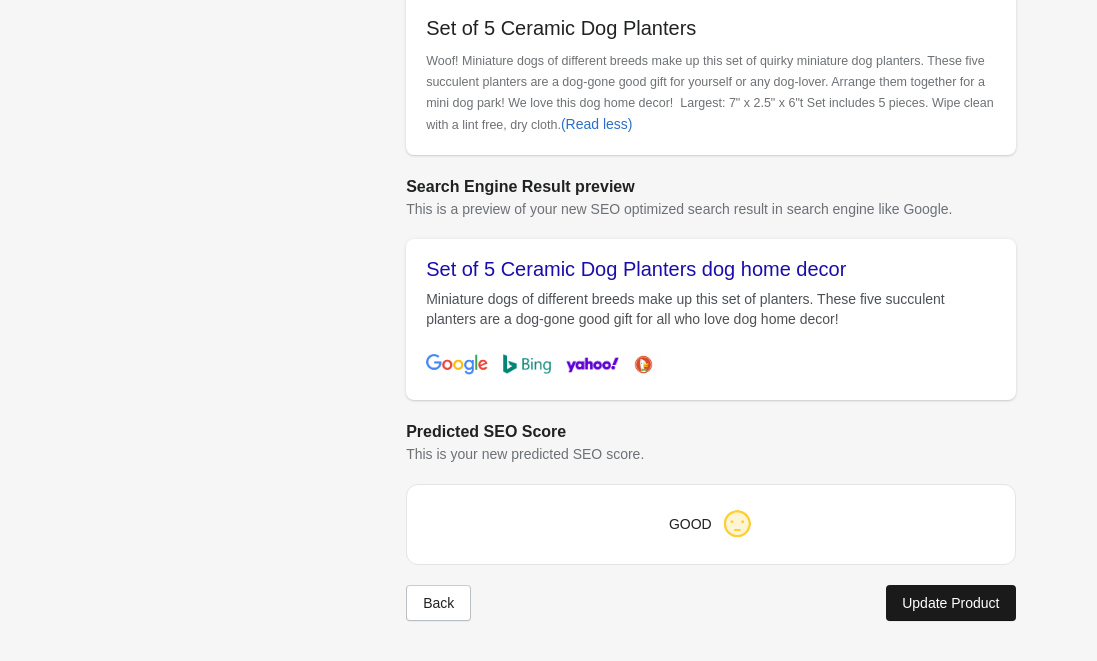 click on "Update Product" at bounding box center [950, 603] 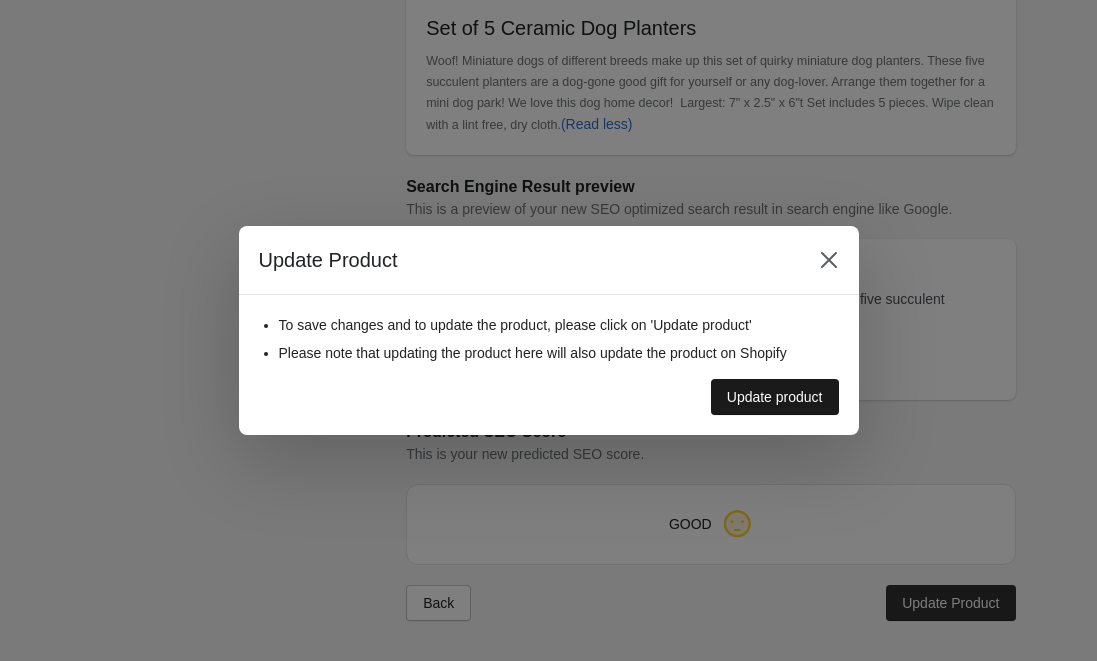 click on "Update product" at bounding box center [775, 397] 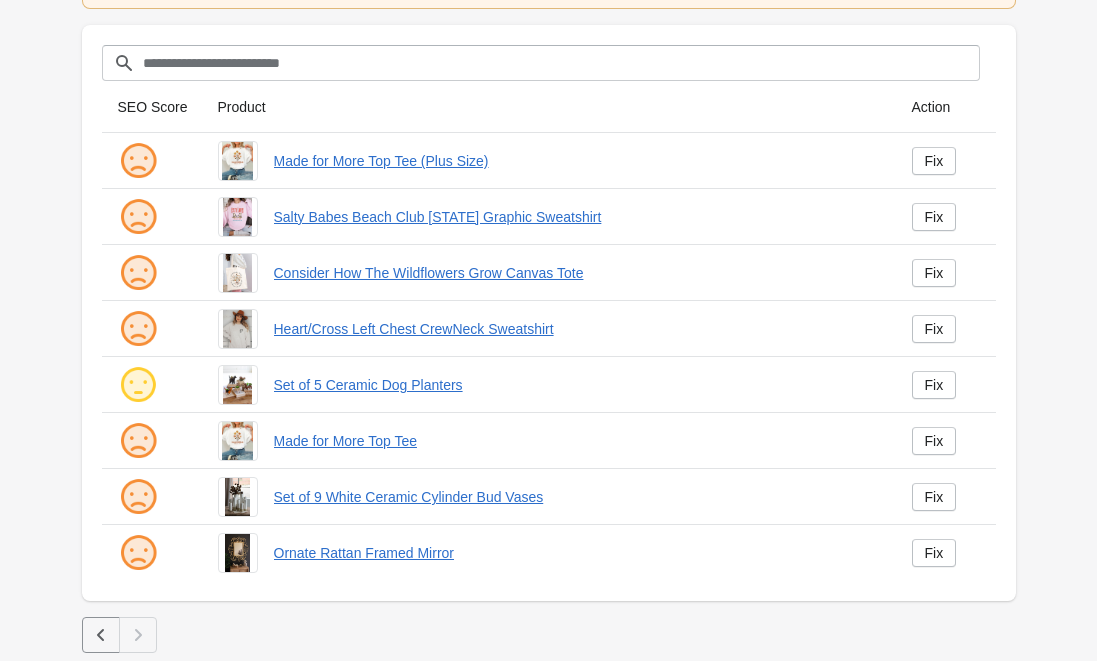 scroll, scrollTop: 187, scrollLeft: 0, axis: vertical 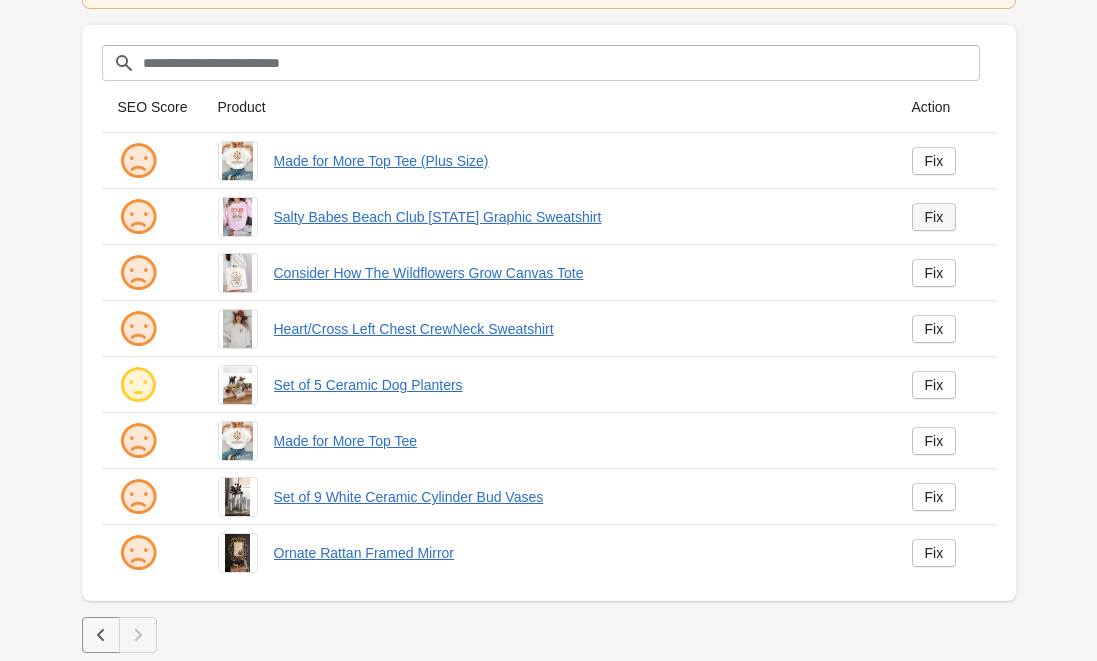 click on "Fix" at bounding box center [934, 217] 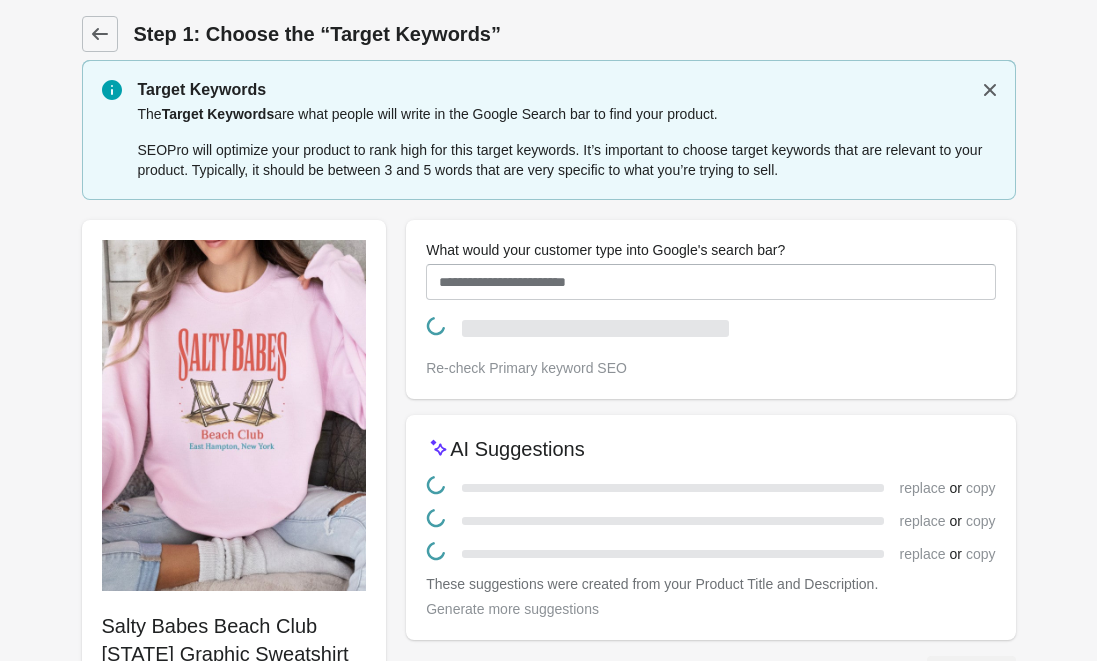 scroll, scrollTop: 0, scrollLeft: 0, axis: both 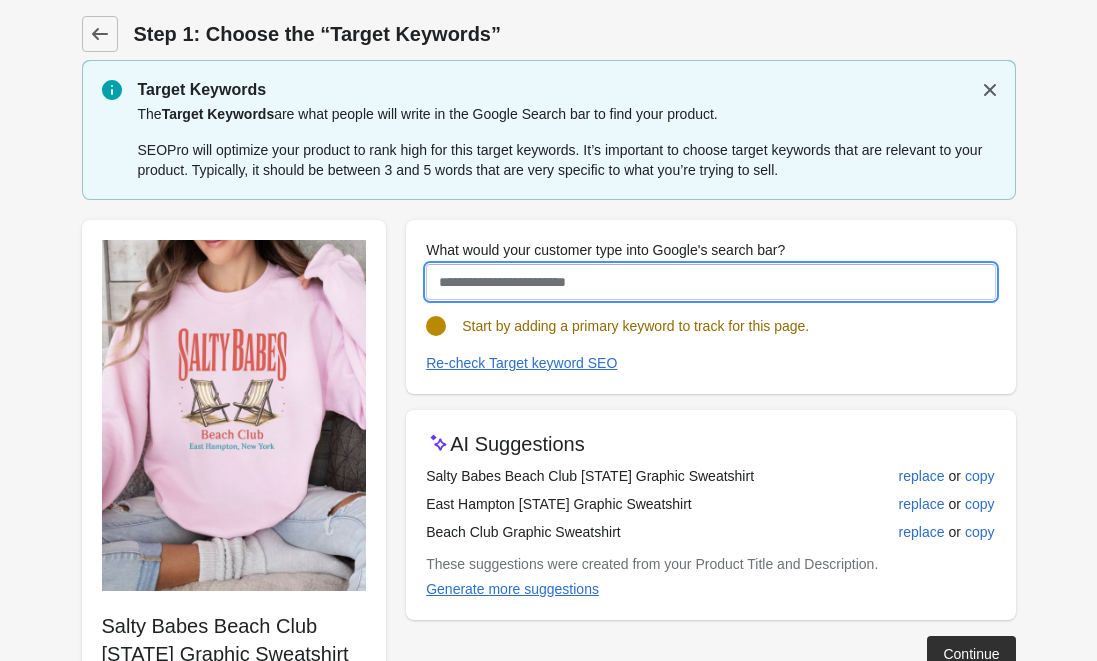 click on "What would your customer type into Google's search bar?" at bounding box center (710, 282) 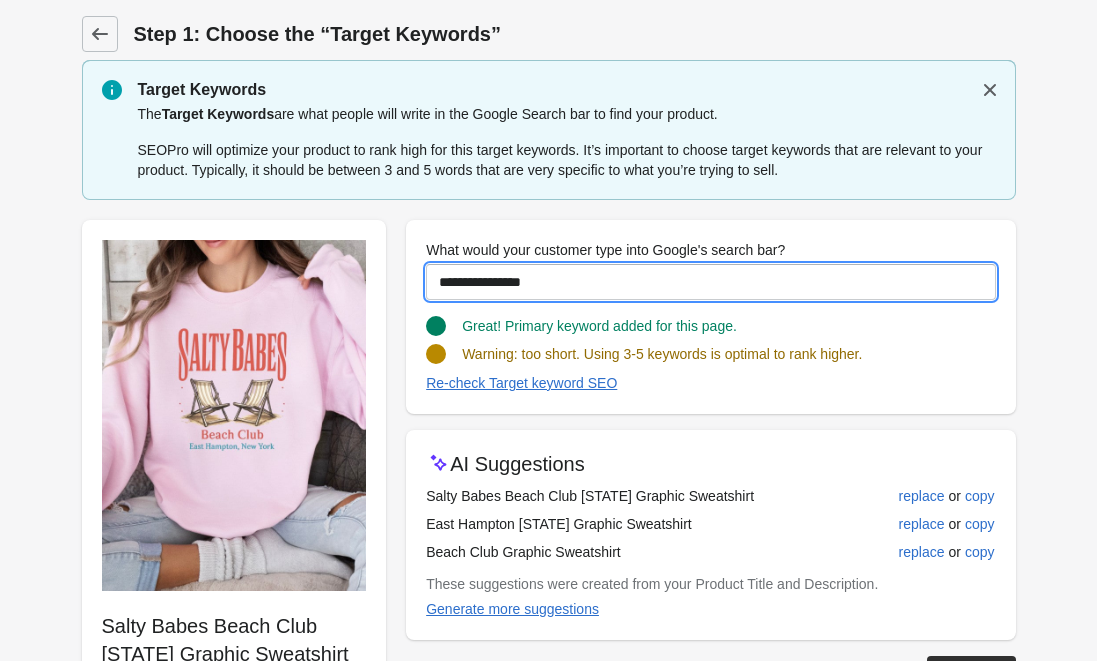 click on "**********" at bounding box center (710, 282) 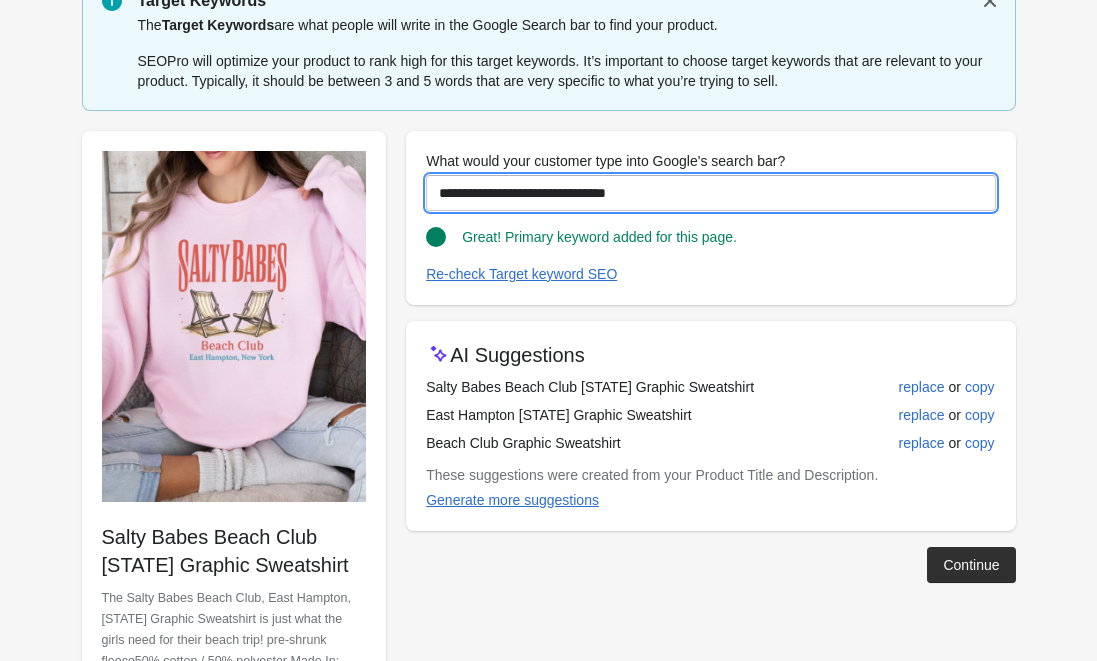scroll, scrollTop: 104, scrollLeft: 0, axis: vertical 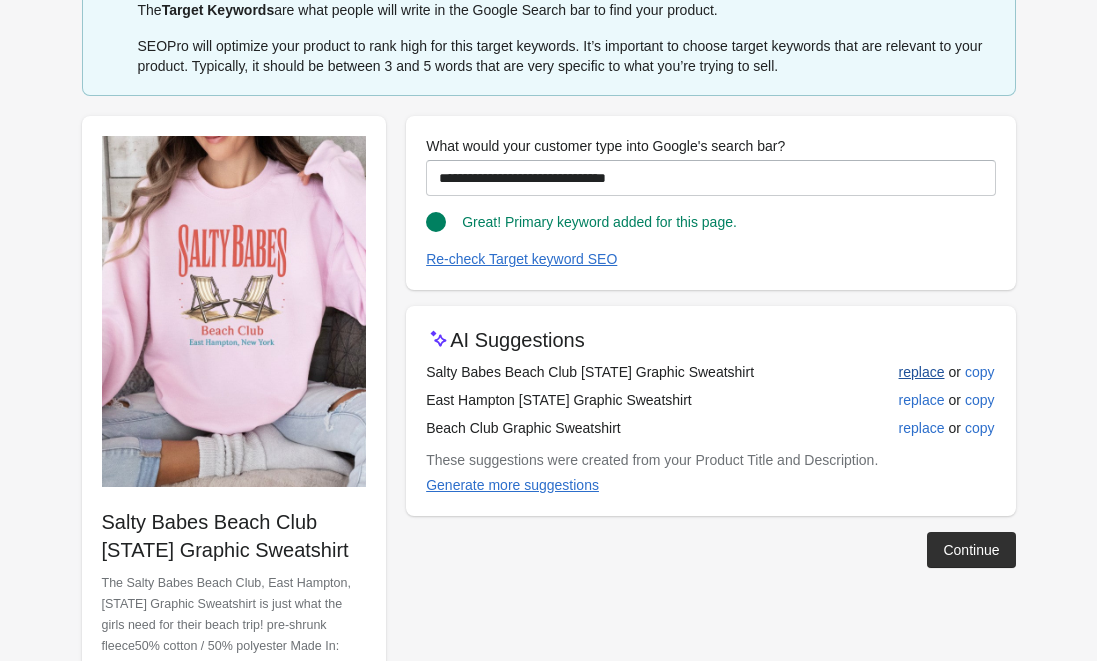 click on "replace" at bounding box center [922, 372] 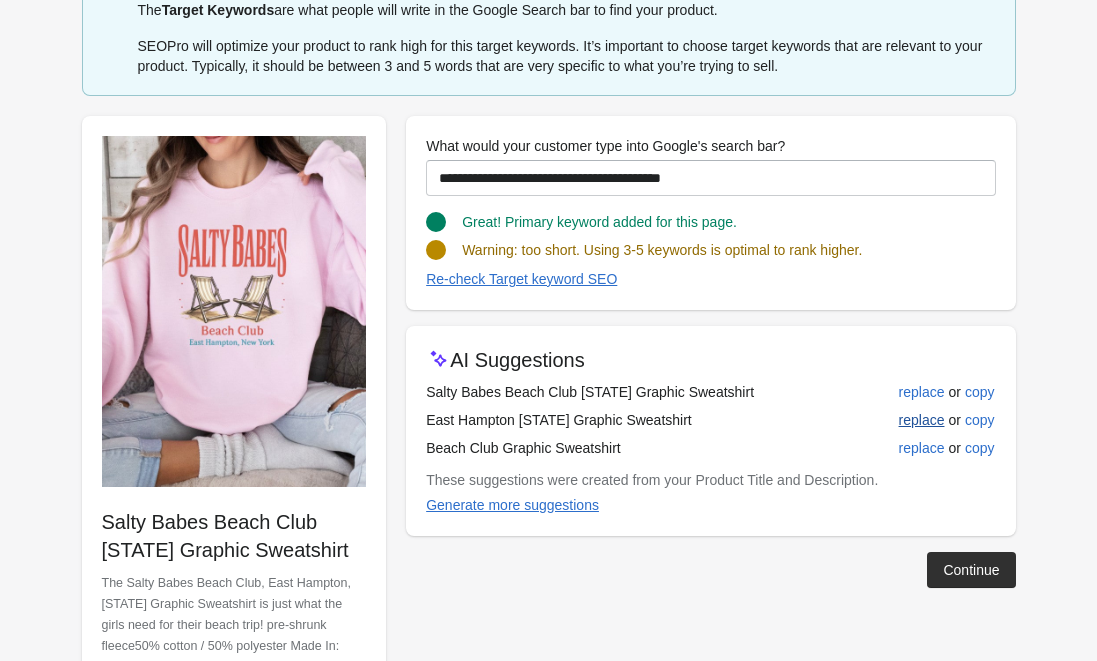 click on "replace" at bounding box center (922, 420) 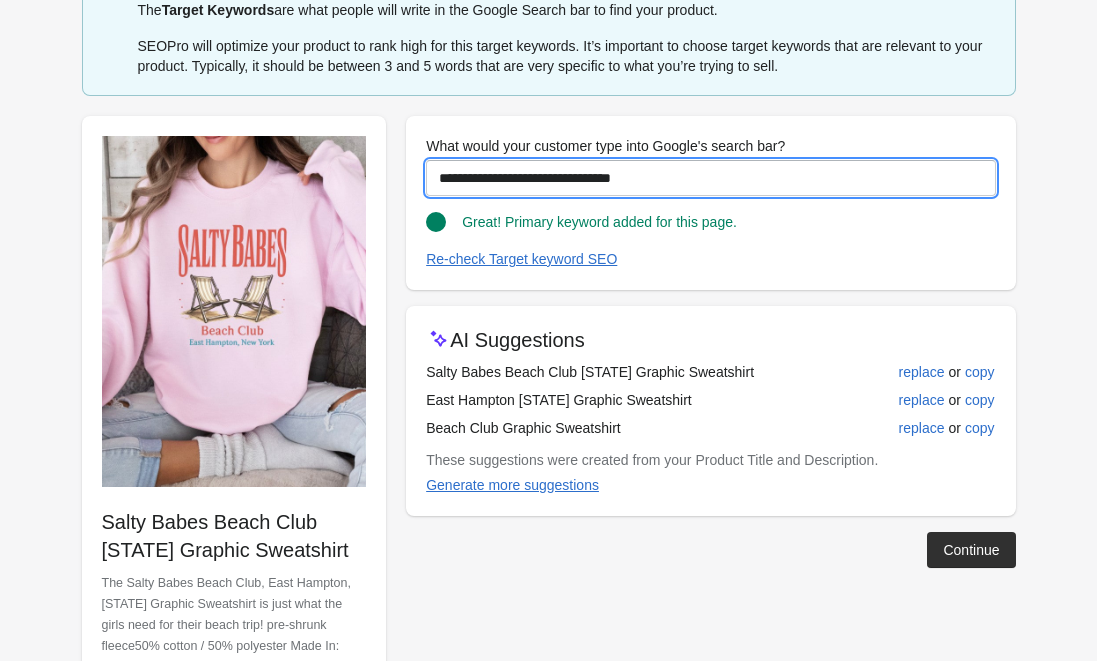 drag, startPoint x: 468, startPoint y: 175, endPoint x: 384, endPoint y: 173, distance: 84.0238 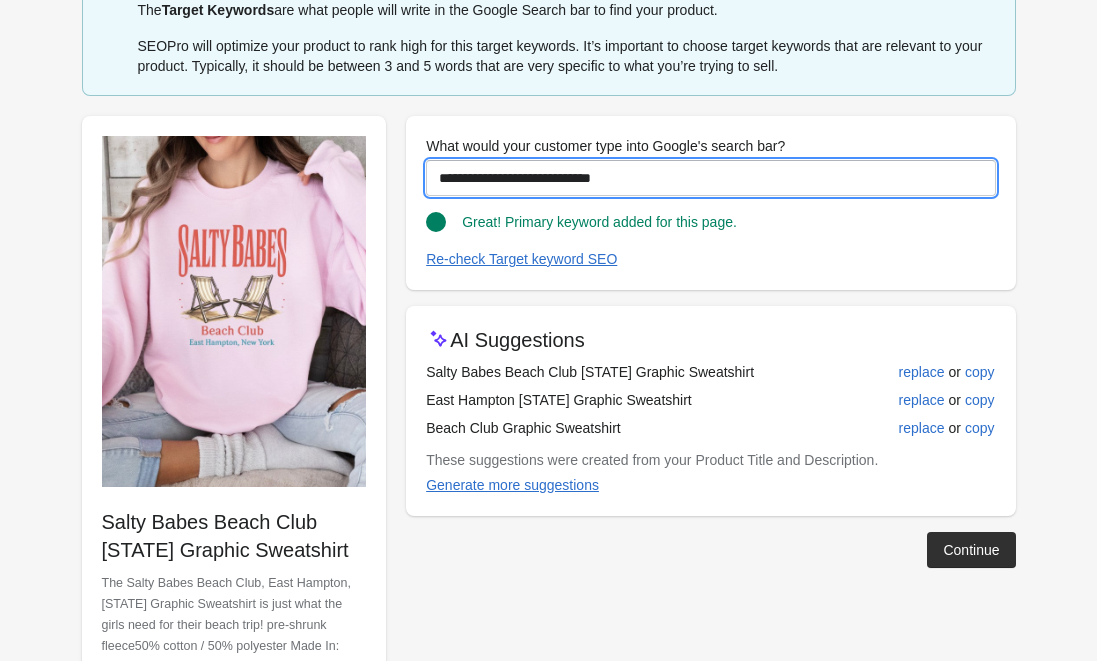 click on "**********" at bounding box center (710, 178) 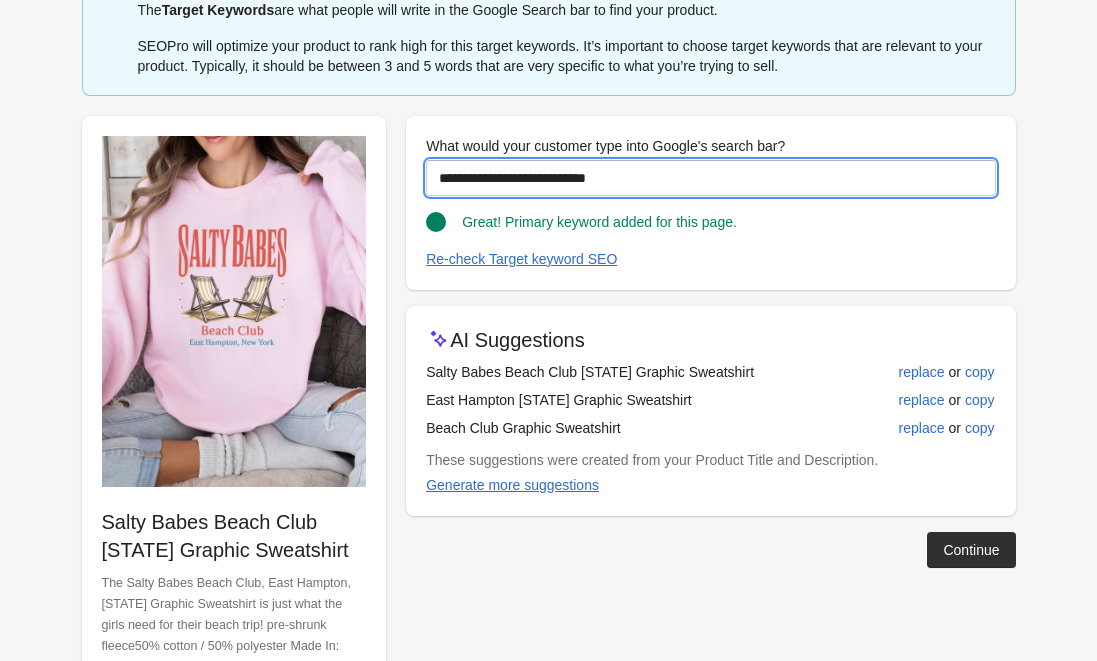 click on "**********" at bounding box center [710, 178] 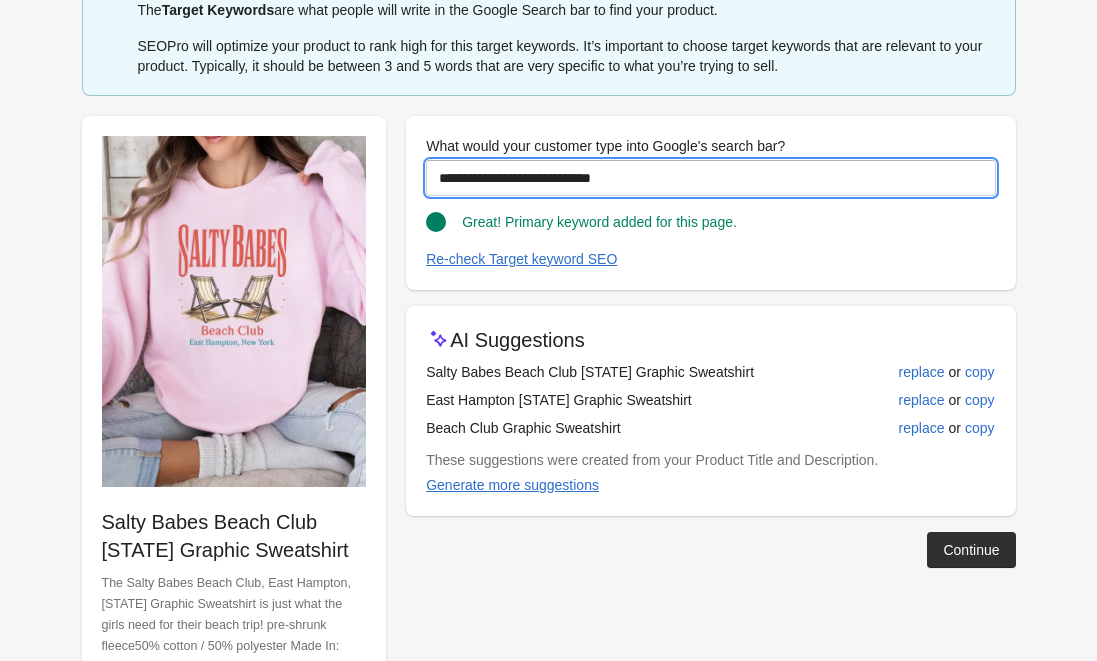 click on "**********" at bounding box center (710, 178) 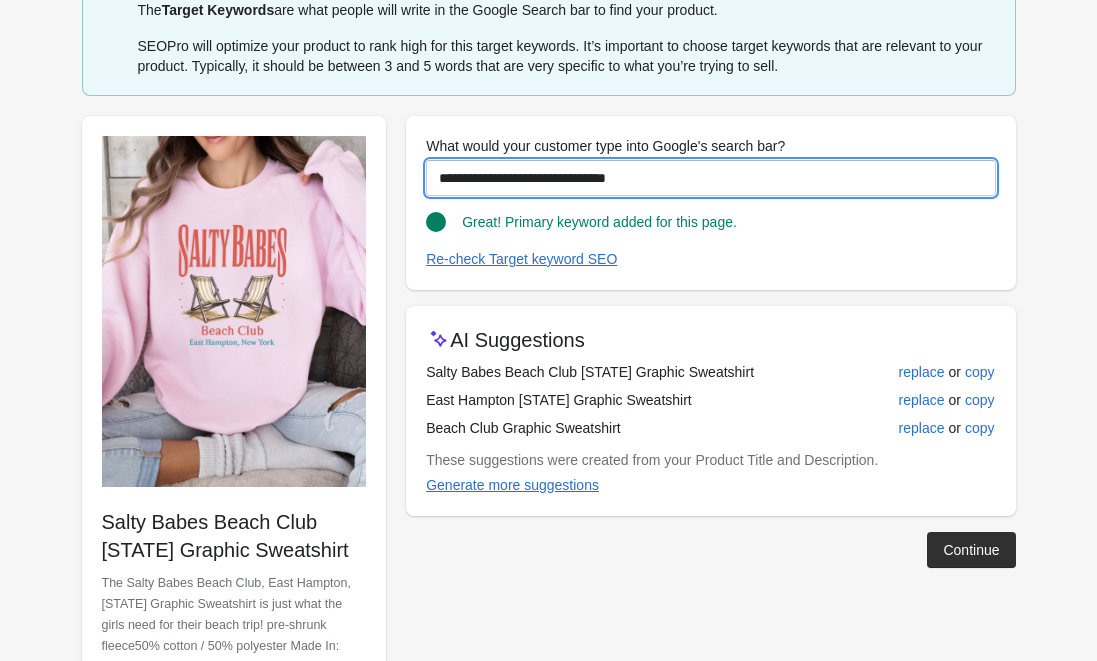 type on "**********" 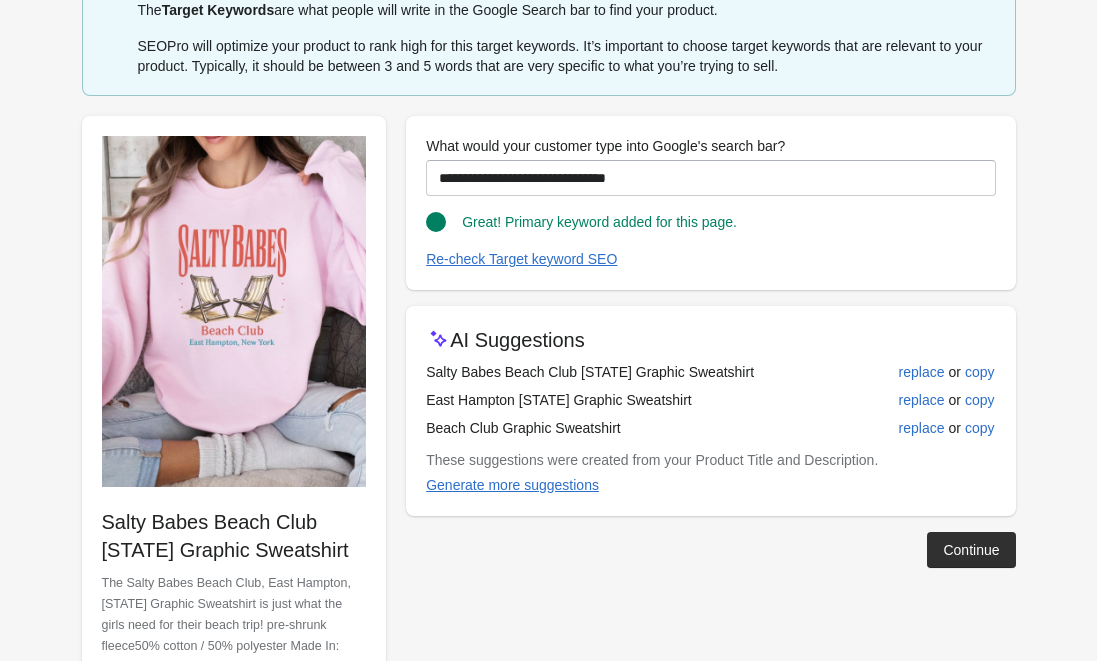 click at bounding box center [710, 244] 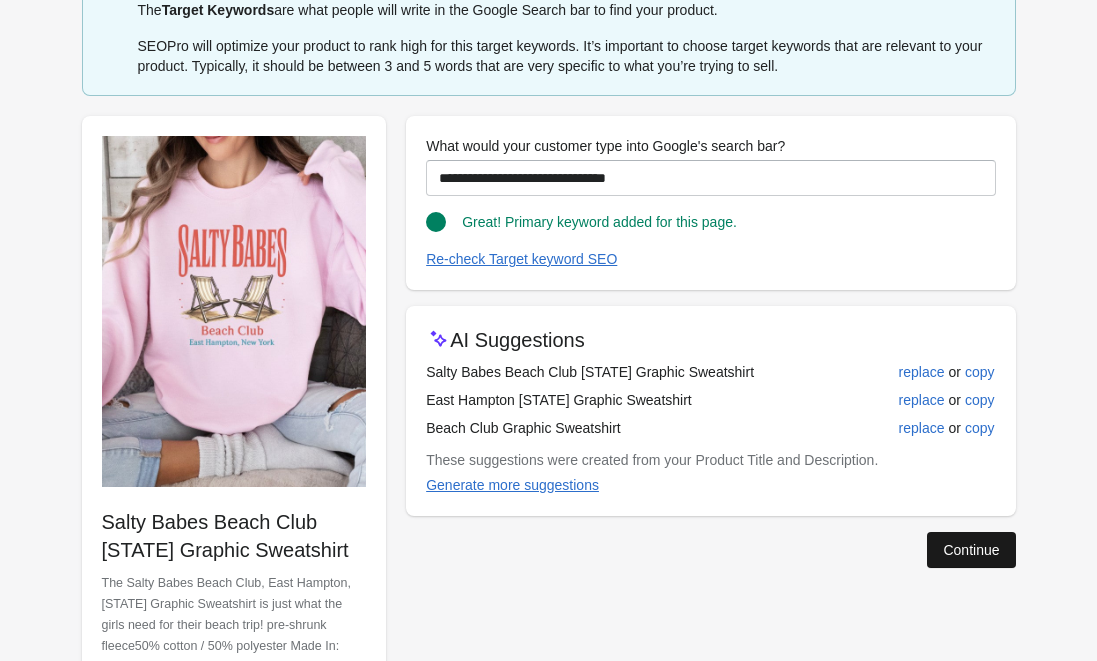 click on "Continue" at bounding box center (971, 550) 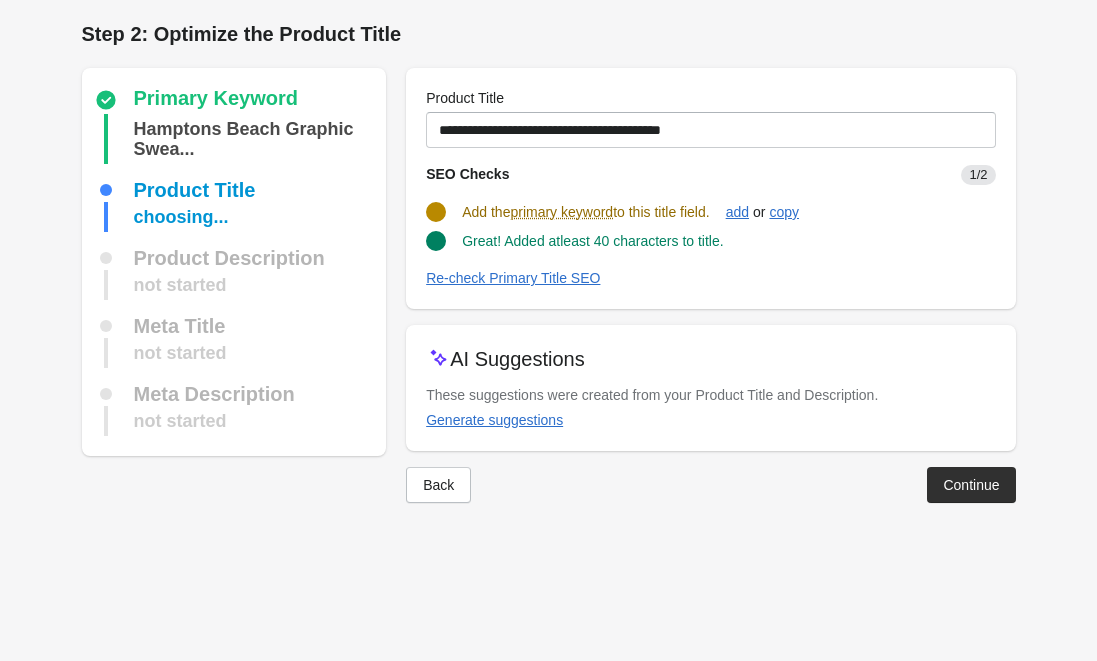scroll, scrollTop: 0, scrollLeft: 0, axis: both 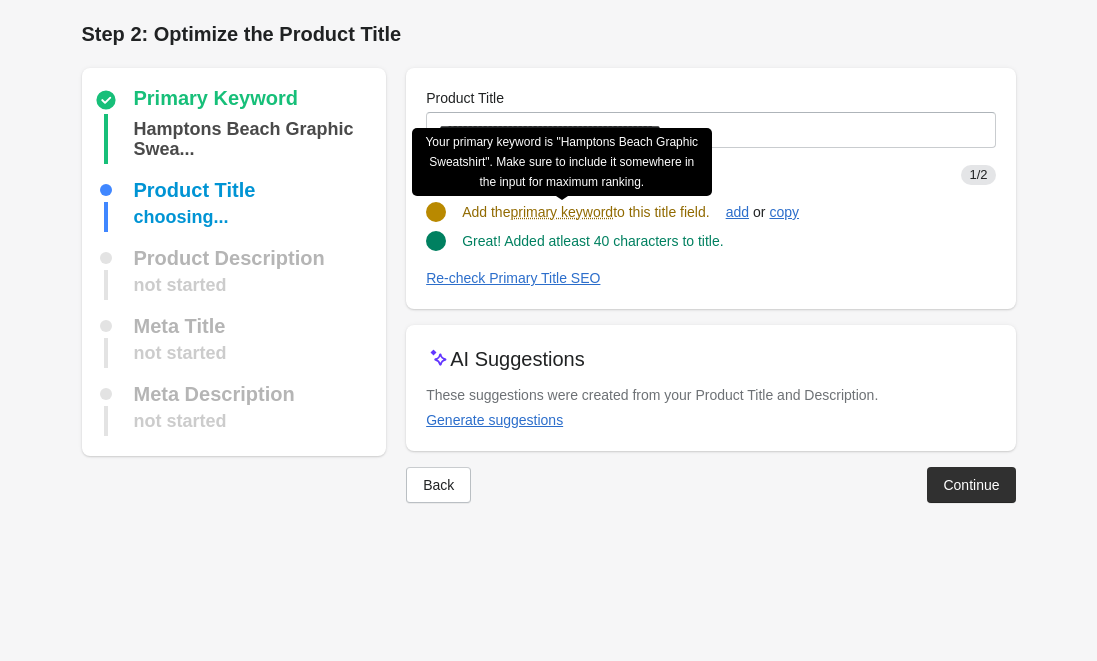 click on "primary keyword" at bounding box center [561, 212] 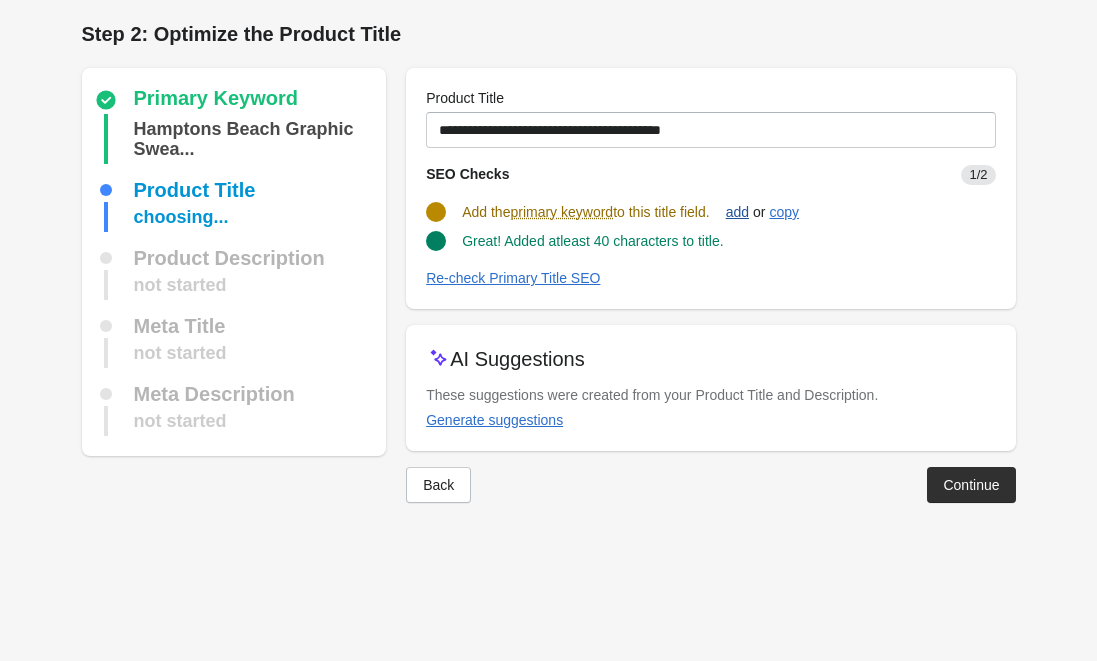 click on "add" at bounding box center [737, 212] 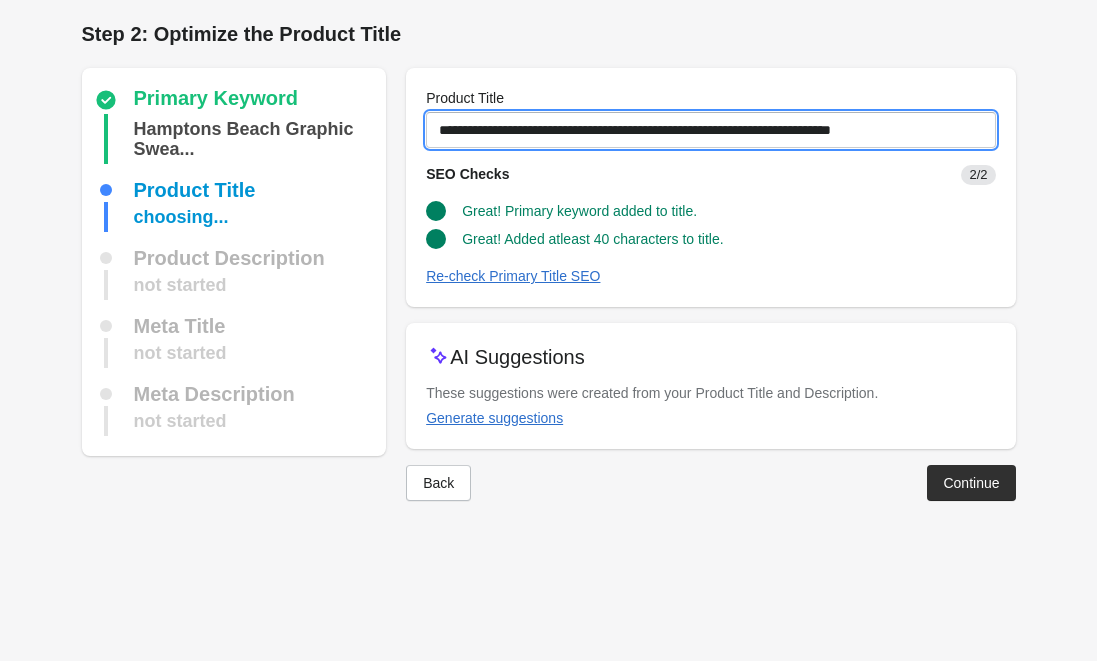 drag, startPoint x: 742, startPoint y: 128, endPoint x: 426, endPoint y: 131, distance: 316.01425 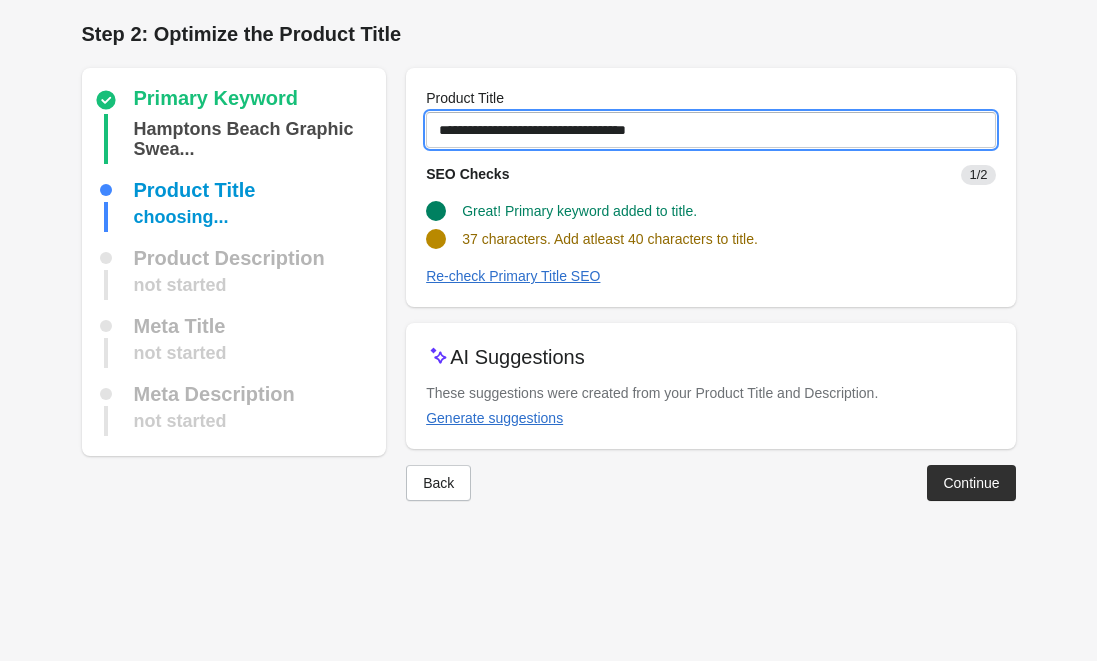 drag, startPoint x: 631, startPoint y: 130, endPoint x: 583, endPoint y: 127, distance: 48.09366 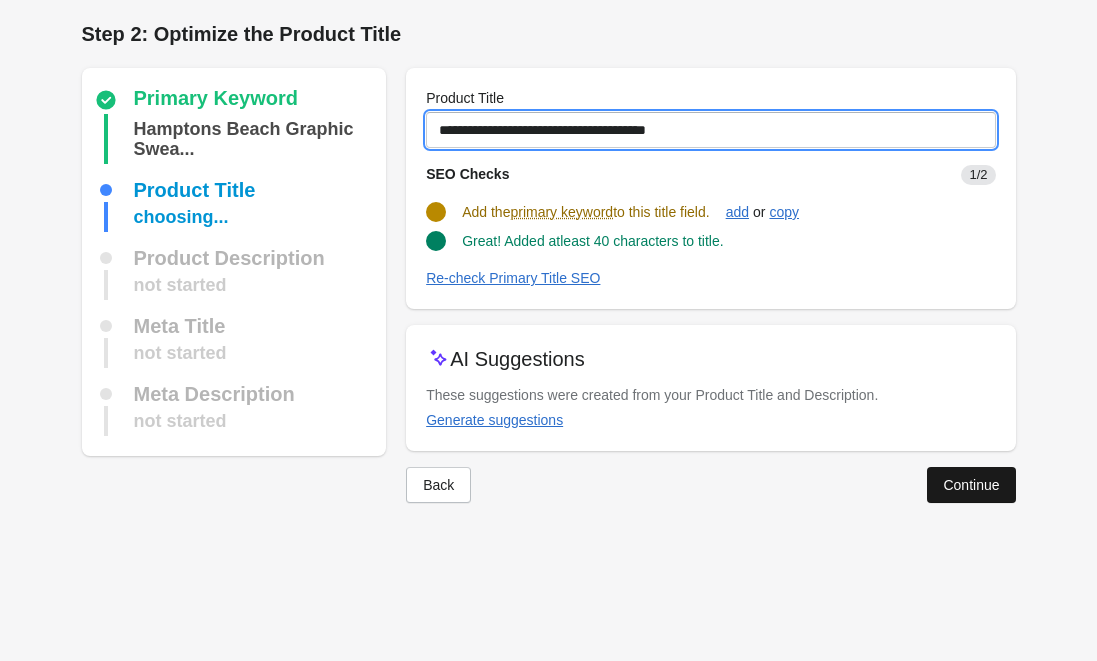 type on "**********" 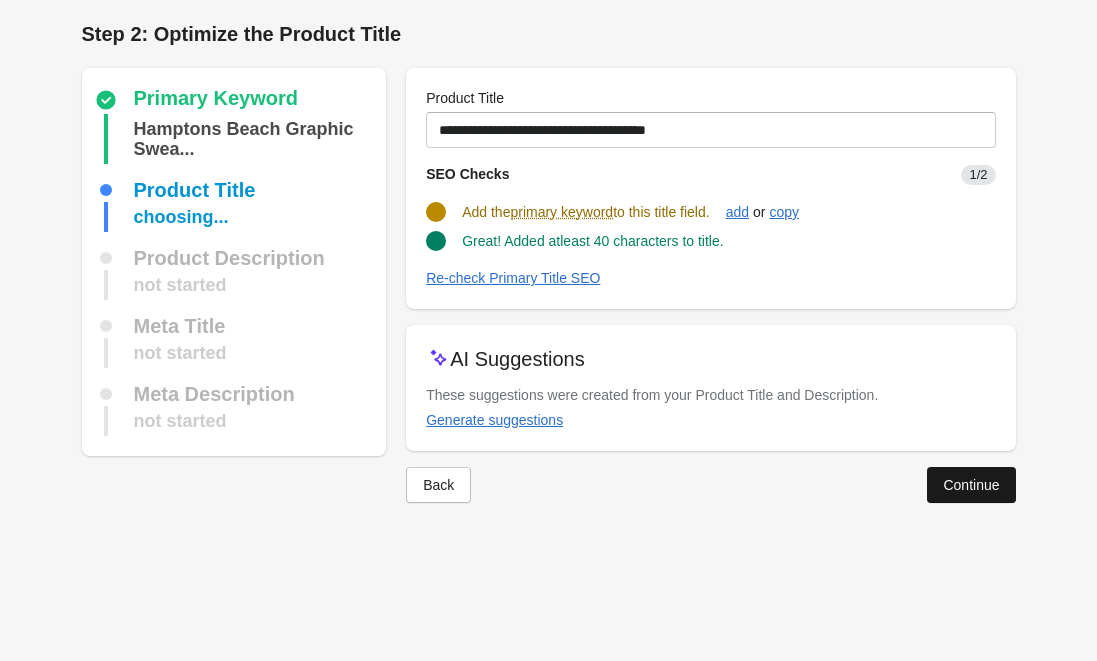 click on "Continue" at bounding box center [971, 485] 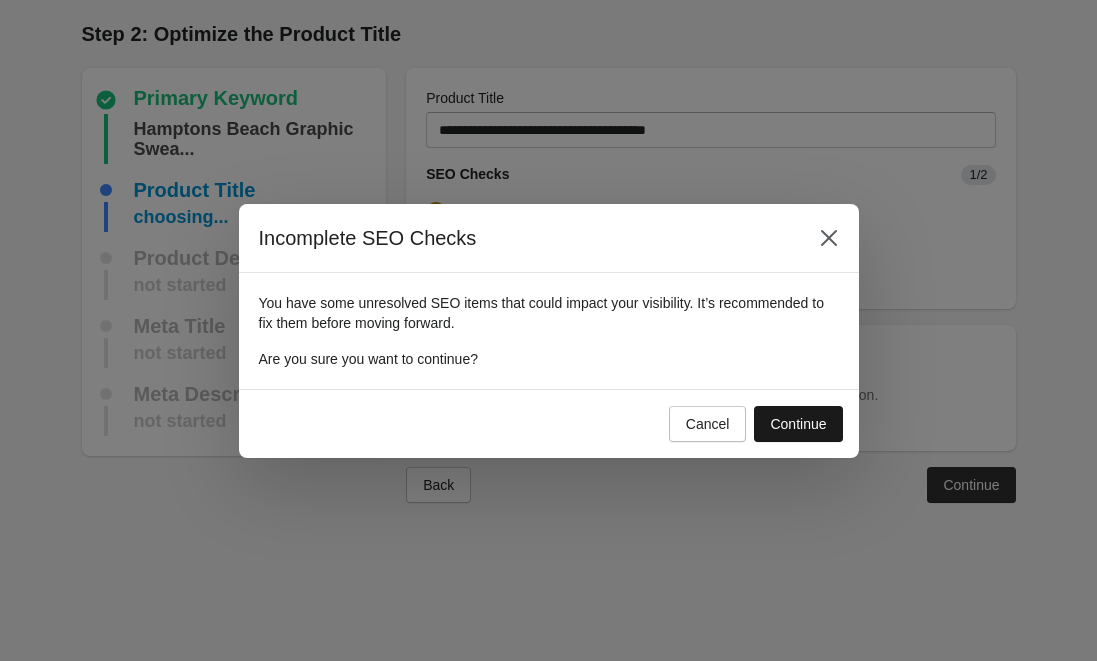 click on "Continue" at bounding box center (798, 424) 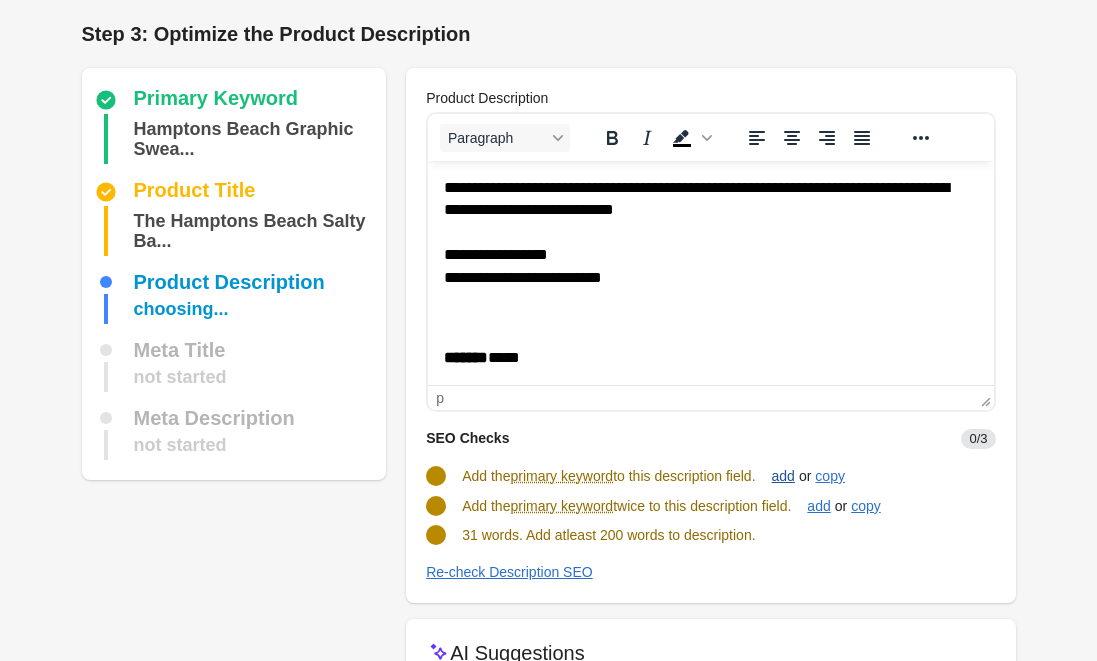 click on "add" at bounding box center [783, 476] 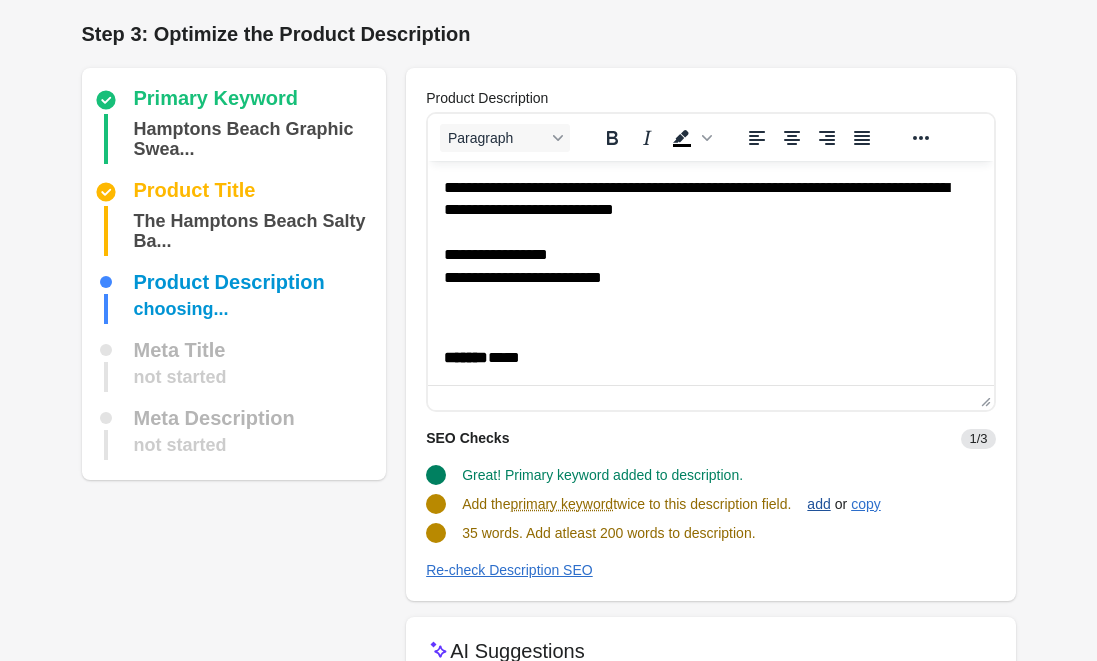 click on "add" at bounding box center [818, 504] 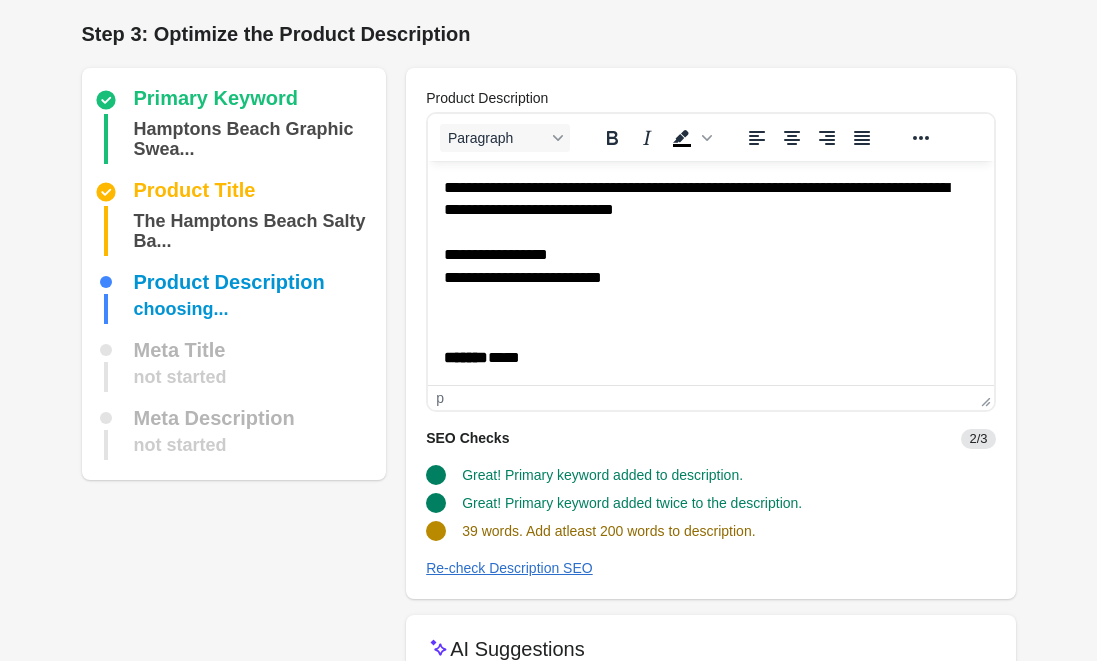 click on "**********" at bounding box center (710, 243) 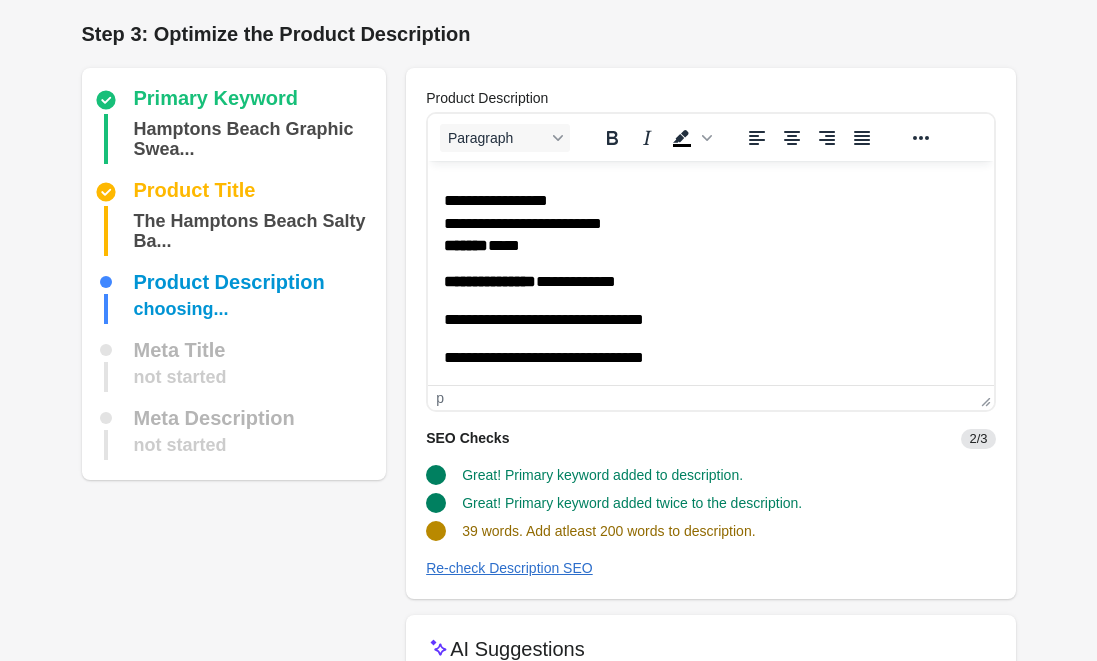 scroll, scrollTop: 54, scrollLeft: 0, axis: vertical 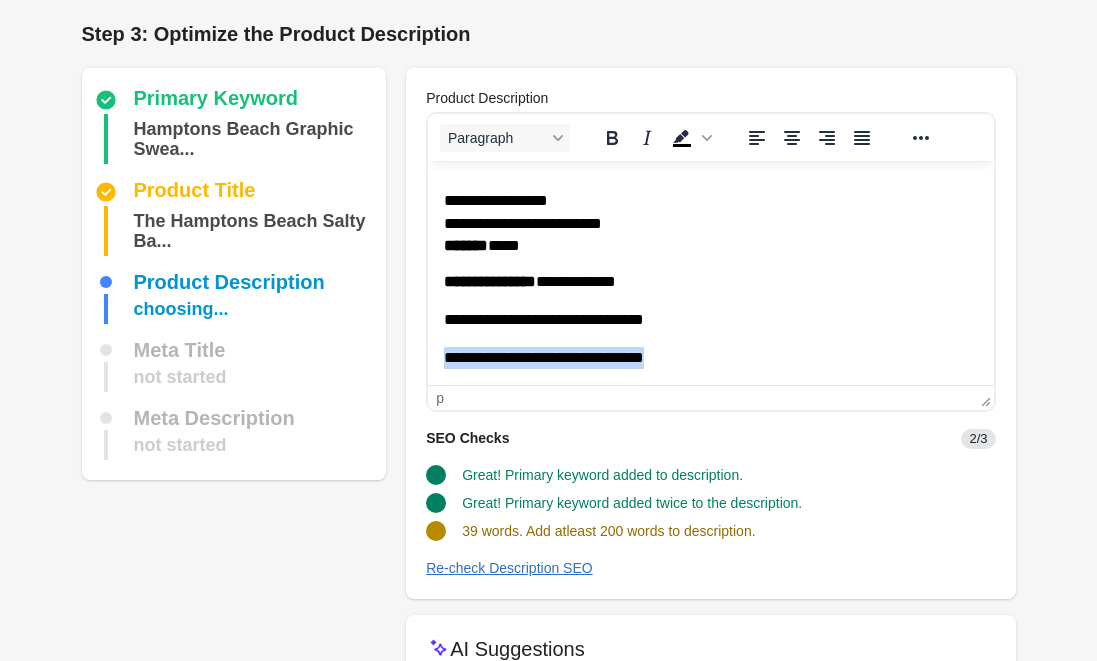 drag, startPoint x: 718, startPoint y: 355, endPoint x: 435, endPoint y: 343, distance: 283.2543 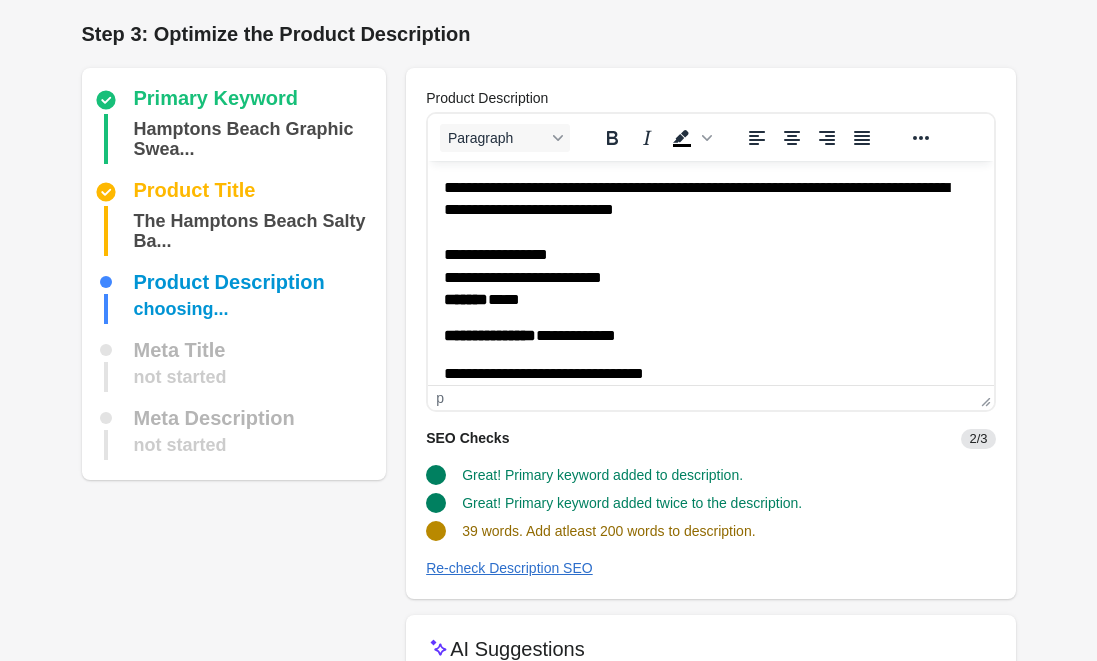 scroll, scrollTop: 0, scrollLeft: 0, axis: both 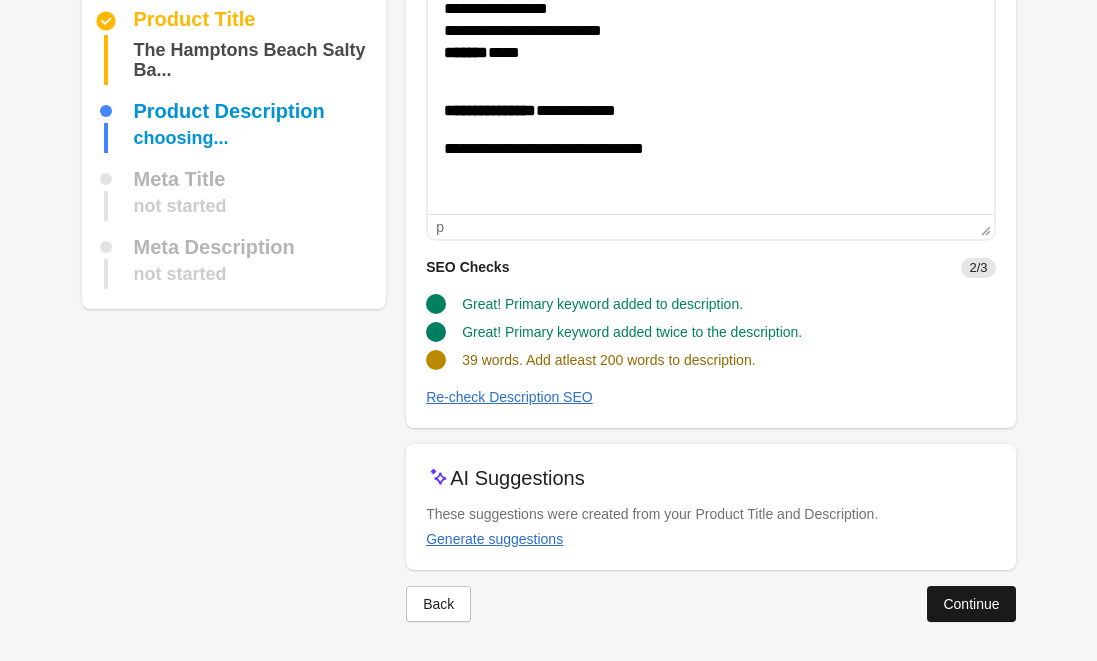 click on "Continue" at bounding box center [971, 604] 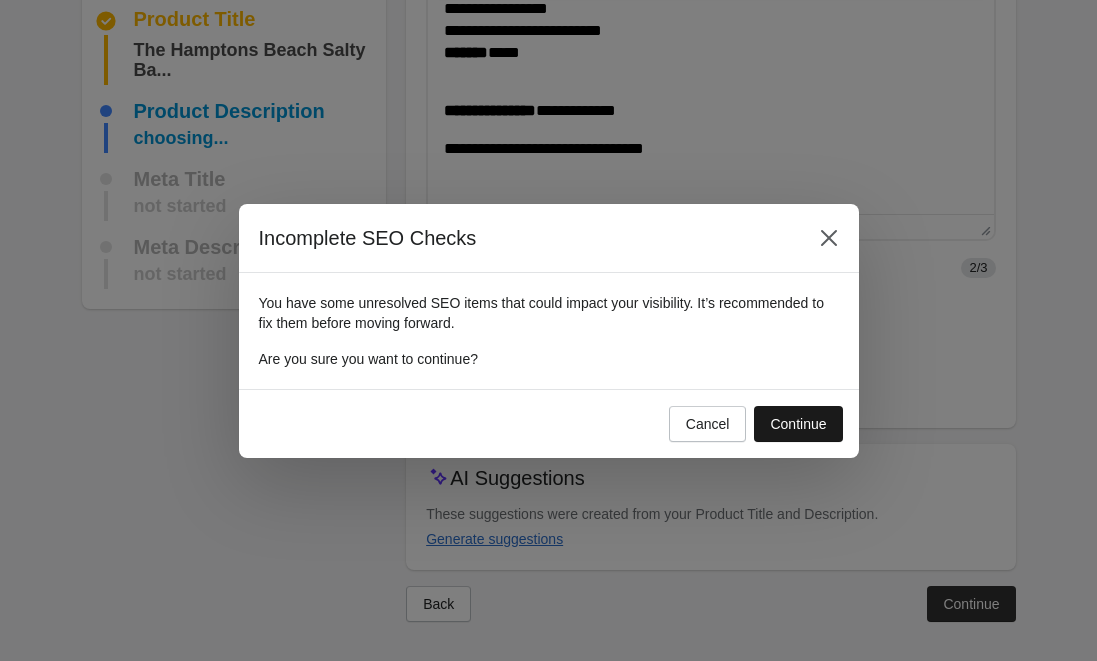 click on "Continue" at bounding box center (798, 424) 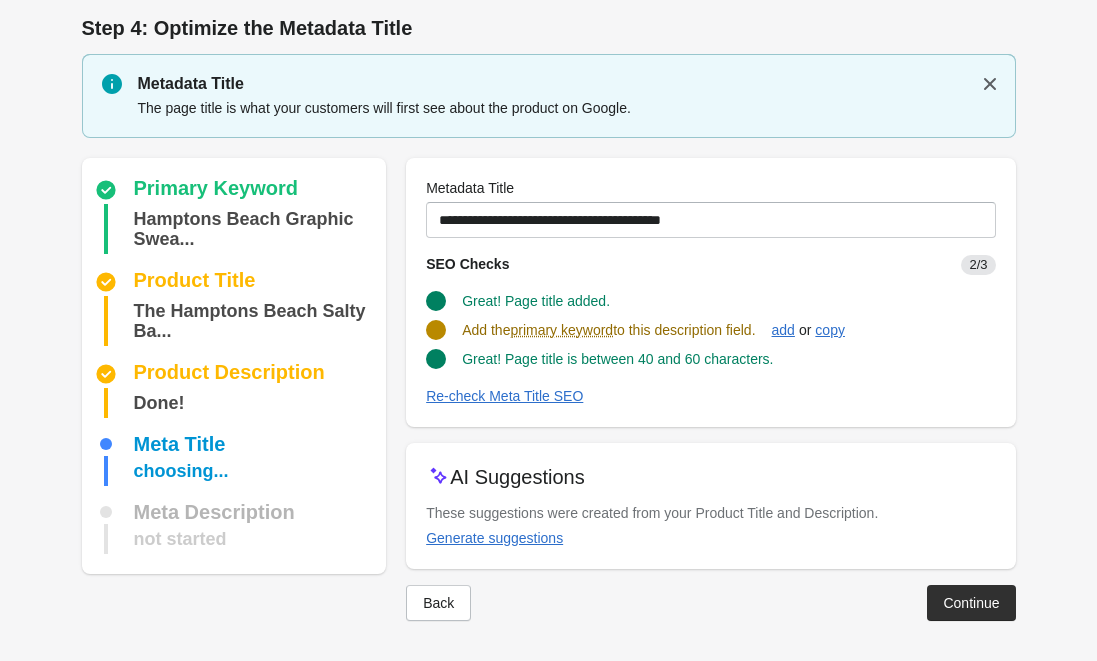 scroll, scrollTop: 5, scrollLeft: 0, axis: vertical 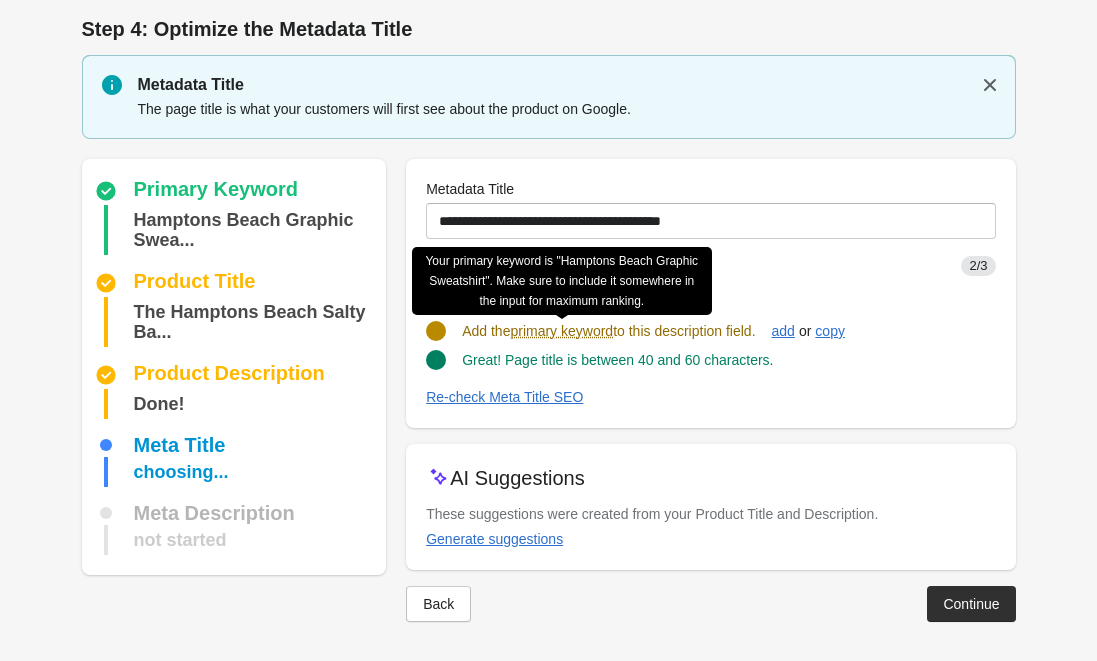click on "primary keyword" at bounding box center (561, 331) 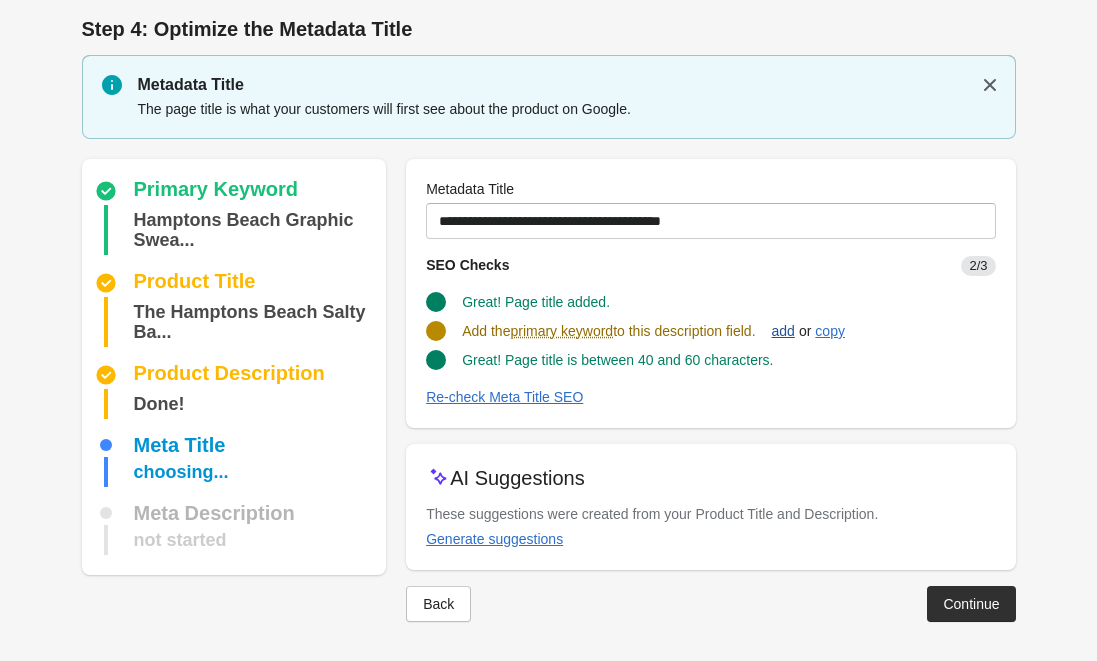 click on "add" at bounding box center [783, 331] 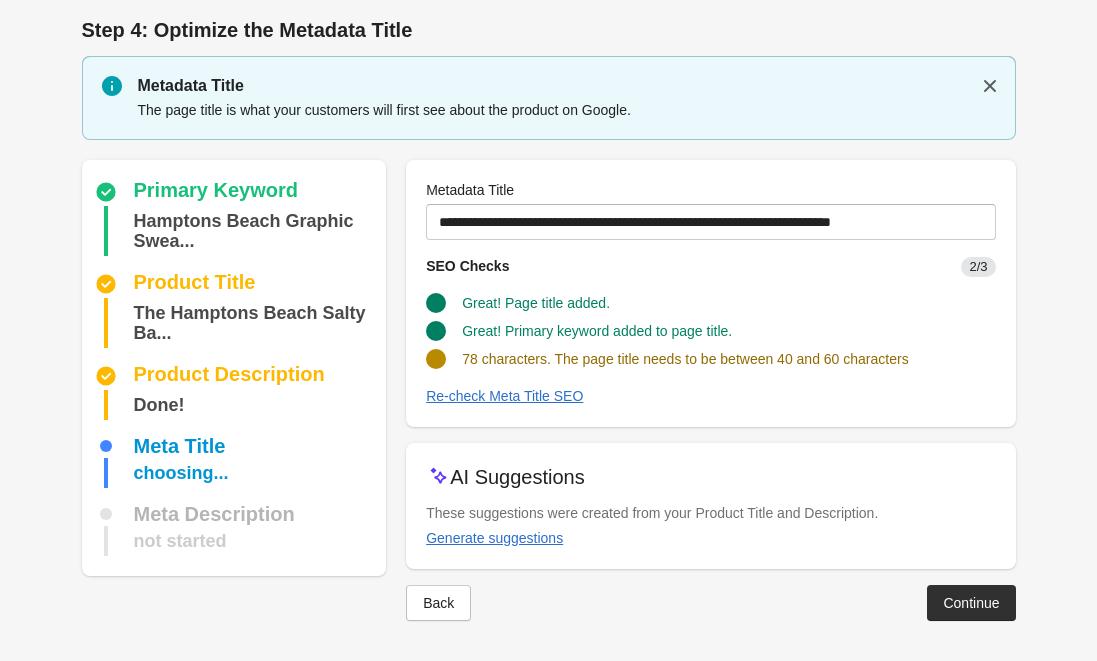 scroll, scrollTop: 3, scrollLeft: 0, axis: vertical 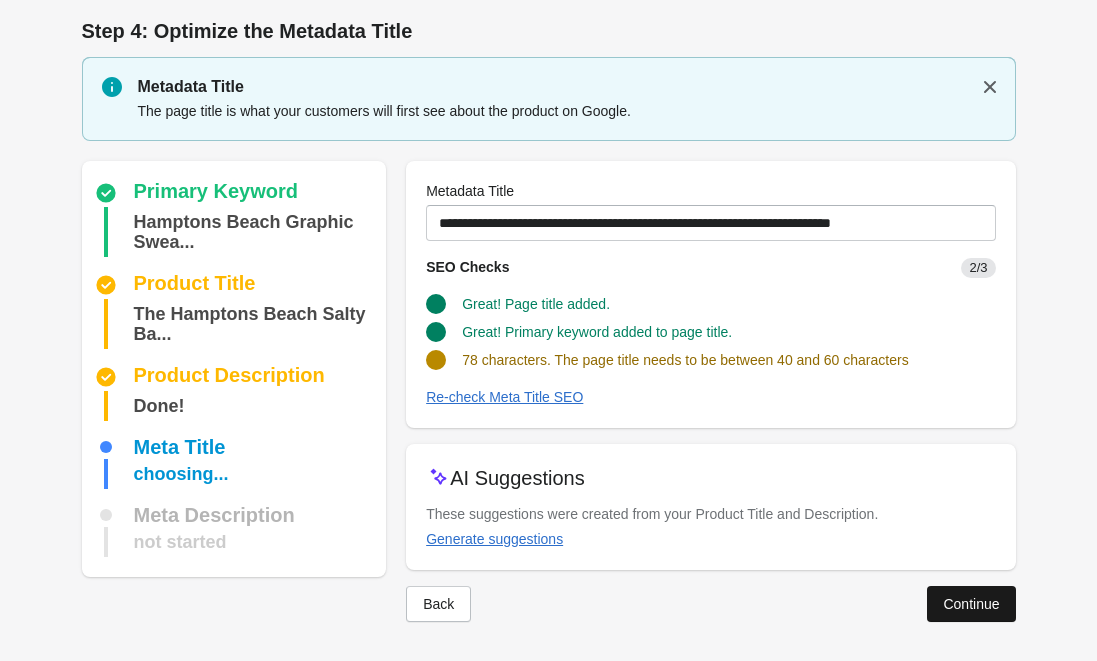 click on "Continue" at bounding box center [971, 604] 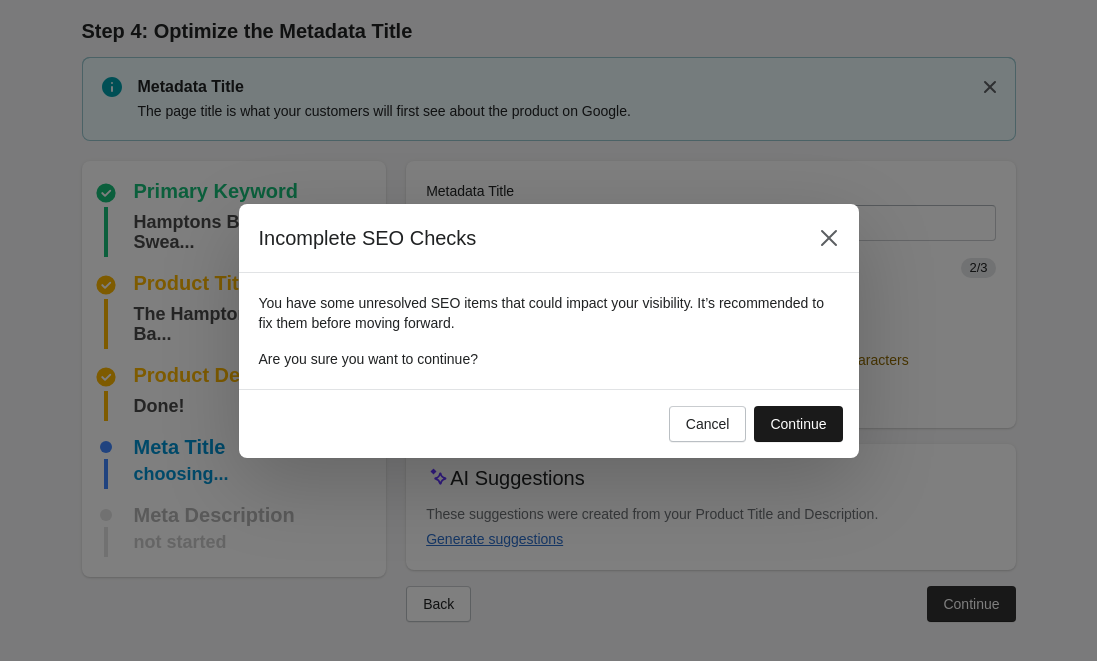 click on "Continue" at bounding box center (798, 424) 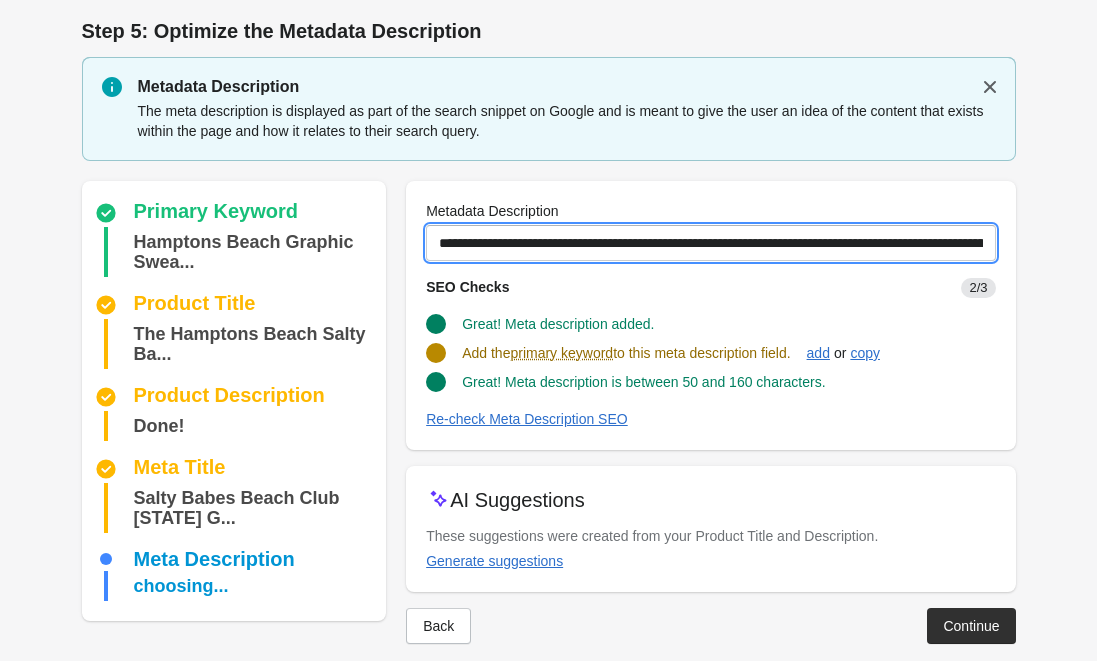 click on "**********" at bounding box center [710, 243] 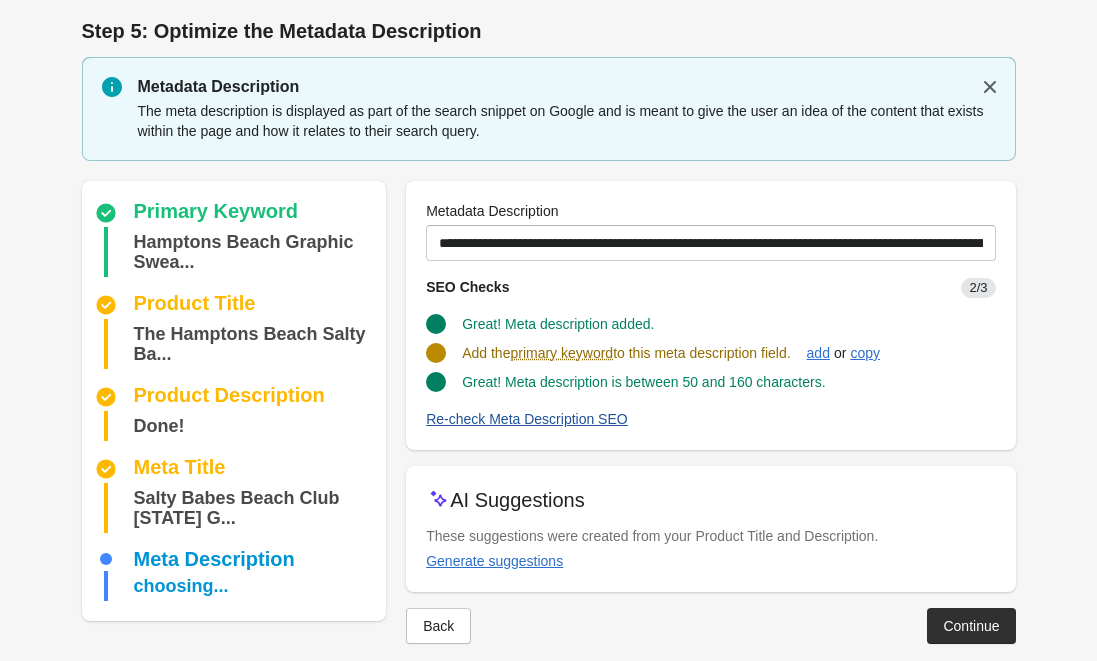 click on "Re-check Meta Description SEO" at bounding box center (527, 419) 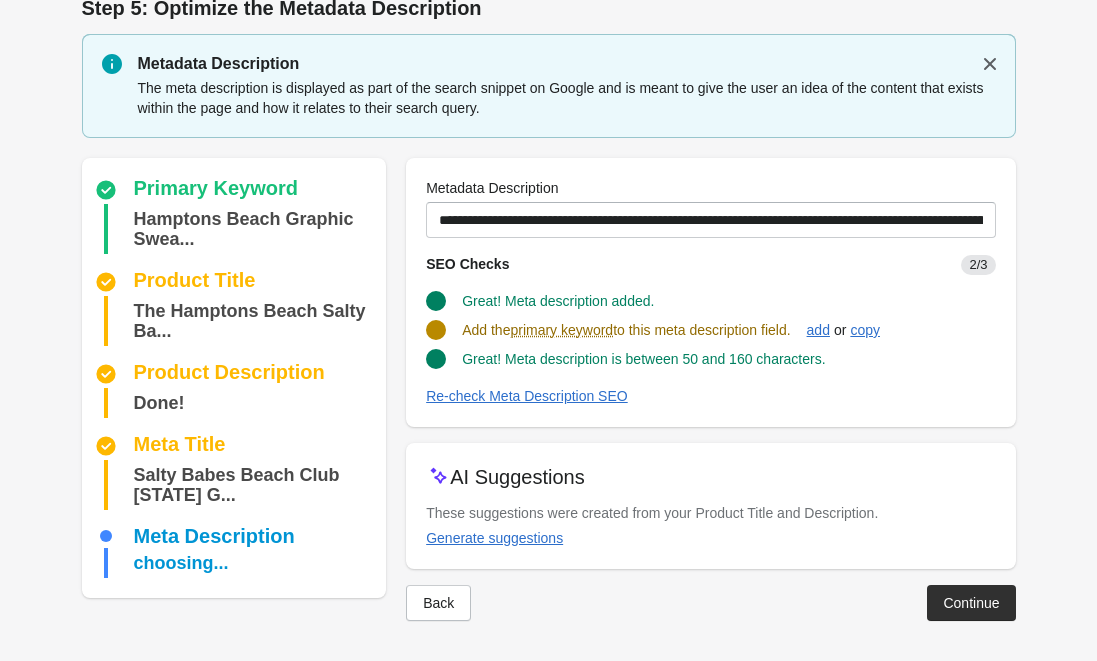 scroll, scrollTop: 25, scrollLeft: 0, axis: vertical 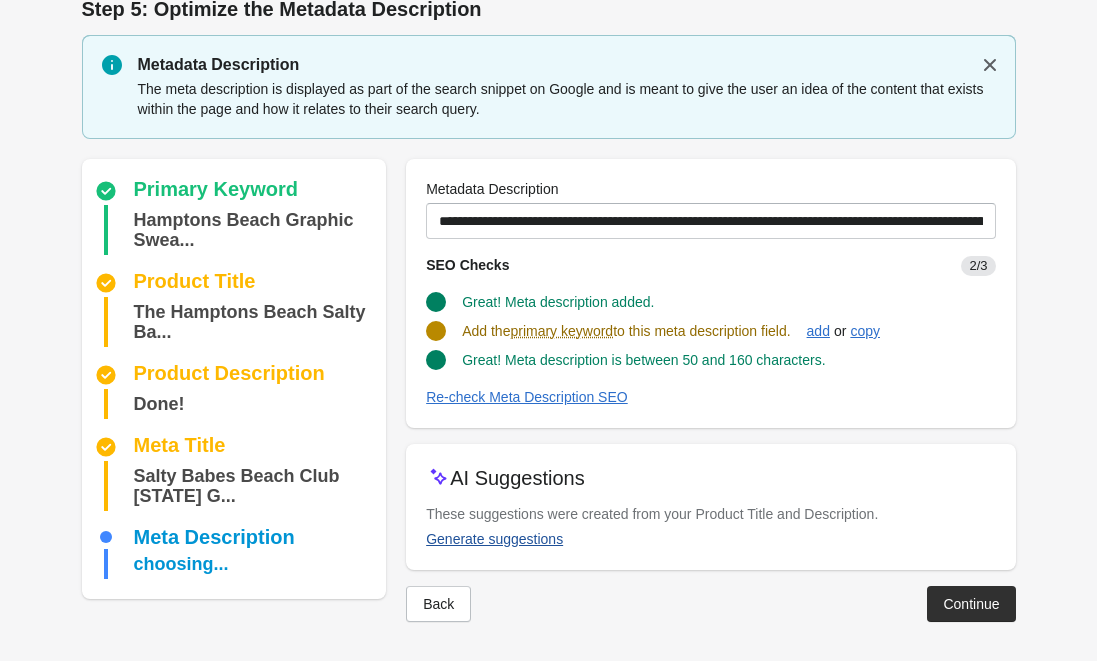 click on "Generate suggestions" at bounding box center [494, 539] 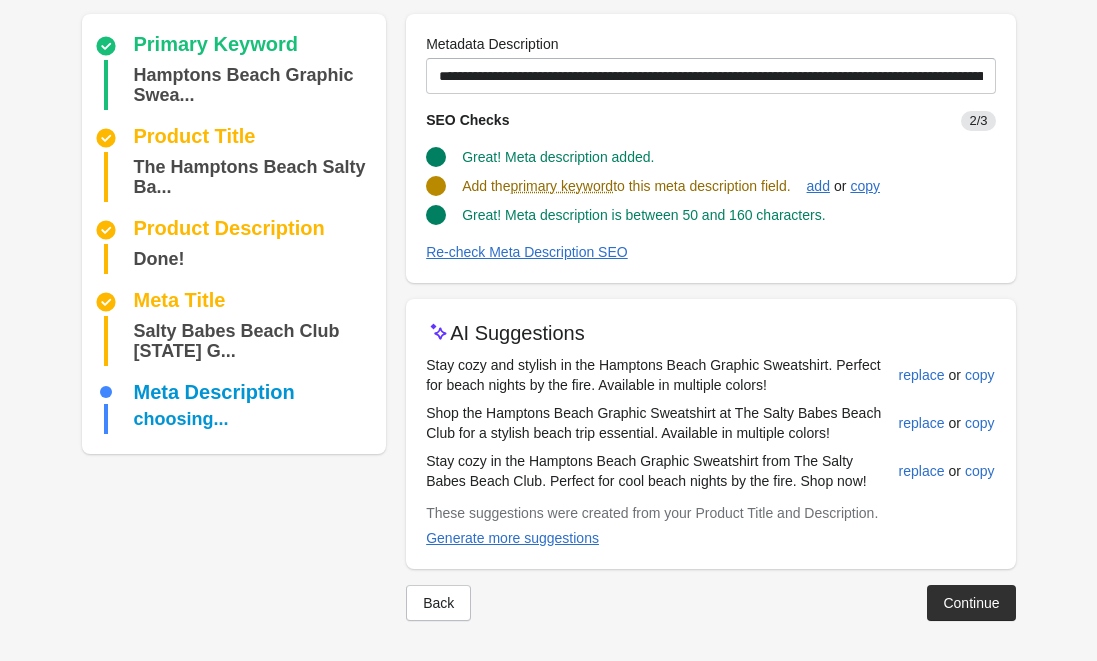 scroll, scrollTop: 184, scrollLeft: 0, axis: vertical 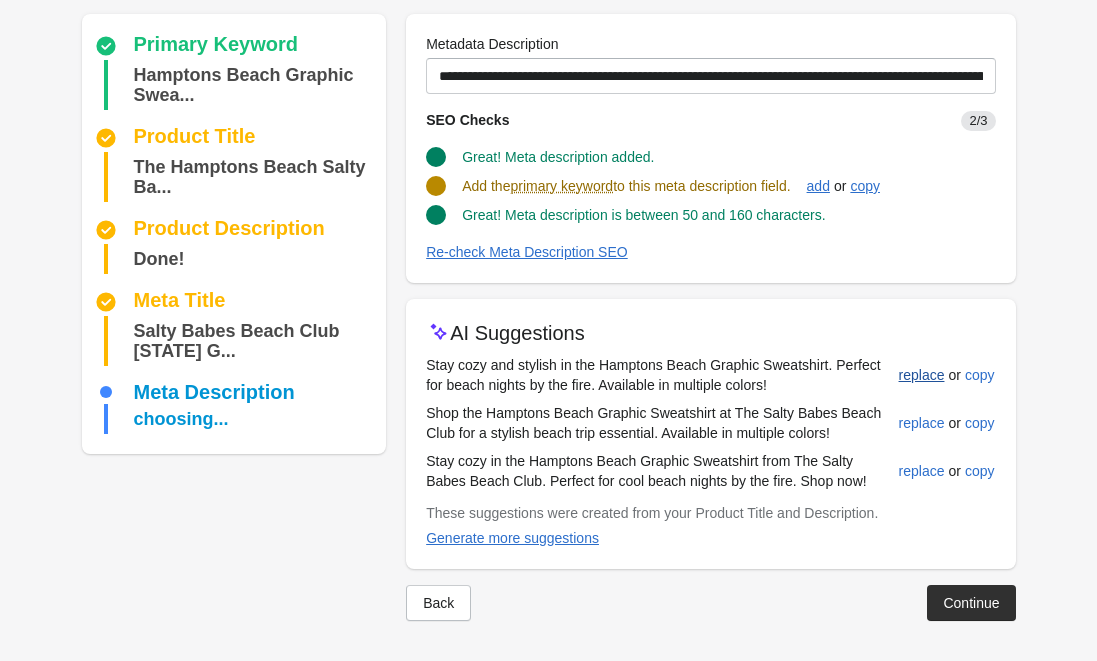 click on "replace" at bounding box center [922, 375] 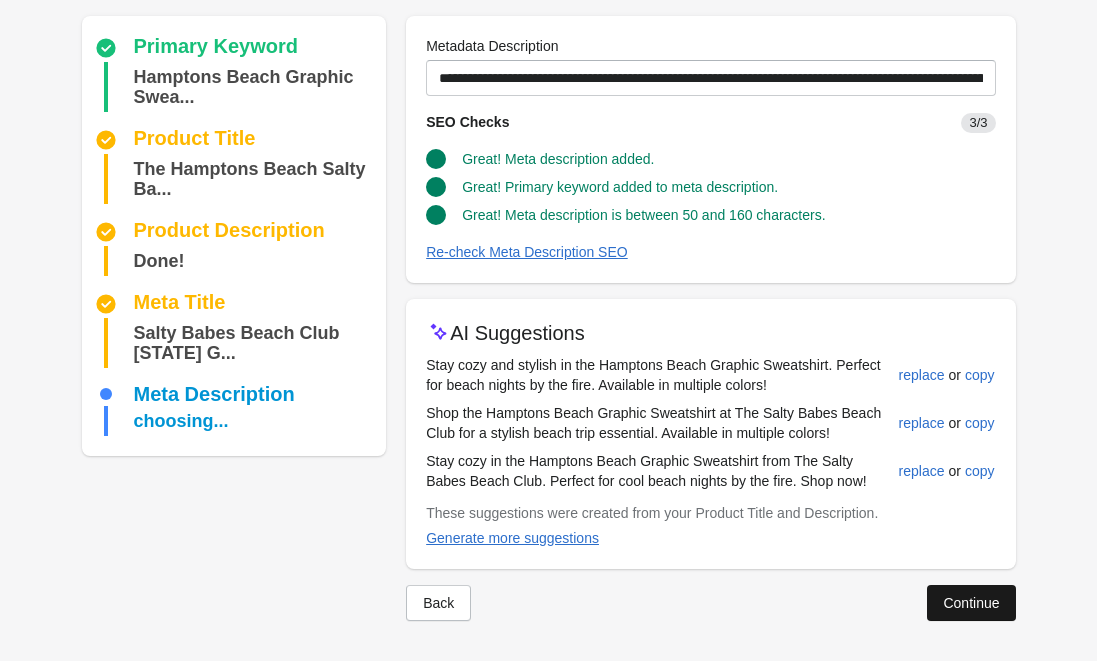 click on "Continue" at bounding box center (971, 603) 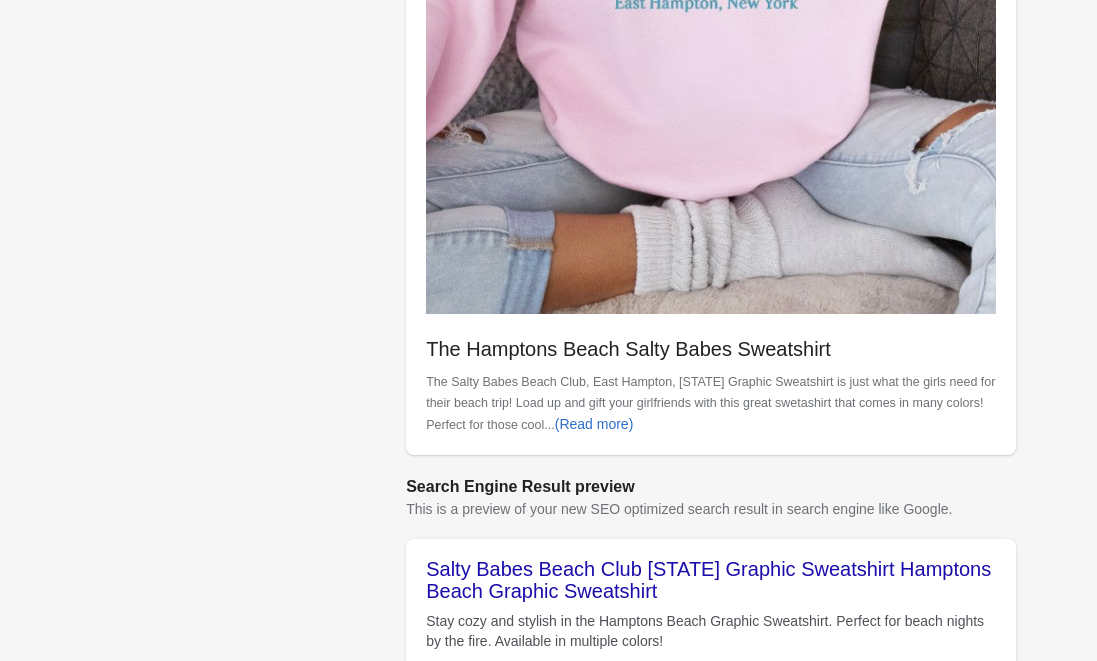 scroll, scrollTop: 596, scrollLeft: 0, axis: vertical 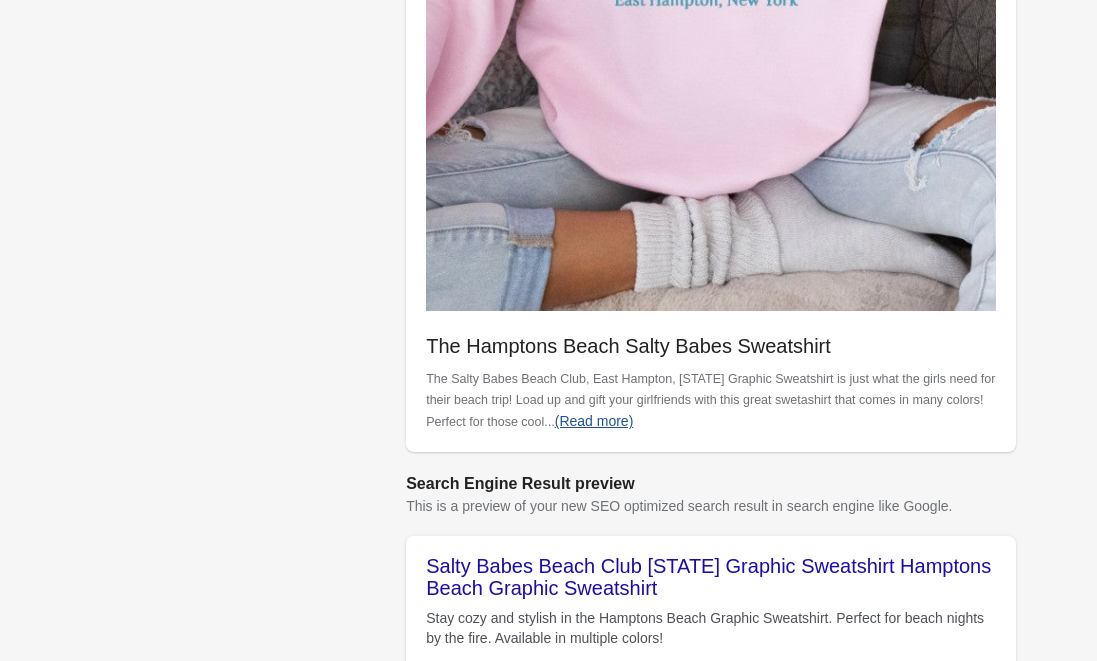click on "(Read more)" at bounding box center [594, 421] 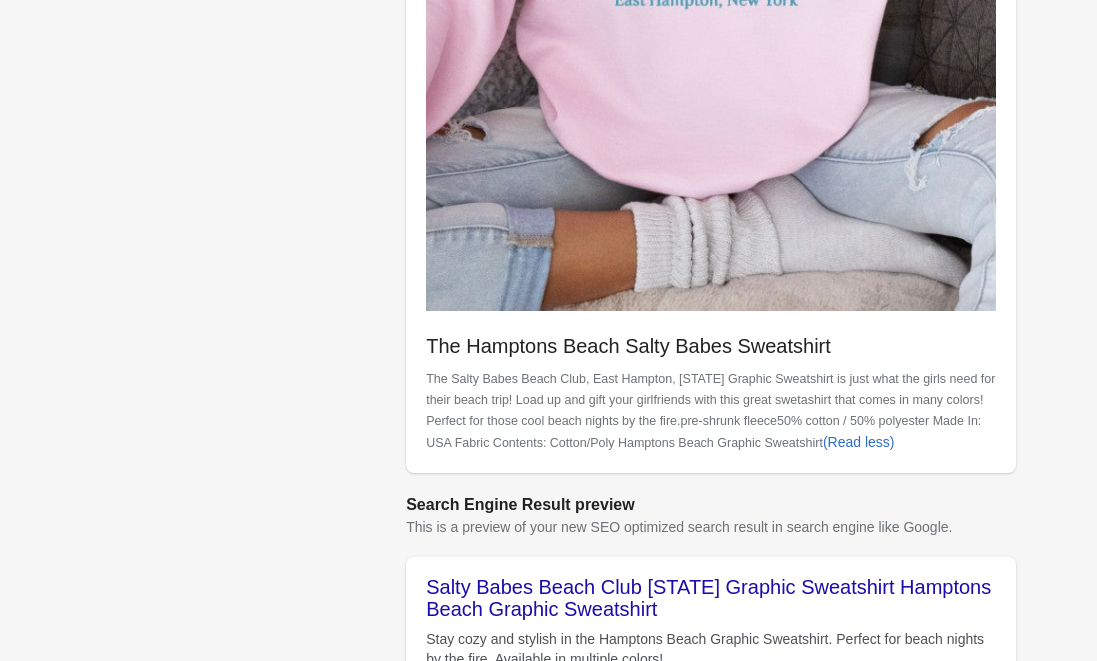 click on "The Salty Babes Beach Club, [CITY], [STATE] Graphic Sweatshirt is just what the girls need for their beach trip! Load up and gift your girlfriends with this great swetashirt that comes in many colors! Perfect for those cool beach nights by the fire.pre-shrunk fleece50% cotton / 50% polyester Made In: USA
Fabric Contents: Cotton/Poly
Hamptons Beach Graphic Sweatshirt
(Read less)" at bounding box center (710, 411) 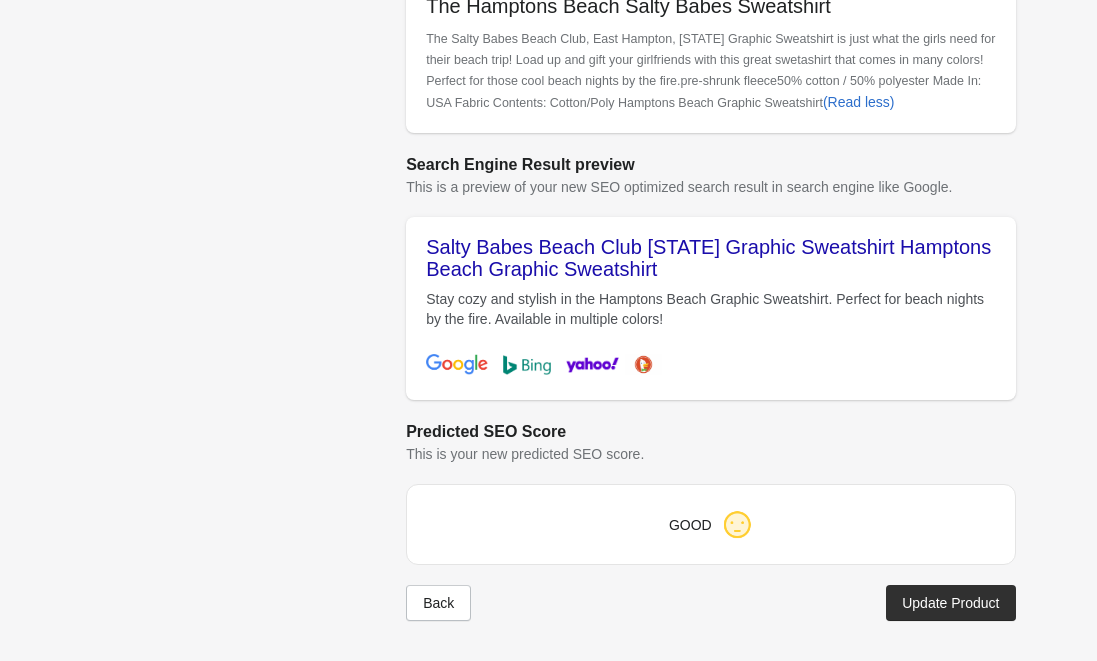 scroll, scrollTop: 957, scrollLeft: 0, axis: vertical 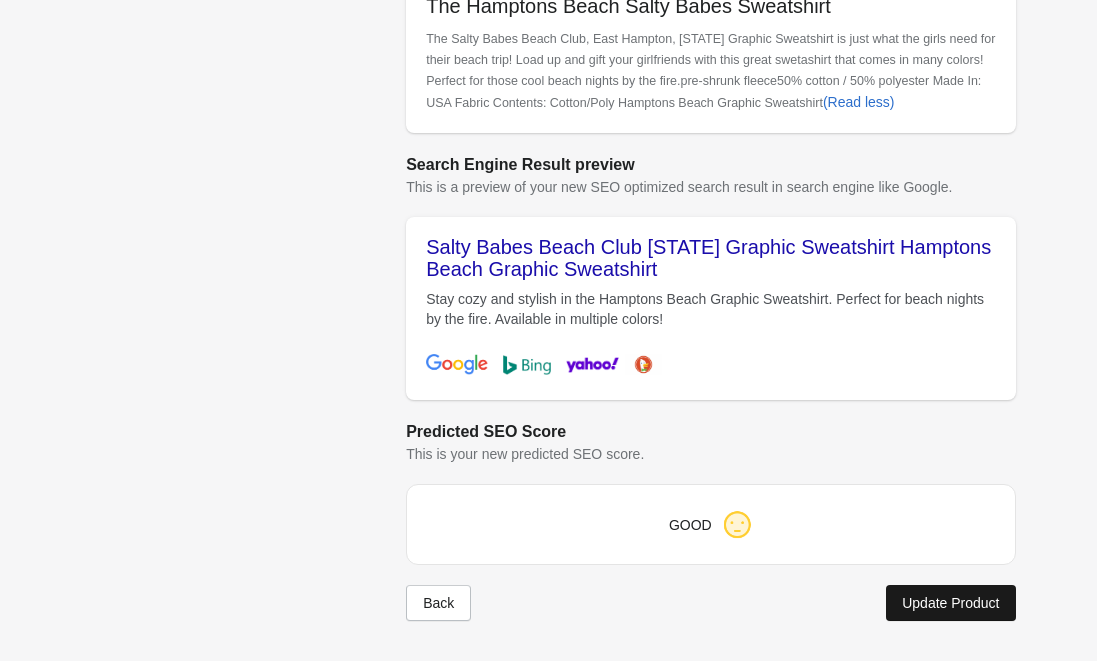 click on "Update Product" at bounding box center [950, 603] 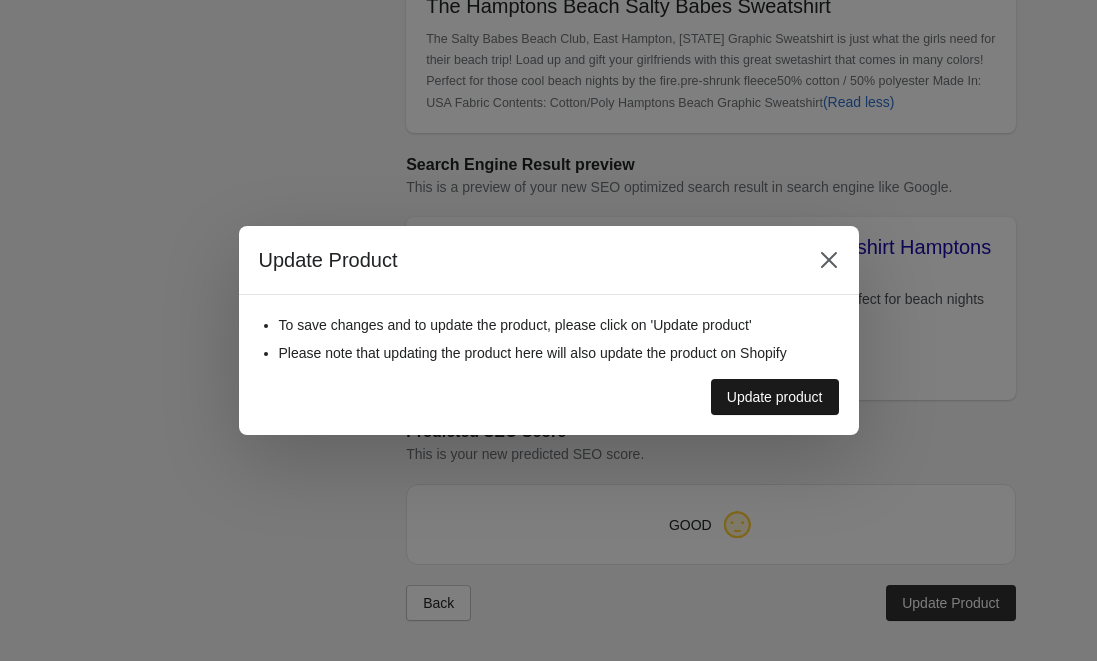 click on "Update product" at bounding box center [775, 397] 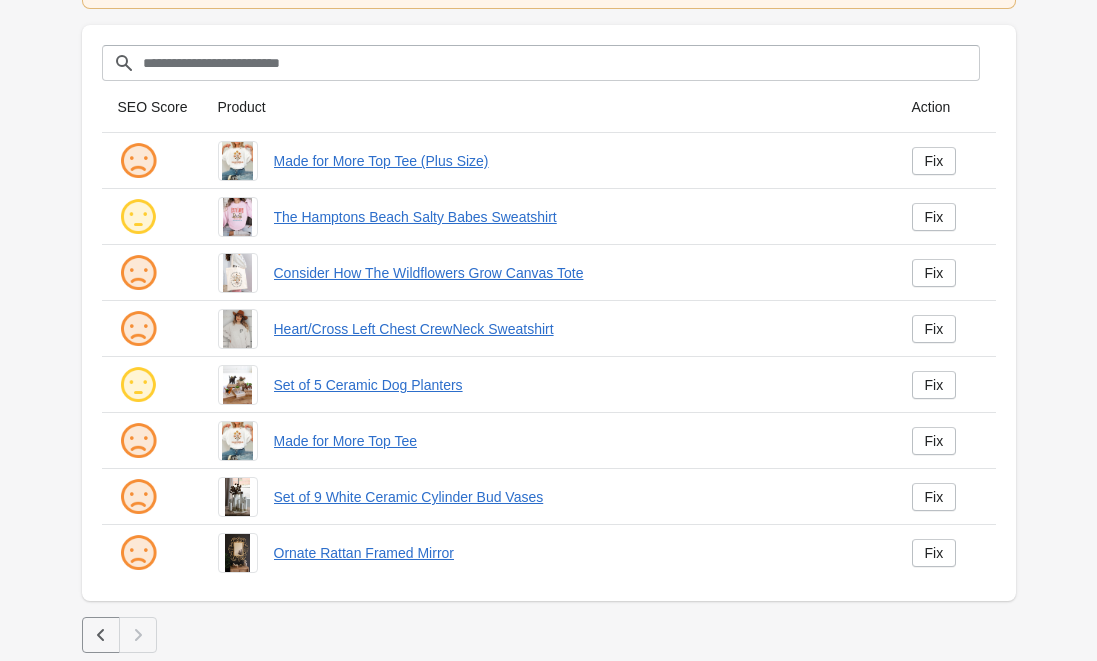 scroll, scrollTop: 187, scrollLeft: 0, axis: vertical 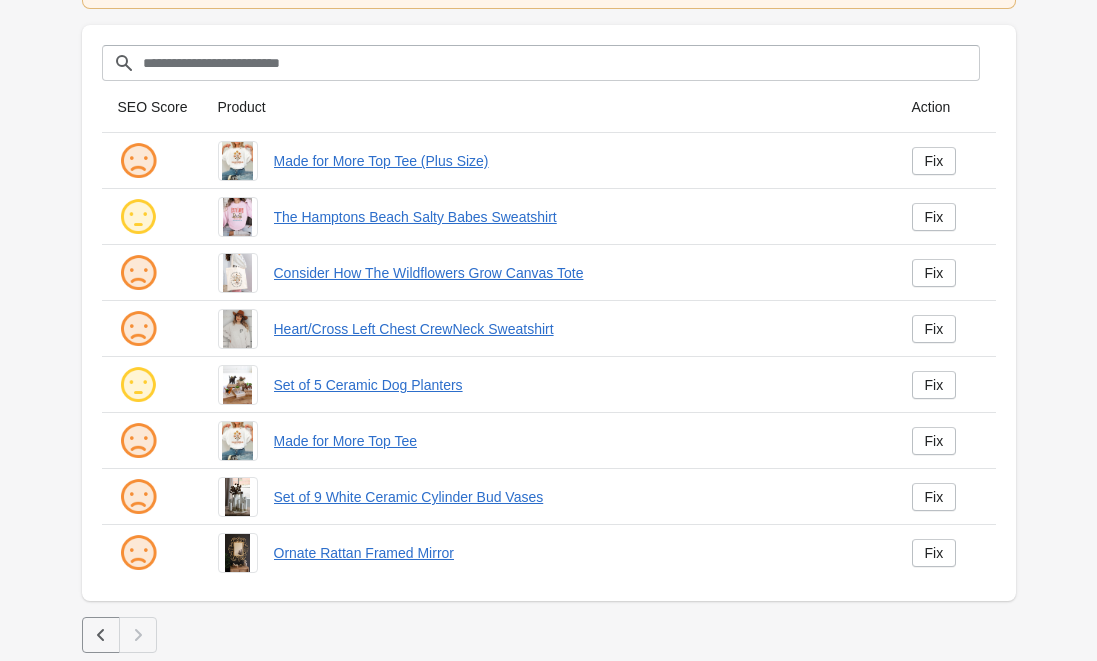 click 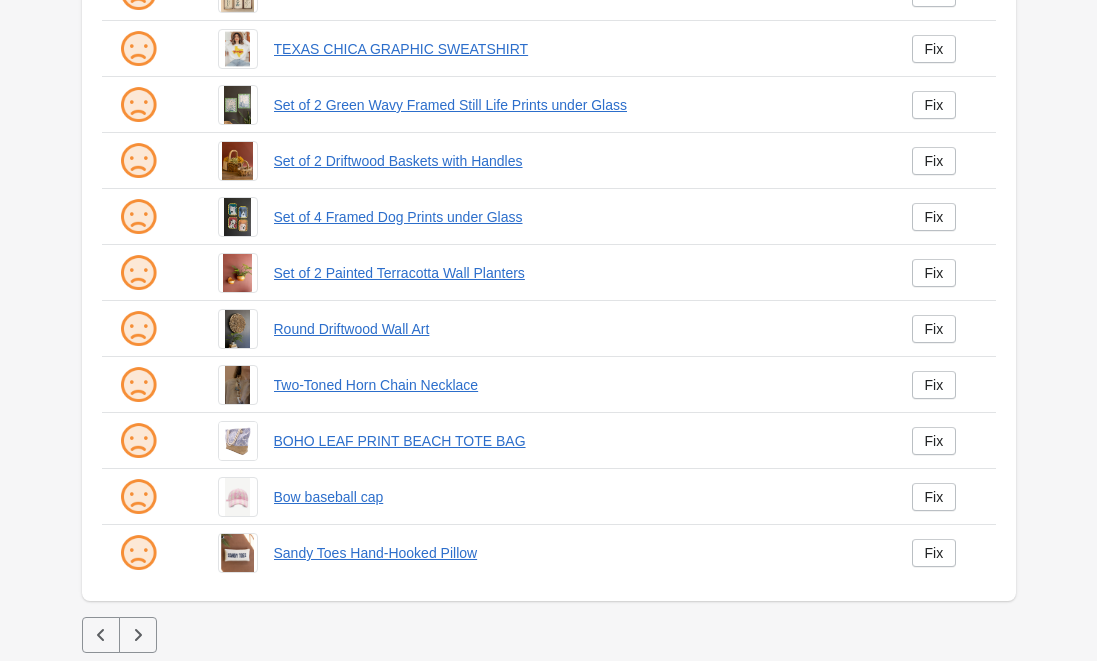 scroll, scrollTop: 579, scrollLeft: 0, axis: vertical 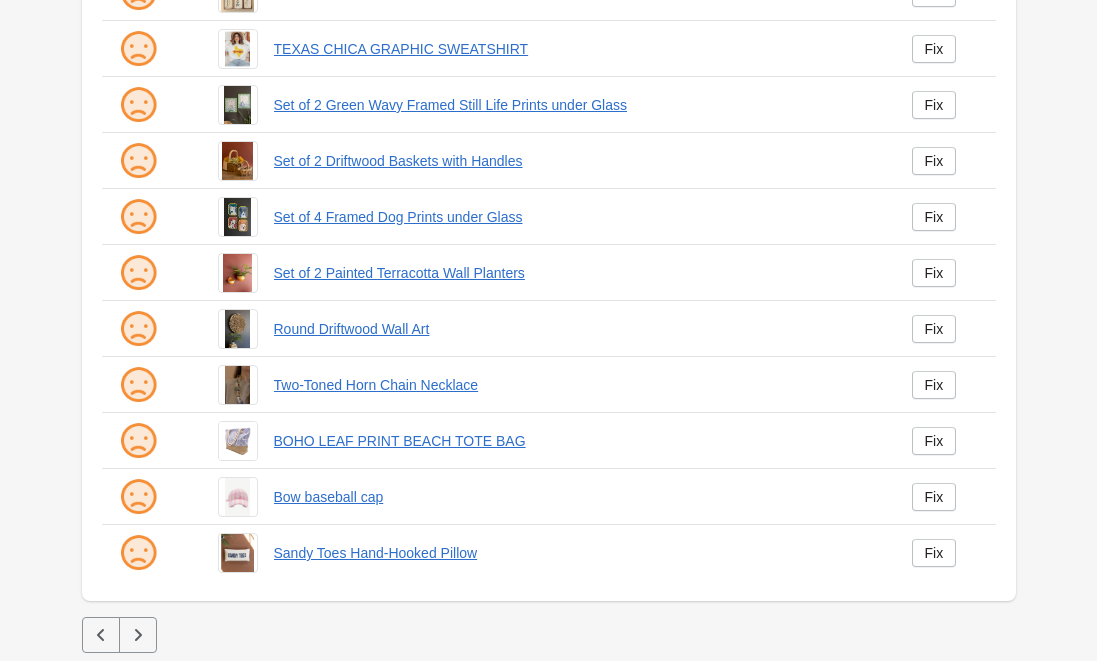 click 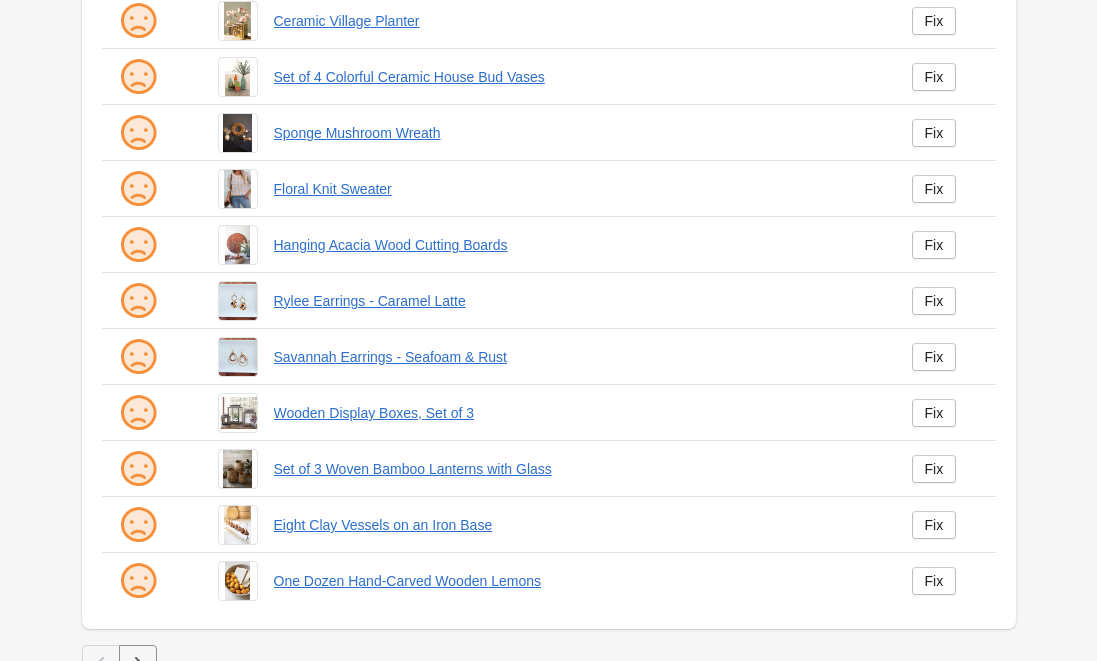 scroll, scrollTop: 549, scrollLeft: 0, axis: vertical 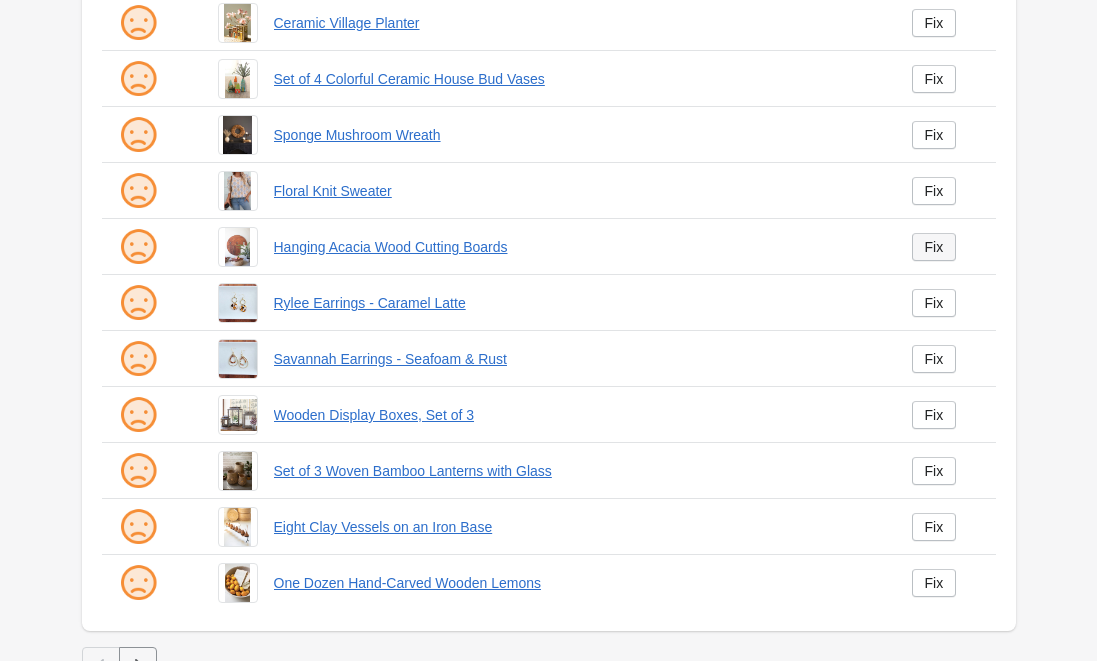 click on "Fix" at bounding box center [934, 247] 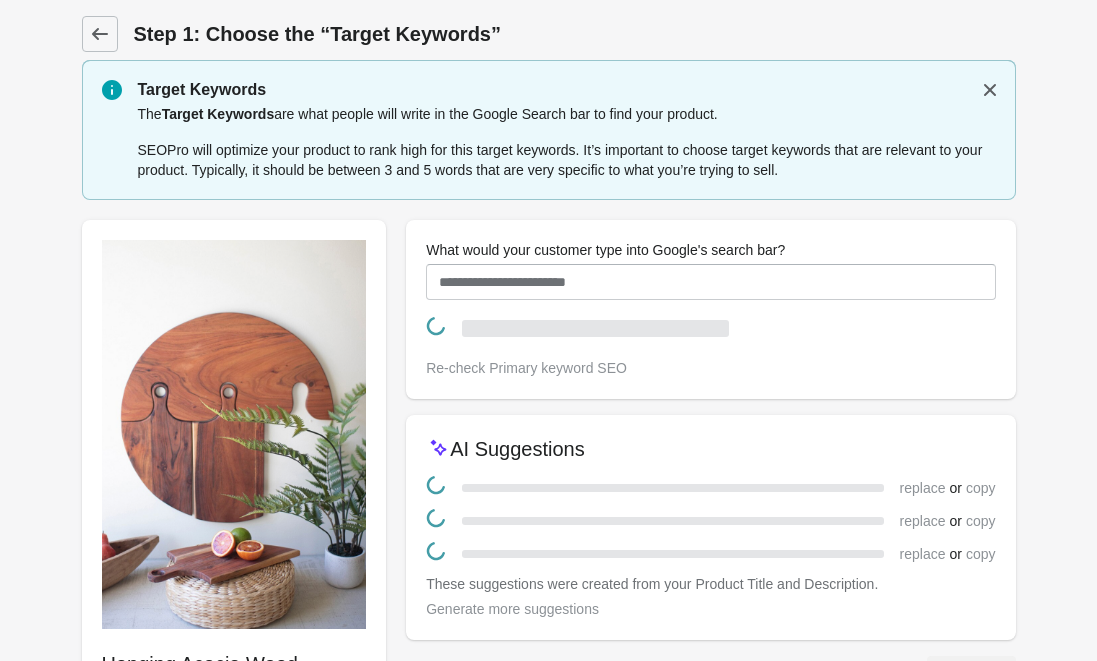 scroll, scrollTop: 0, scrollLeft: 0, axis: both 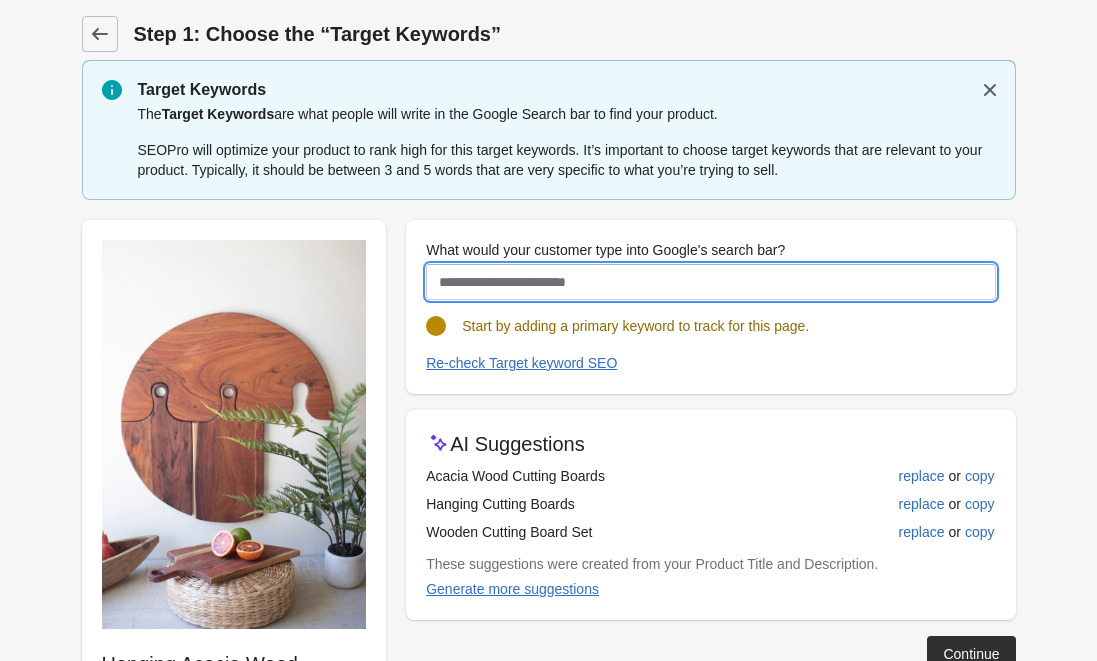 click on "What would your customer type into Google's search bar?" at bounding box center (710, 282) 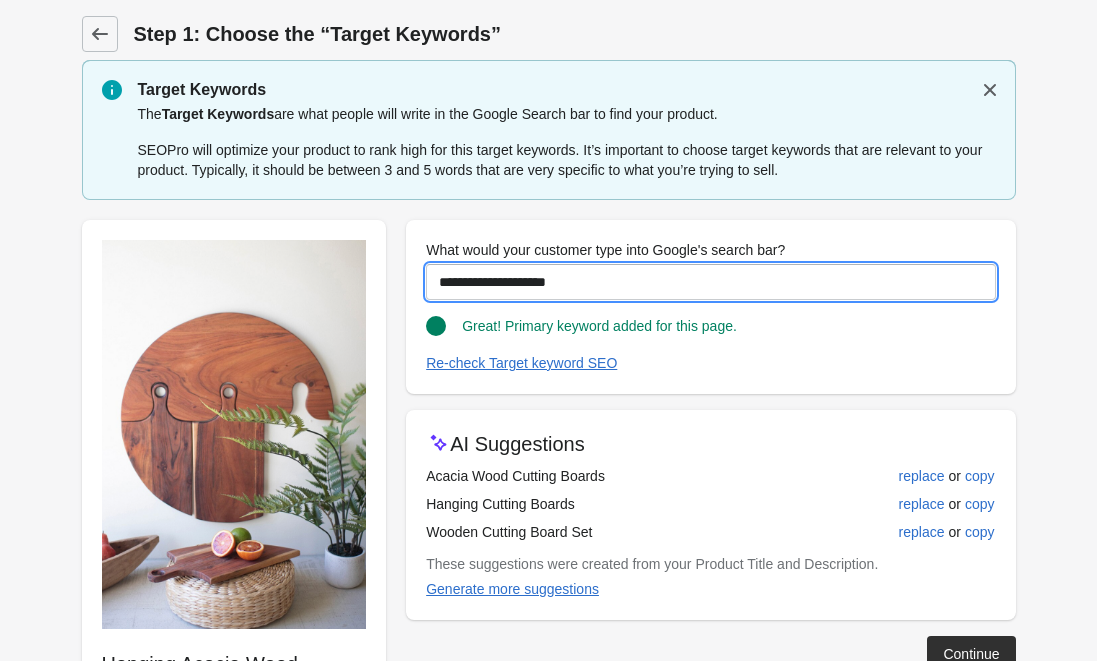 click on "**********" at bounding box center (710, 282) 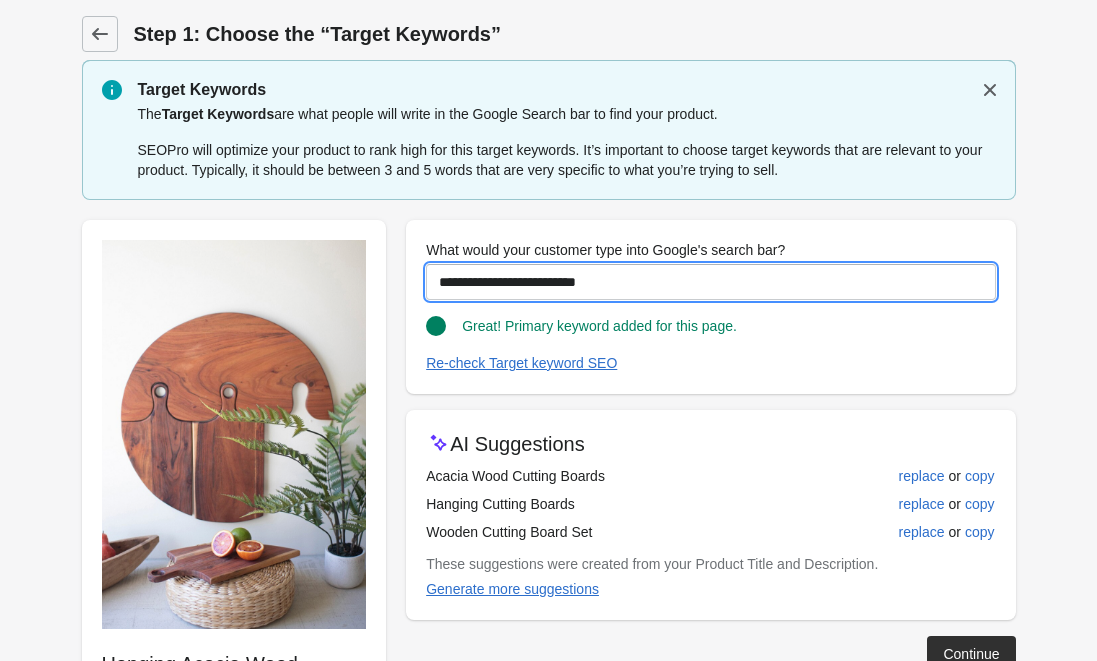 click on "**********" at bounding box center (710, 282) 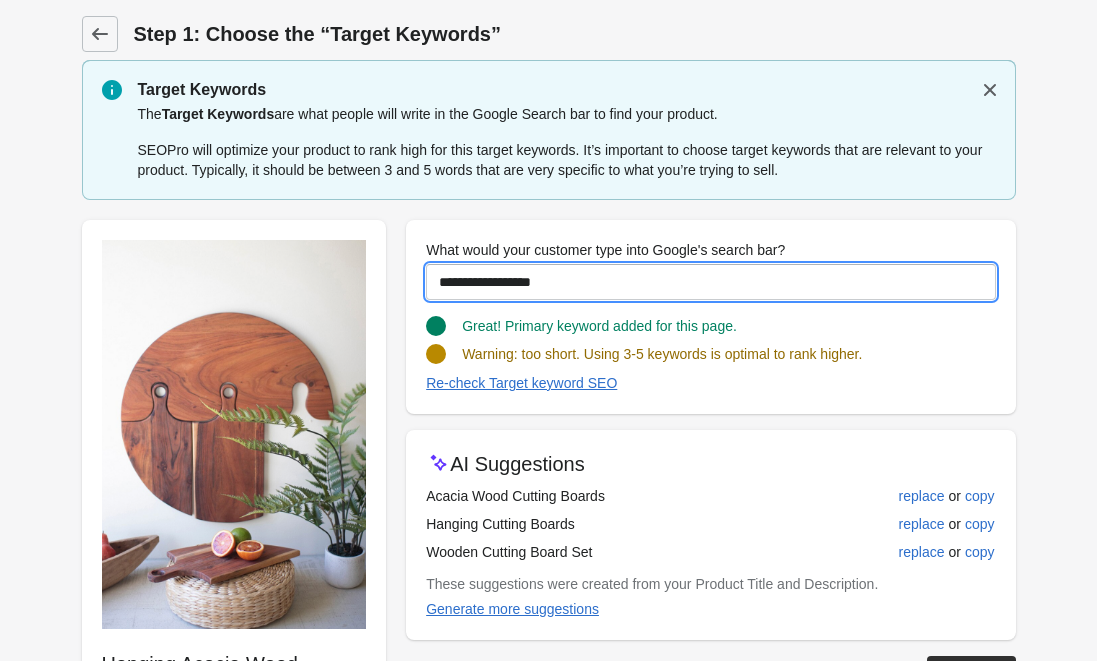 click on "**********" at bounding box center [710, 282] 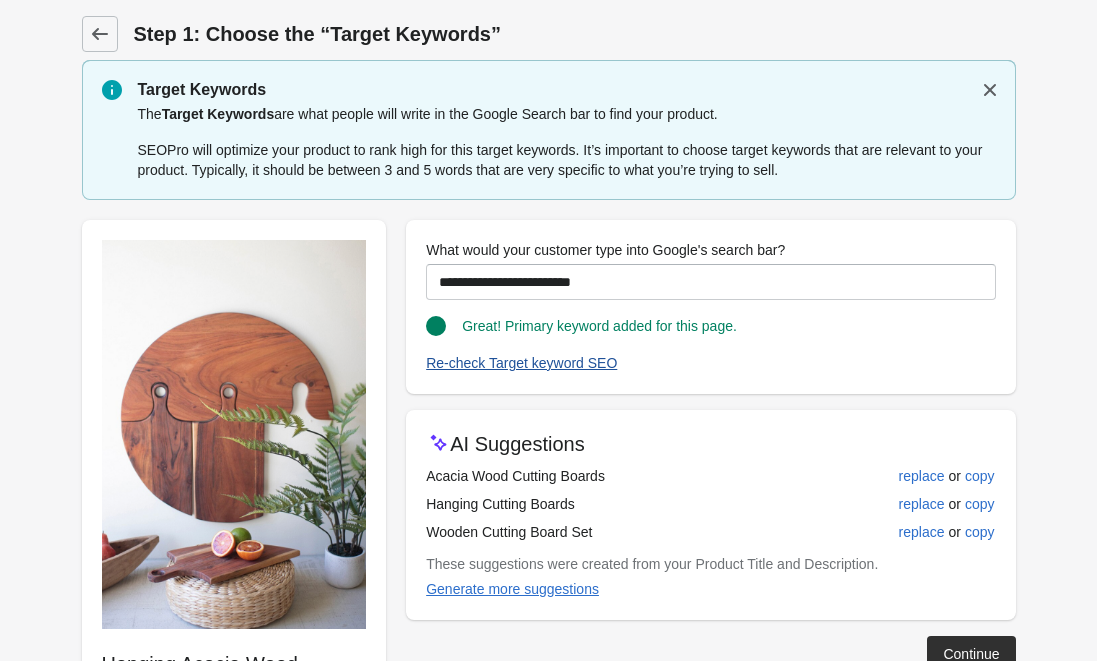 click on "Re-check Target keyword SEO" at bounding box center [521, 363] 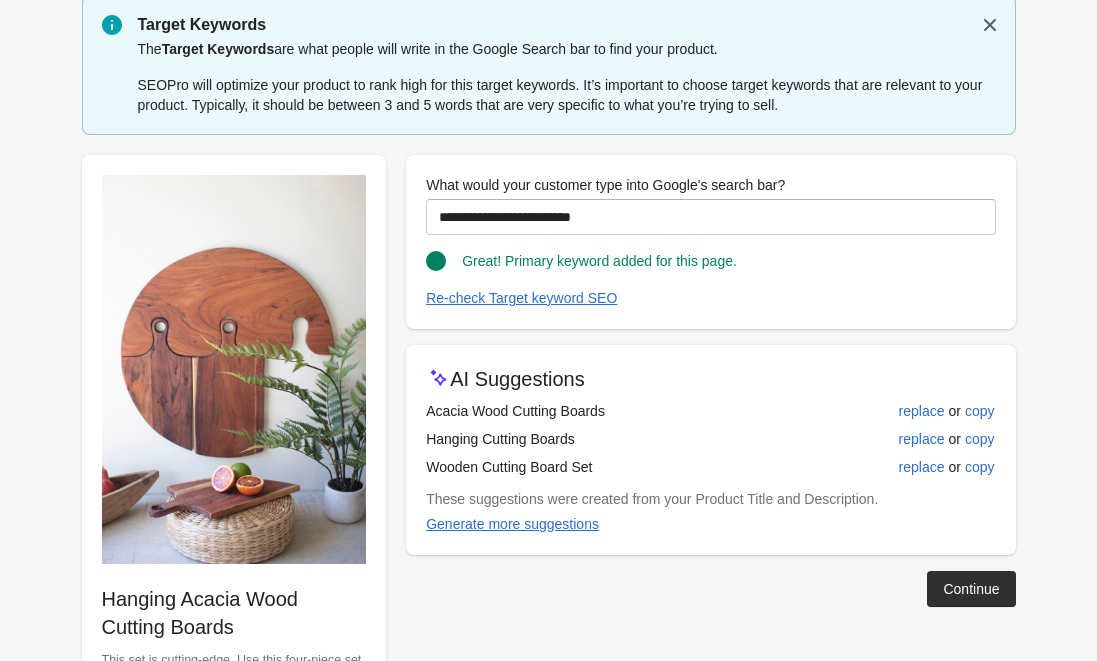 scroll, scrollTop: 66, scrollLeft: 0, axis: vertical 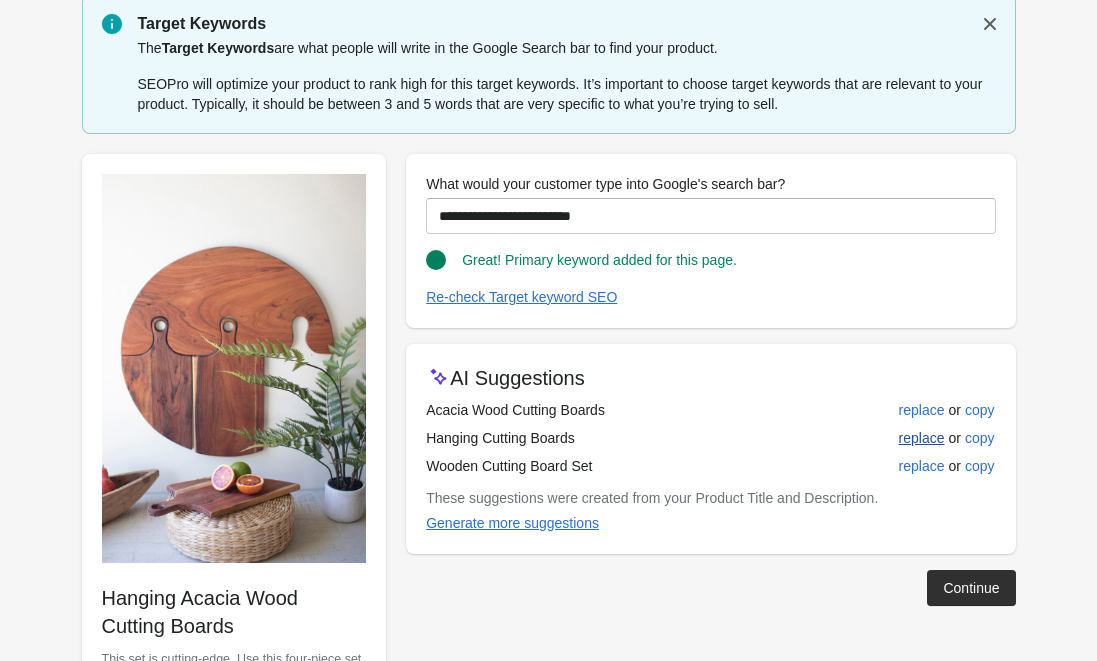 click on "replace" at bounding box center [922, 438] 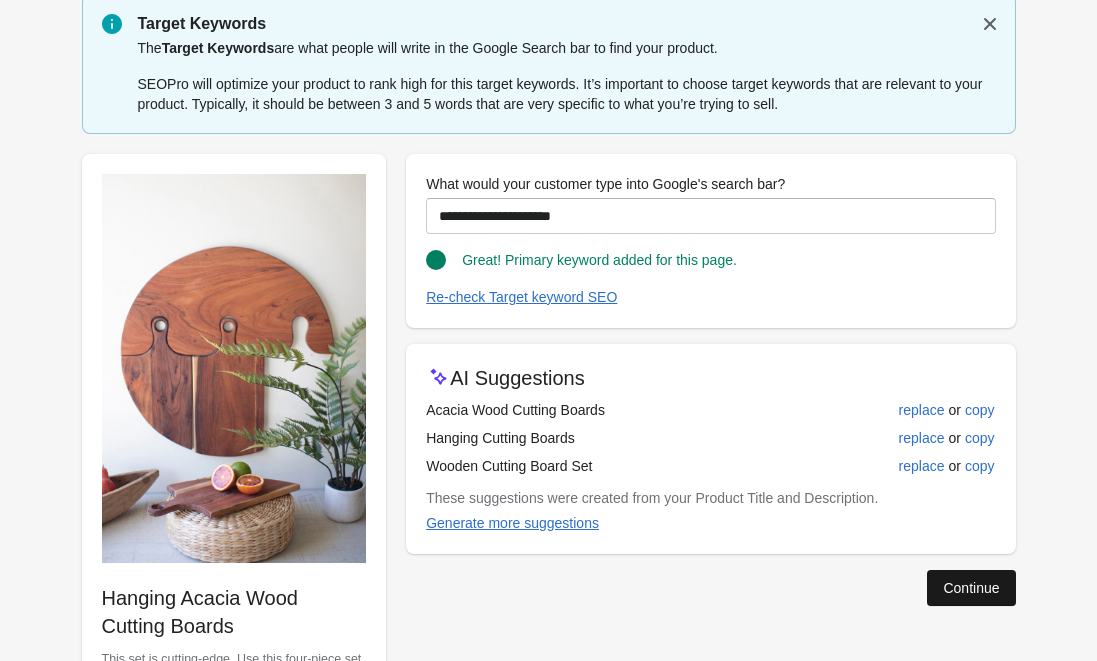 click on "Continue" at bounding box center (971, 588) 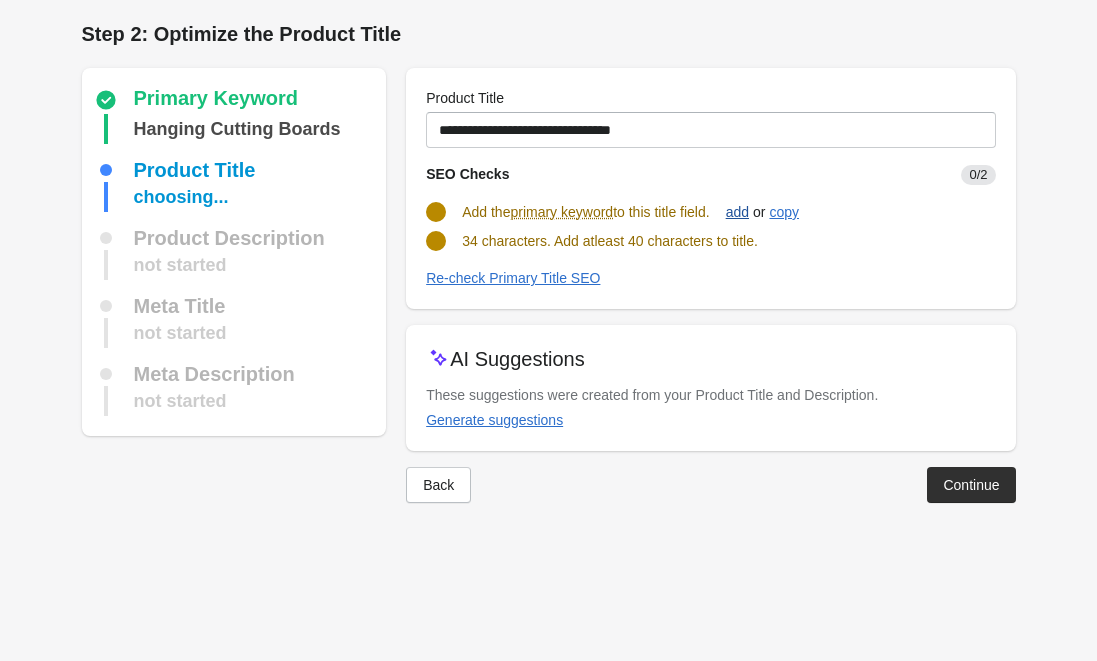 click on "add" at bounding box center [737, 212] 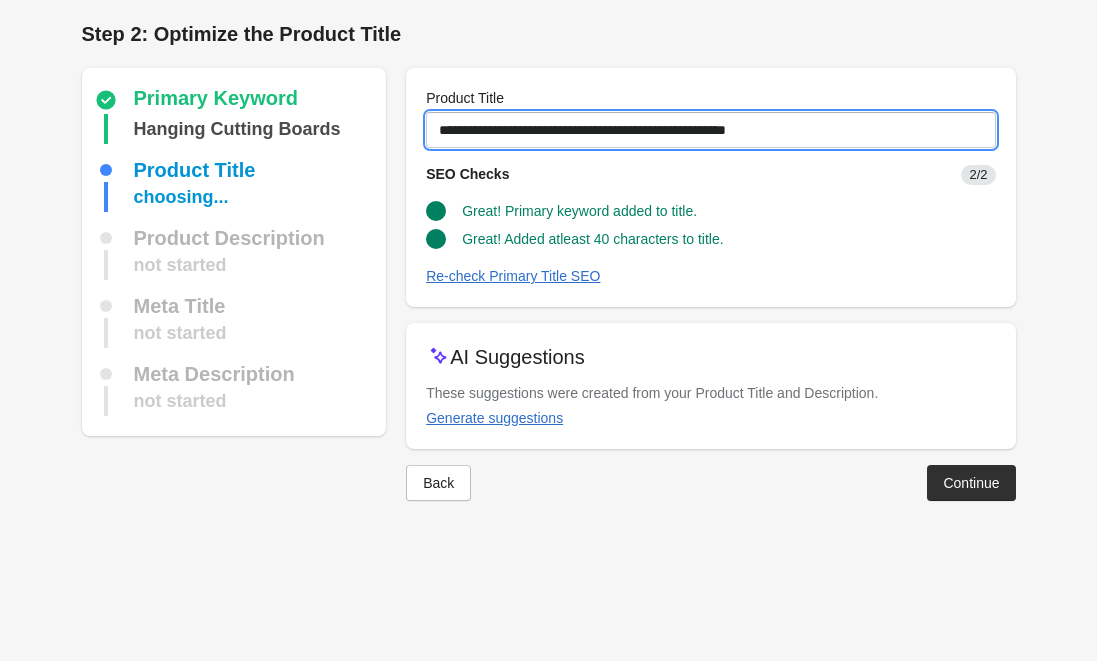 drag, startPoint x: 678, startPoint y: 129, endPoint x: 430, endPoint y: 123, distance: 248.07257 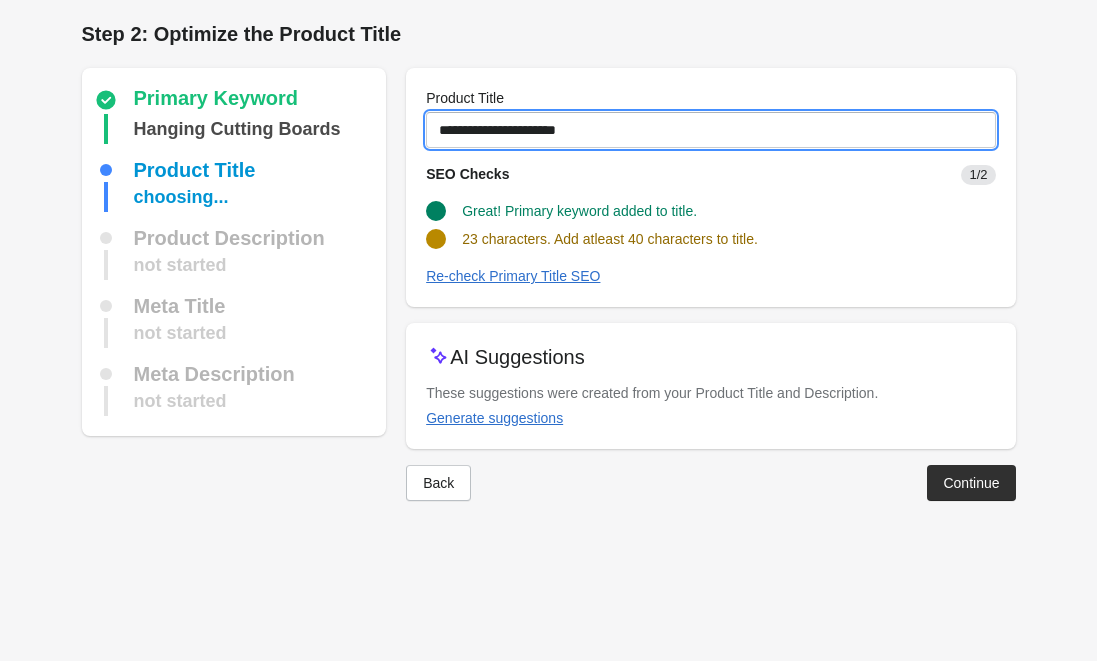 click on "**********" at bounding box center (710, 130) 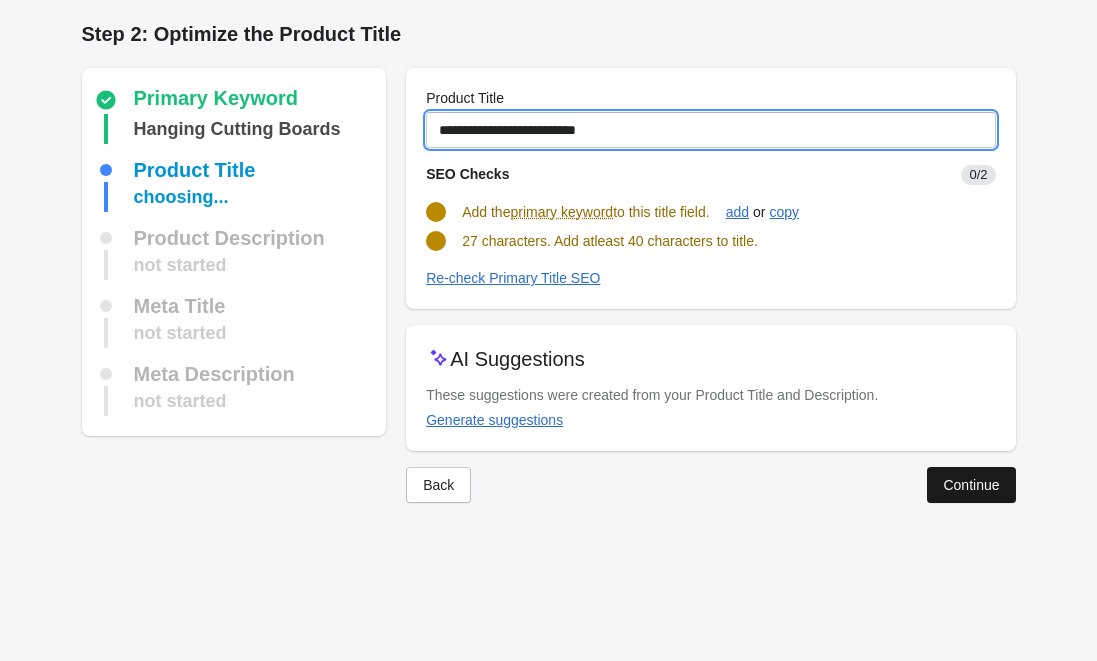 type on "**********" 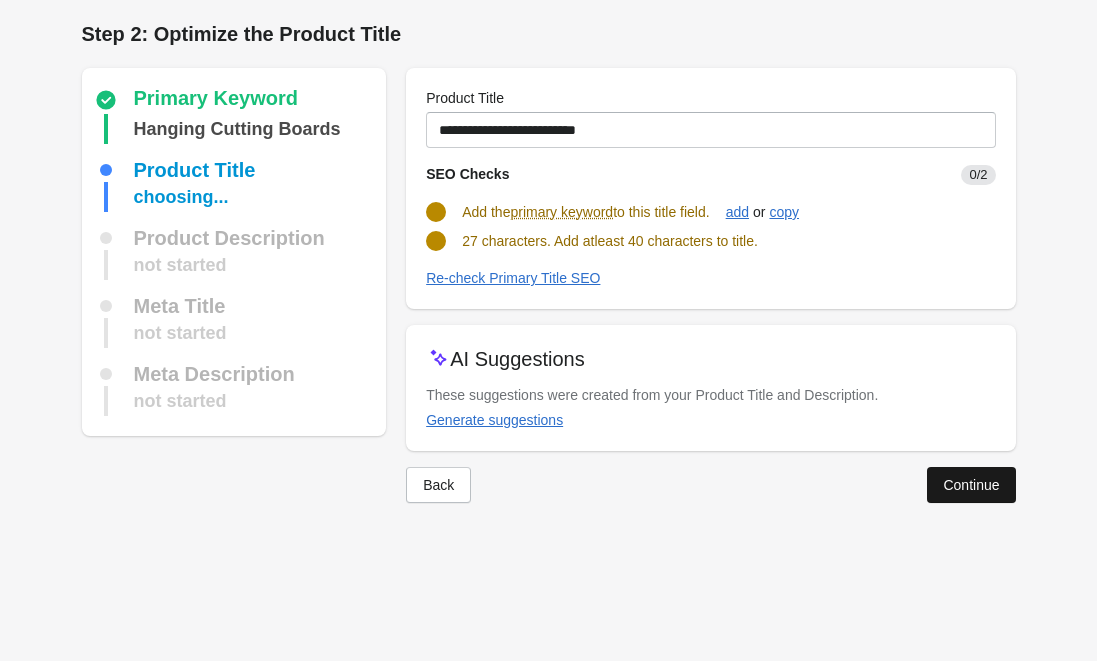 click on "Continue" at bounding box center [971, 485] 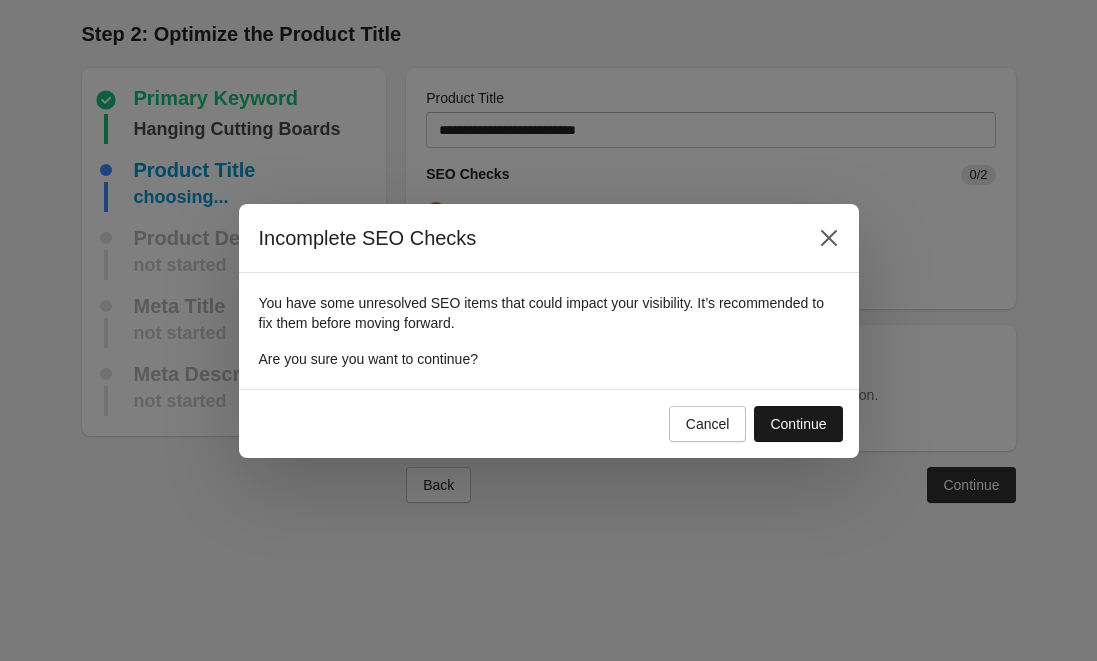 click on "Continue" at bounding box center (798, 424) 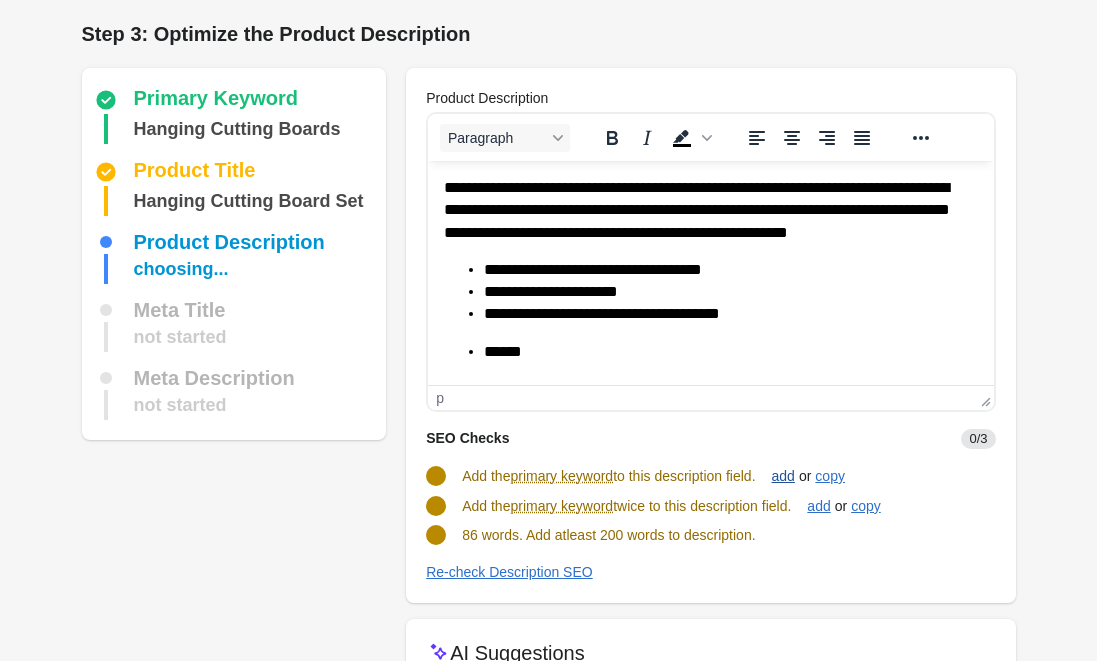 click on "add" at bounding box center [783, 476] 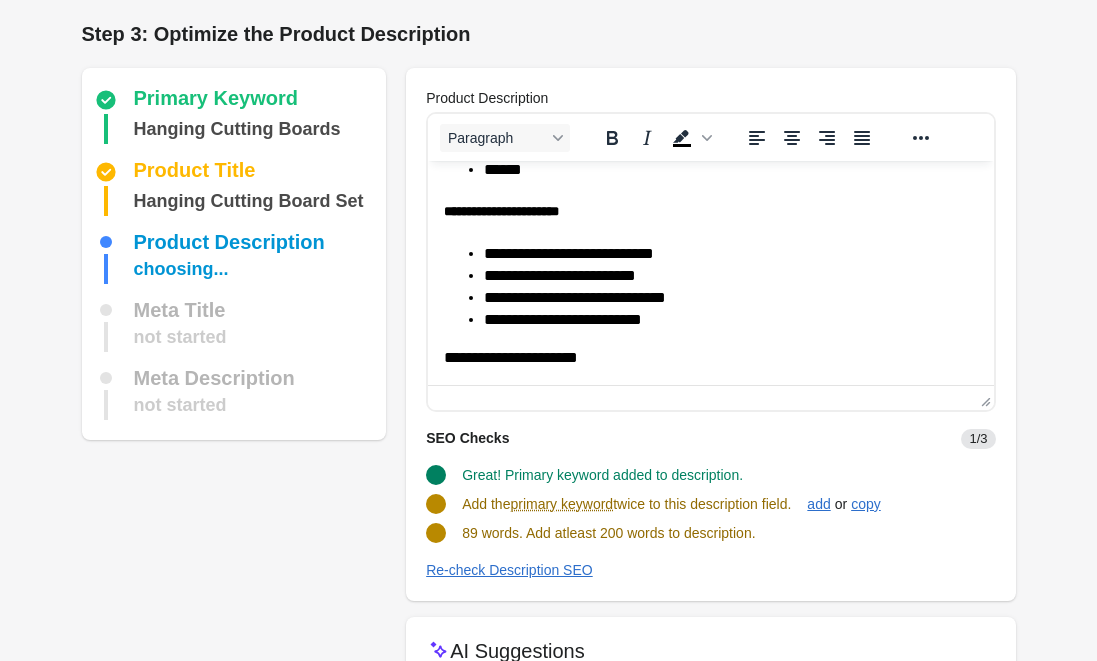scroll, scrollTop: 182, scrollLeft: 0, axis: vertical 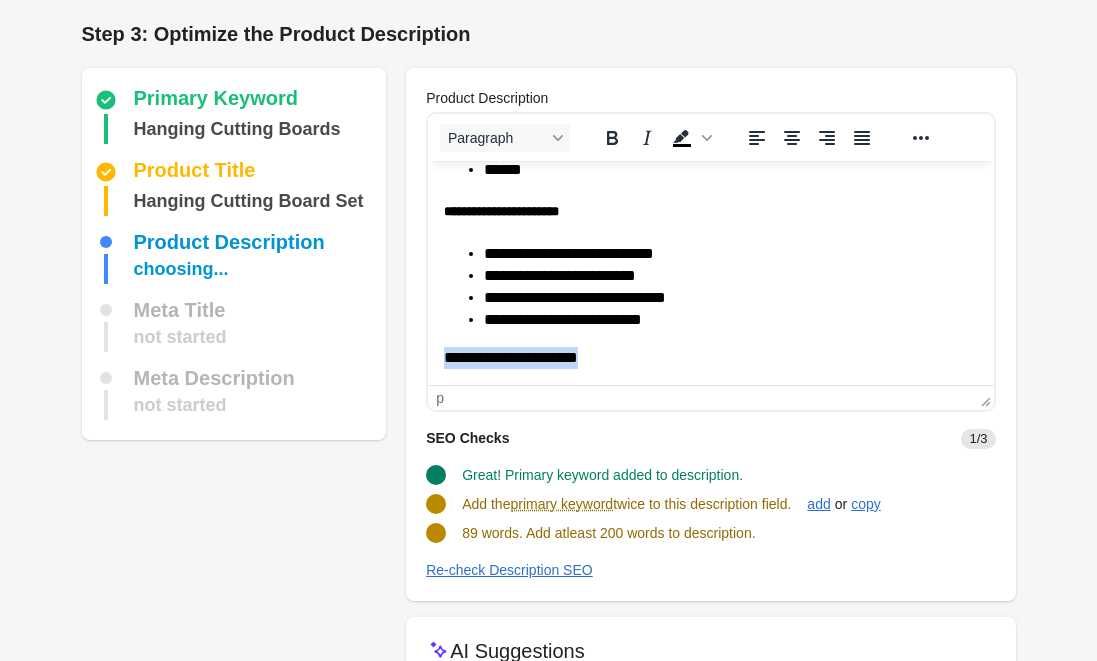 drag, startPoint x: 615, startPoint y: 359, endPoint x: 432, endPoint y: 358, distance: 183.00273 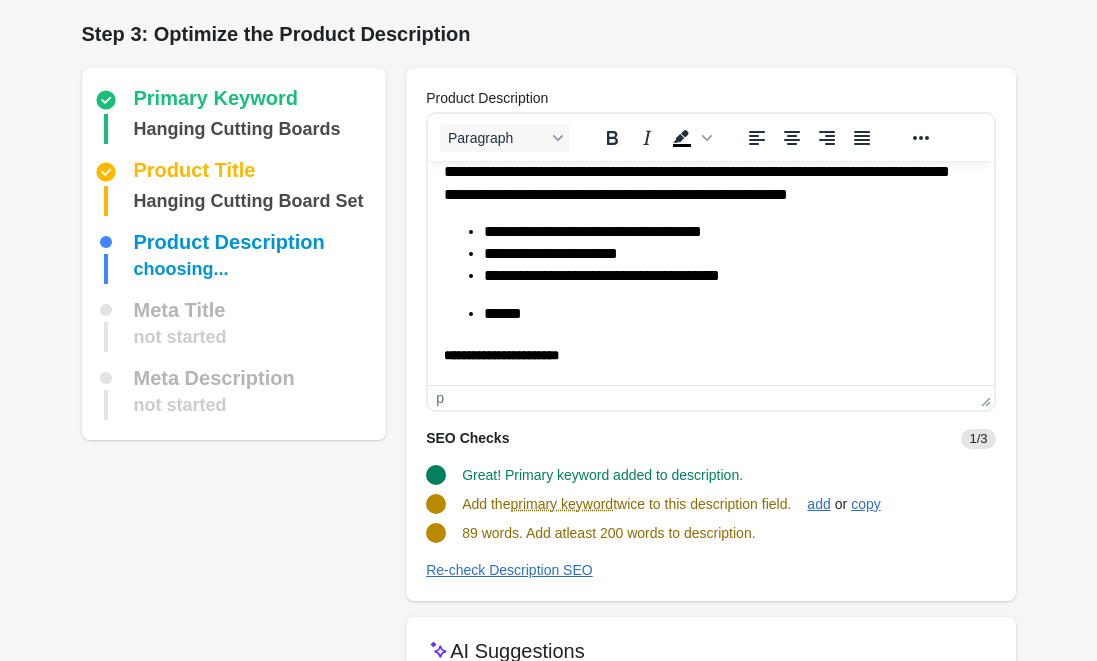scroll, scrollTop: 35, scrollLeft: 0, axis: vertical 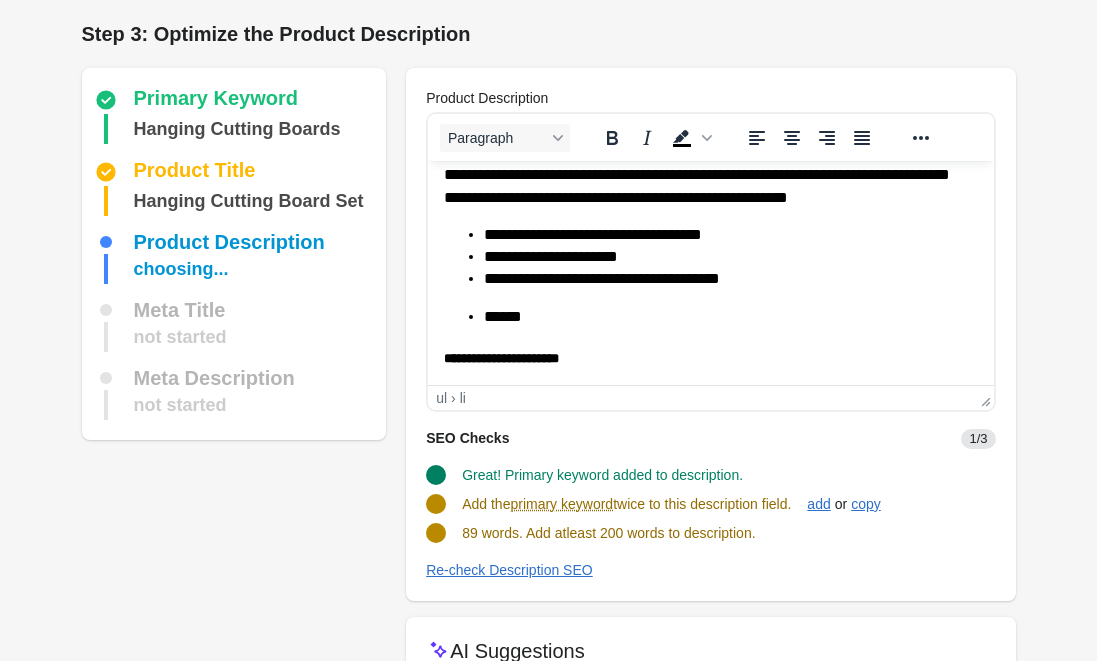 click on "**********" at bounding box center (730, 235) 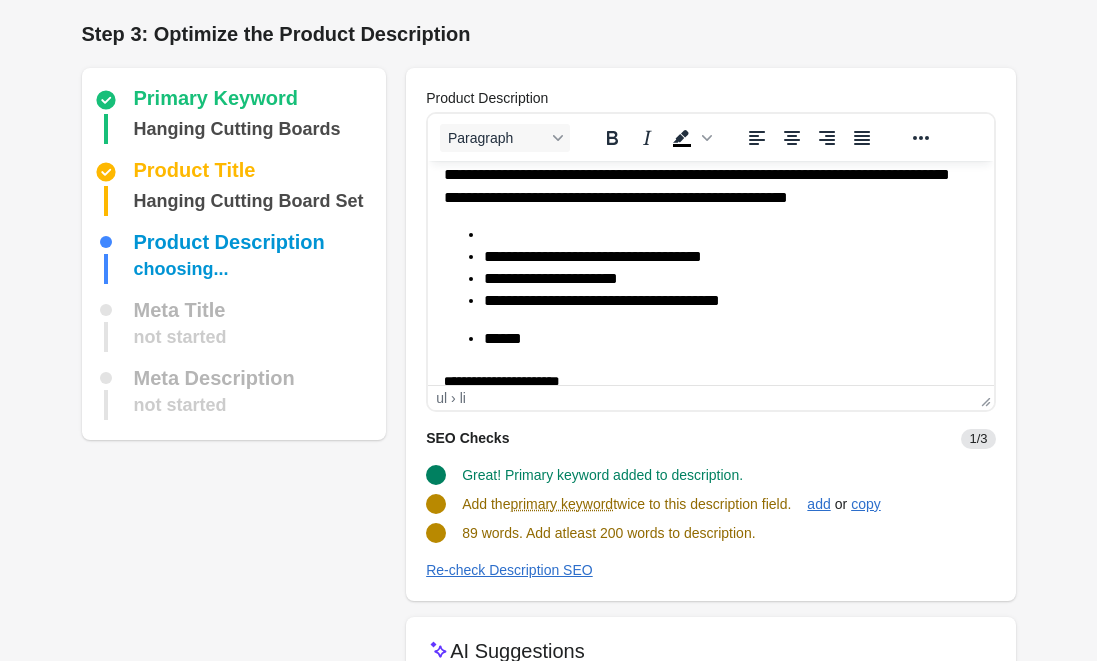 click on "**********" at bounding box center [710, 268] 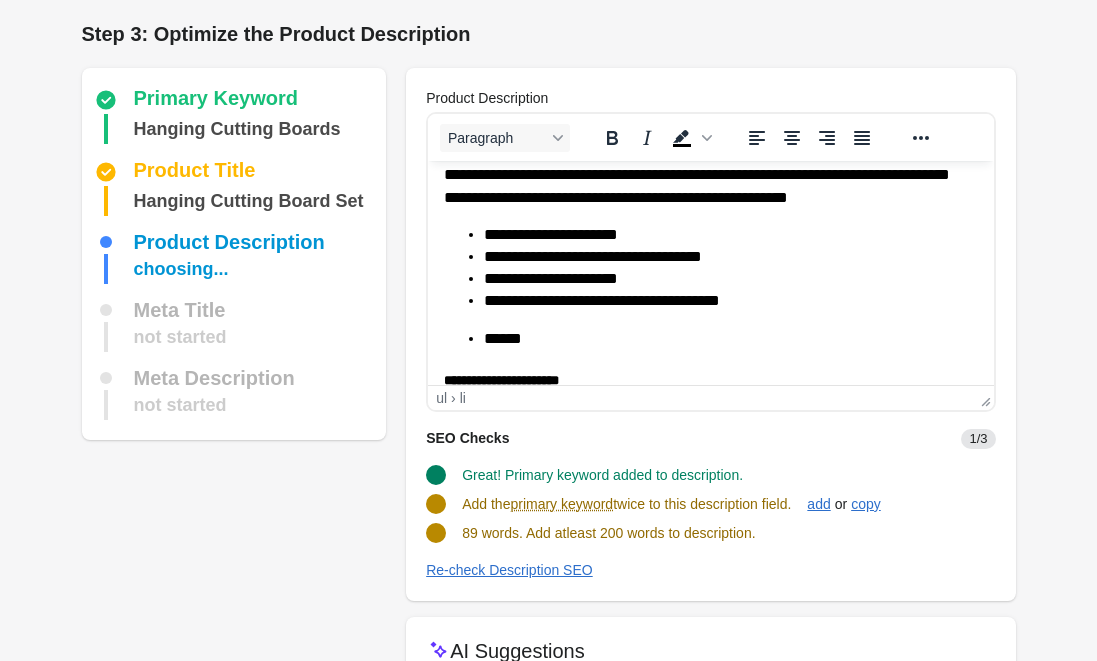 click on "**********" at bounding box center (710, 268) 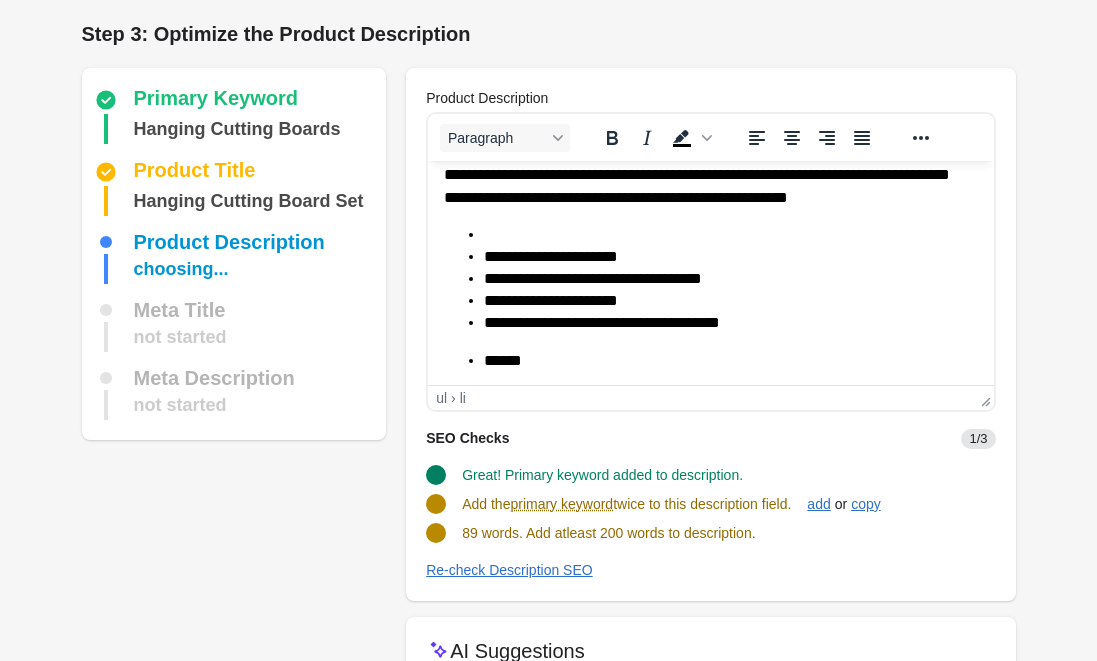 click at bounding box center [730, 235] 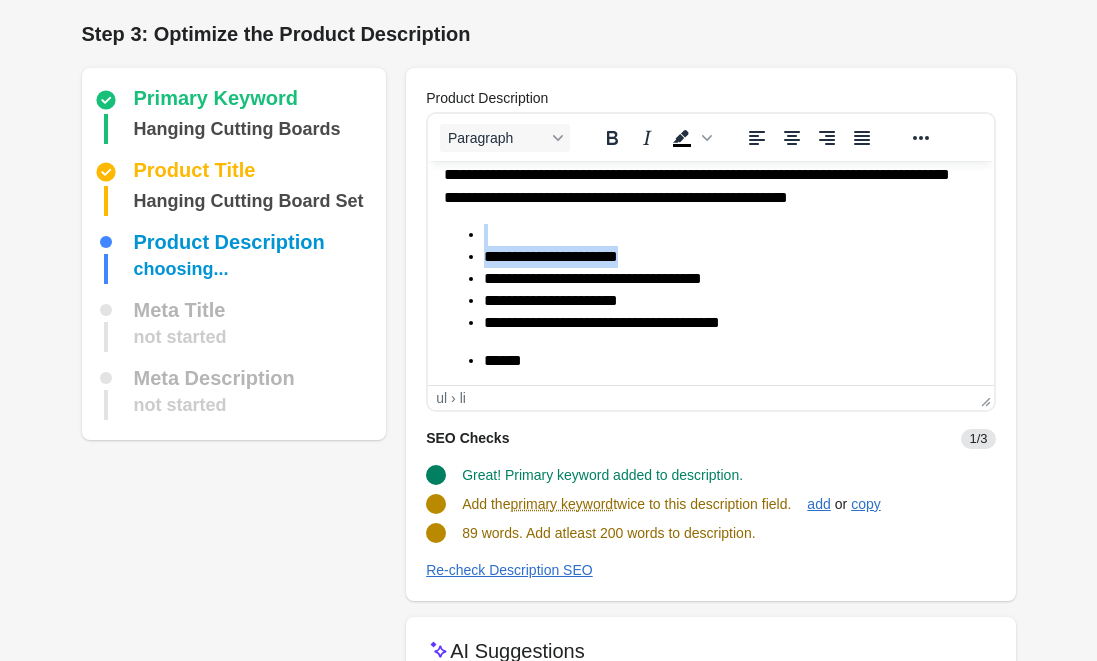drag, startPoint x: 664, startPoint y: 256, endPoint x: 427, endPoint y: 228, distance: 238.64827 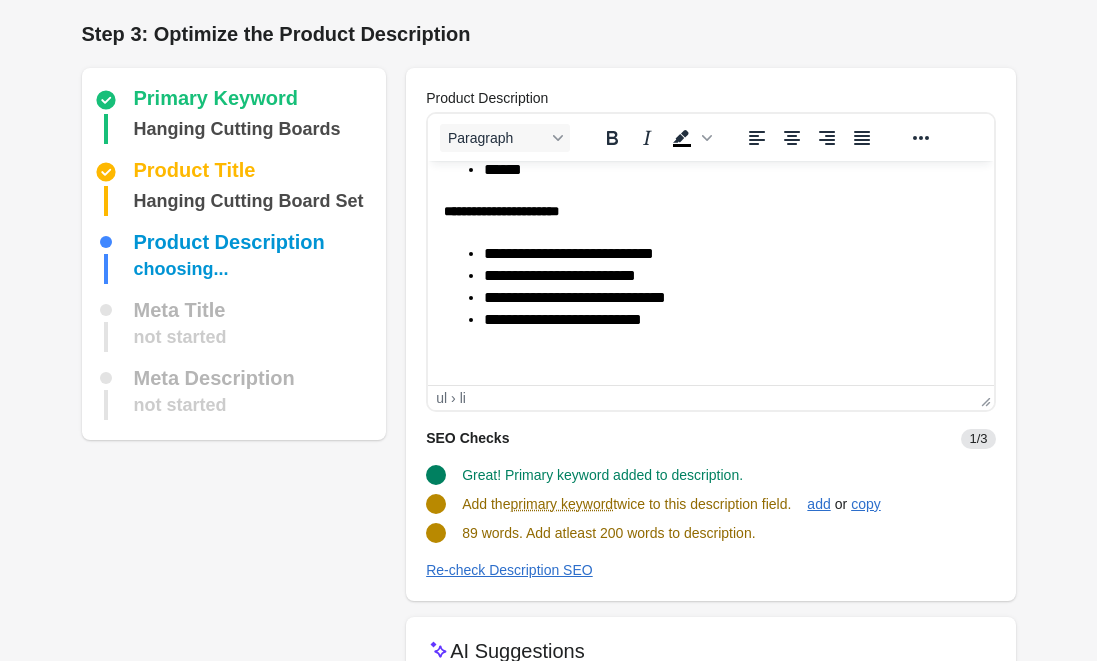 scroll, scrollTop: 204, scrollLeft: 0, axis: vertical 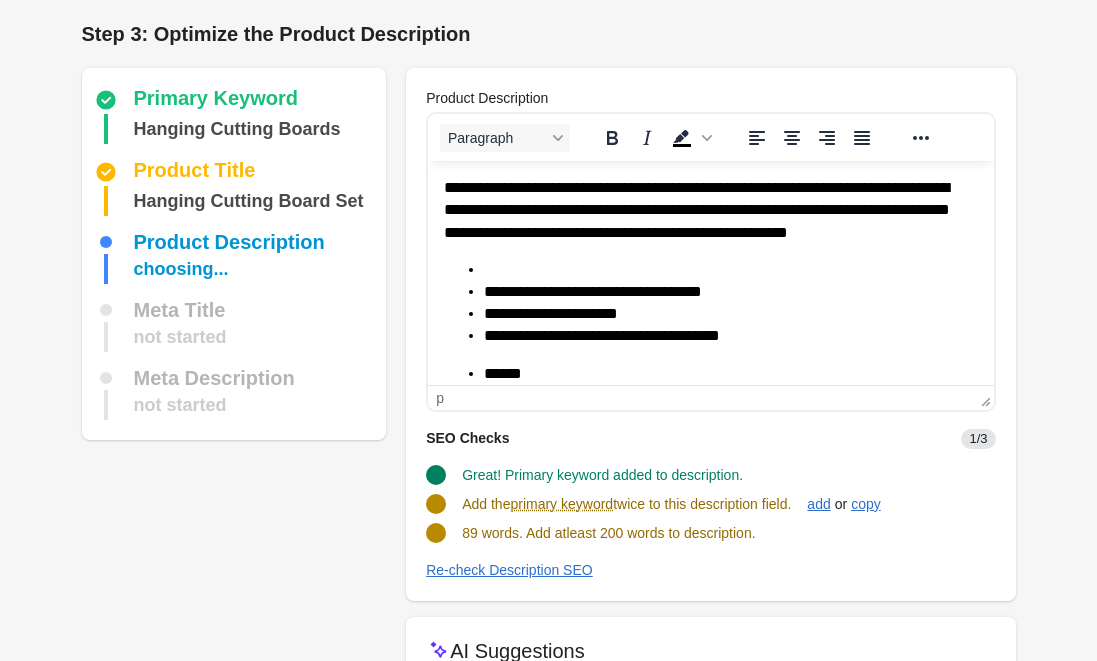 click on "**********" at bounding box center (710, 210) 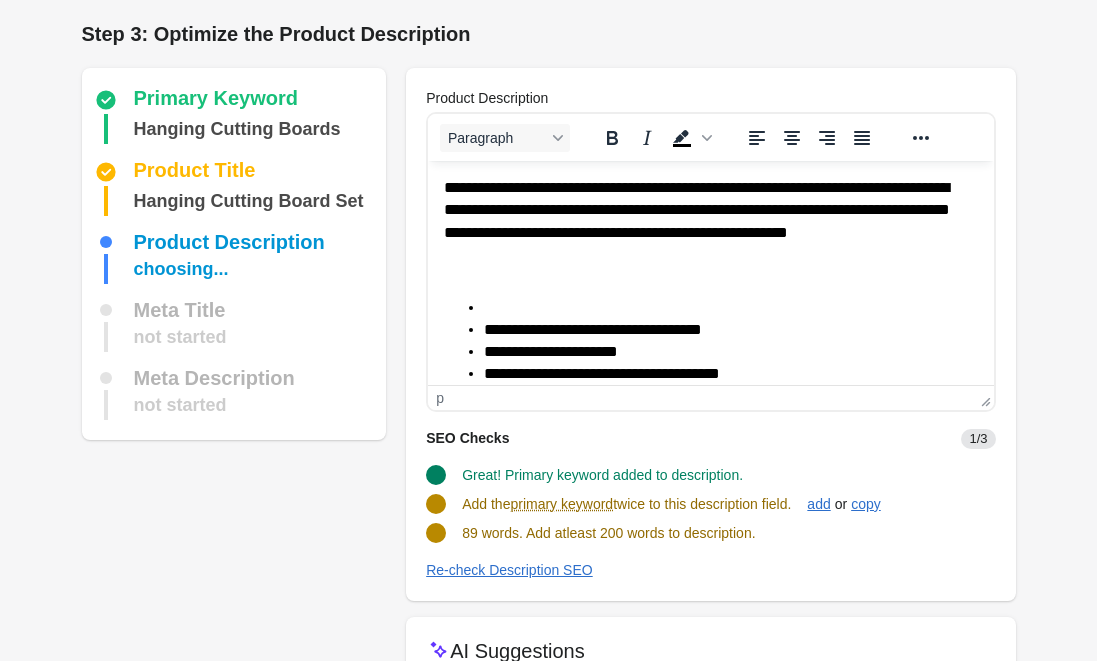 scroll, scrollTop: 0, scrollLeft: 0, axis: both 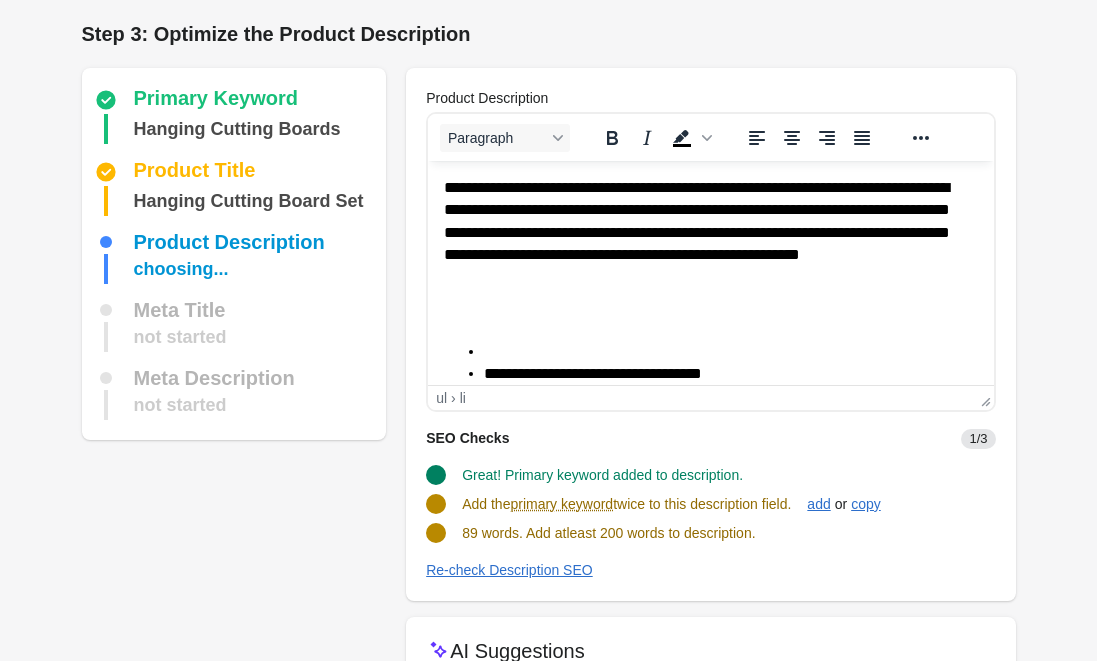 drag, startPoint x: 542, startPoint y: 331, endPoint x: 483, endPoint y: 325, distance: 59.3043 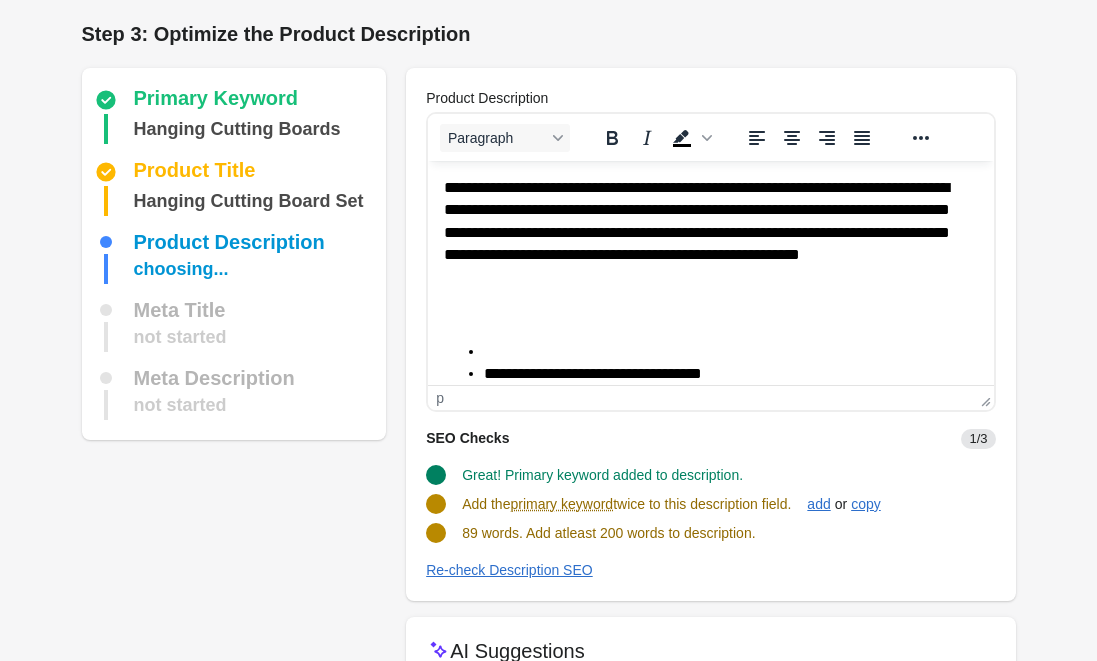 click on "**********" at bounding box center [710, 416] 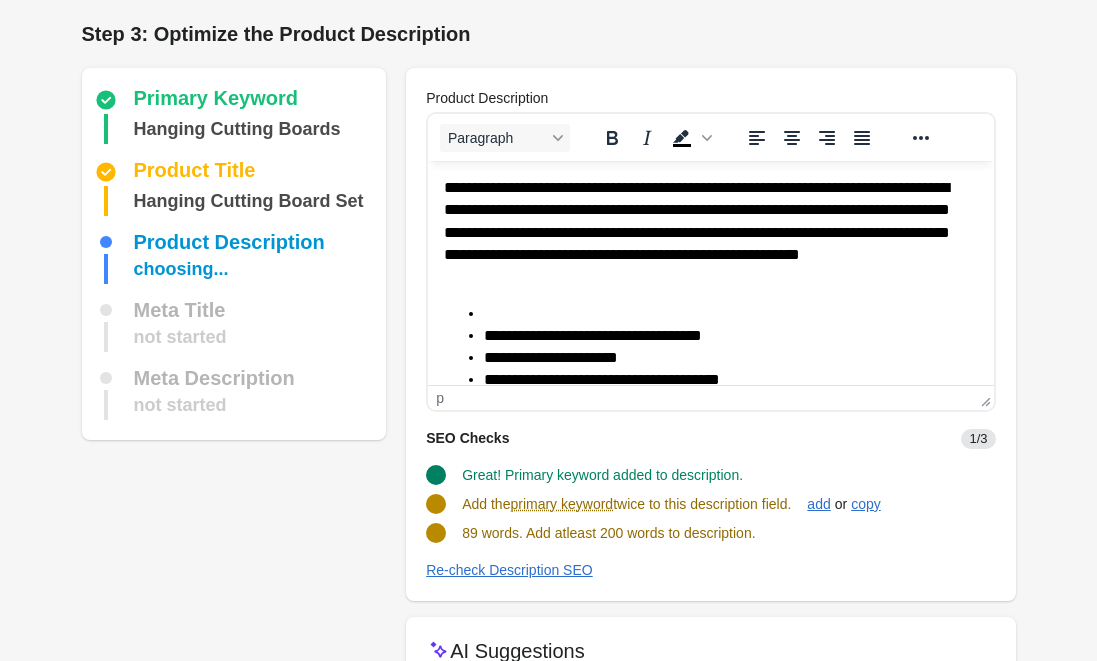 click on "**********" at bounding box center [710, 397] 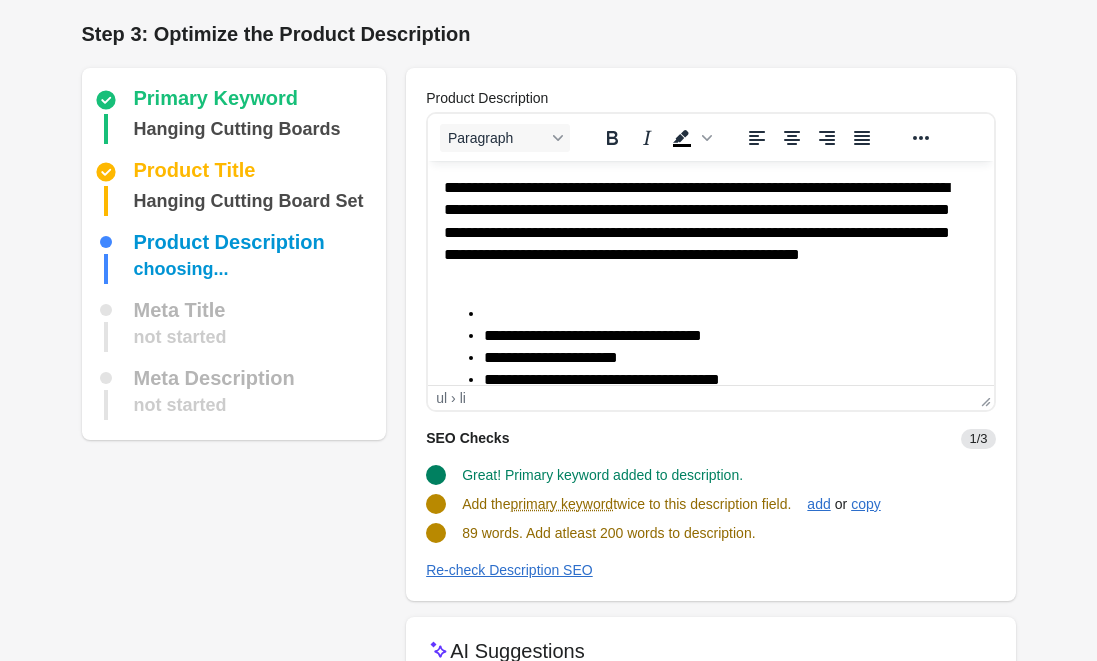 click on "**********" at bounding box center (710, 397) 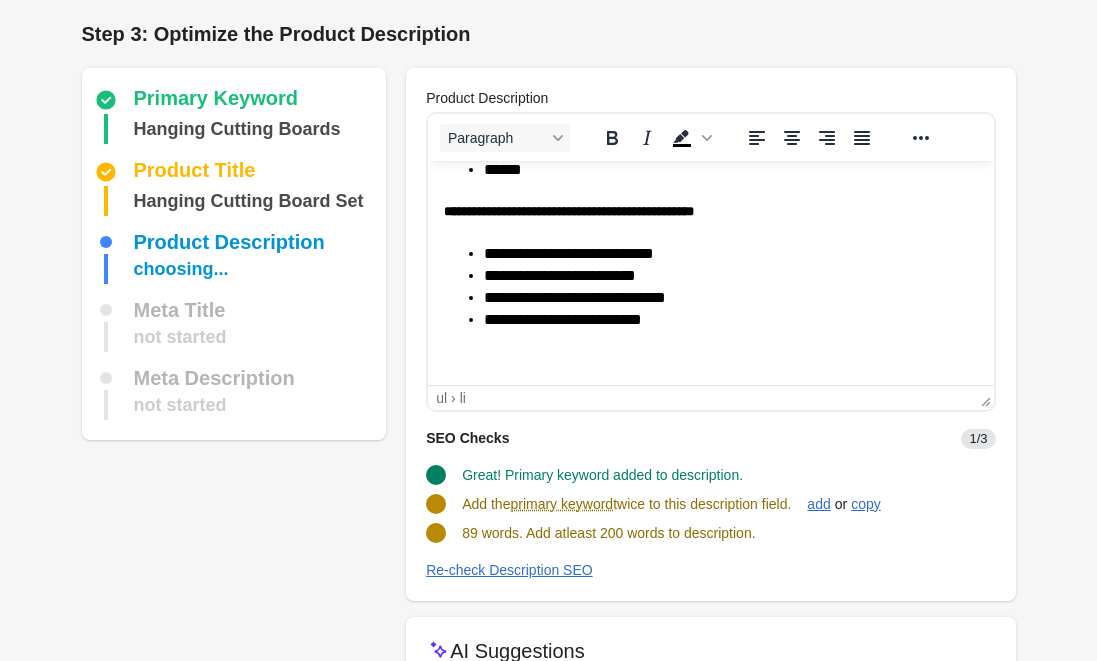 scroll, scrollTop: 149, scrollLeft: 0, axis: vertical 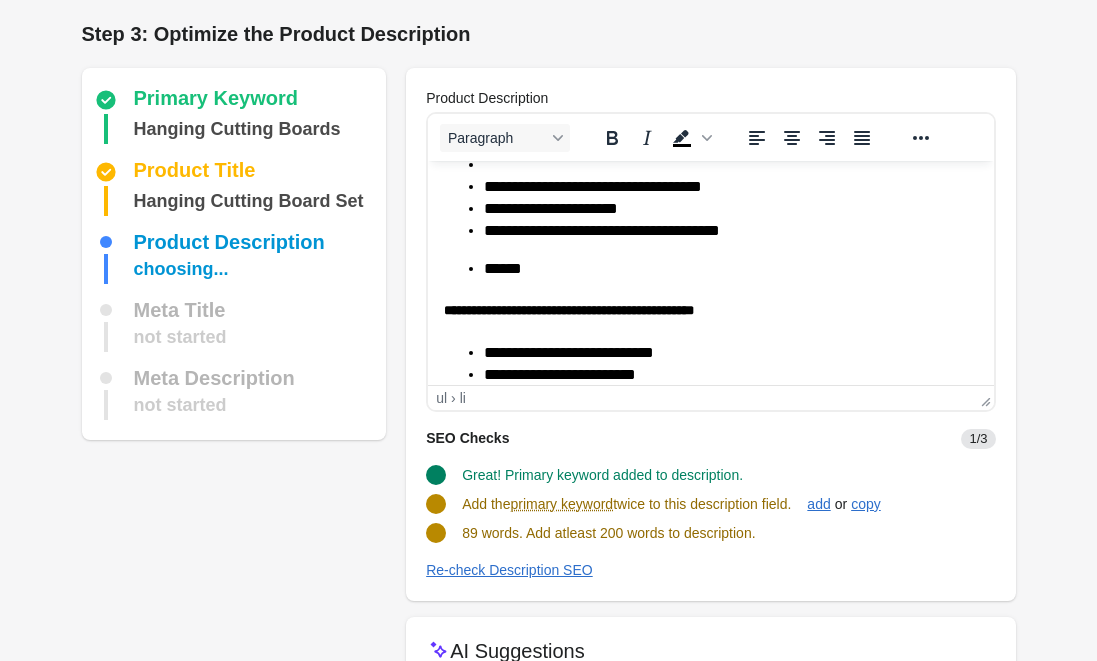 click on "******" at bounding box center (710, 269) 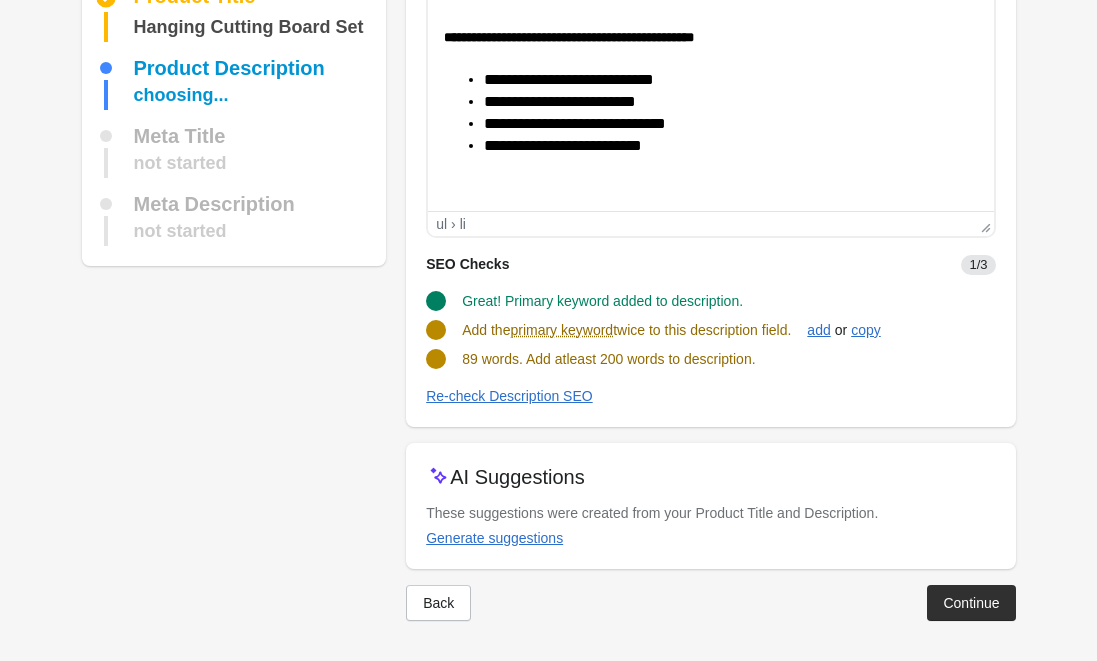scroll, scrollTop: 173, scrollLeft: 0, axis: vertical 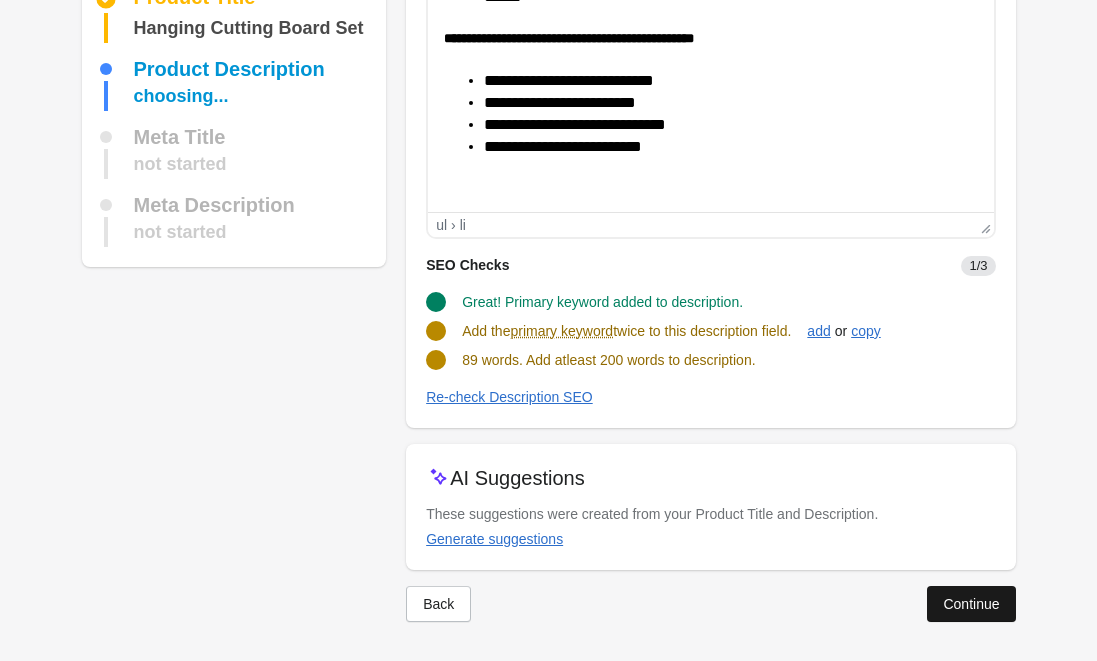 click on "Continue" at bounding box center [971, 604] 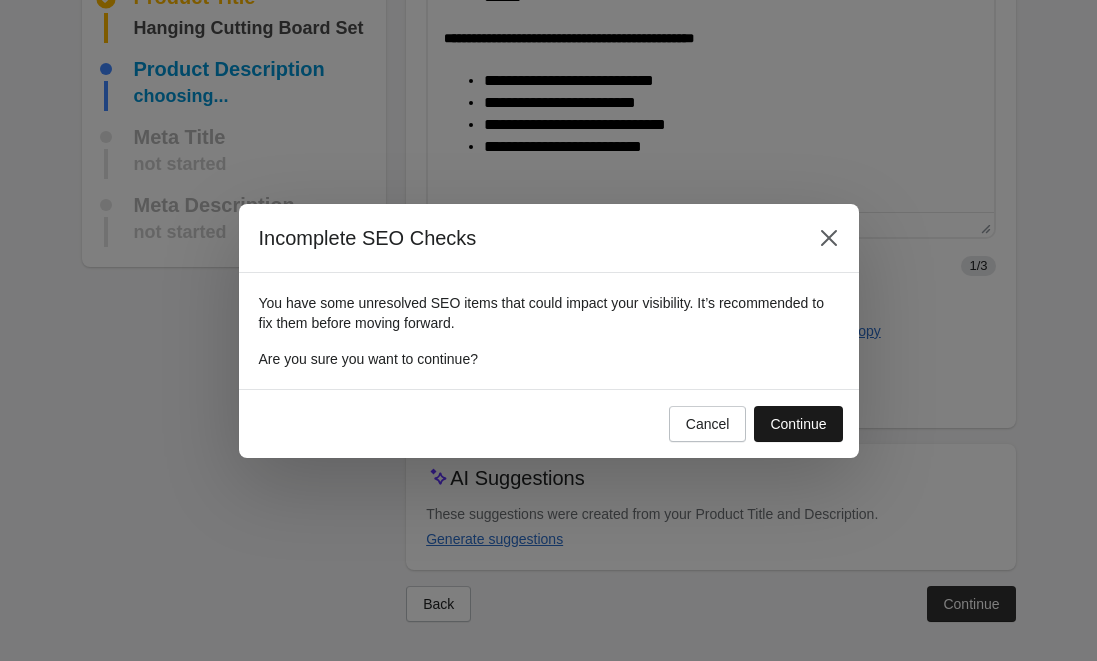 click on "Continue" at bounding box center [798, 424] 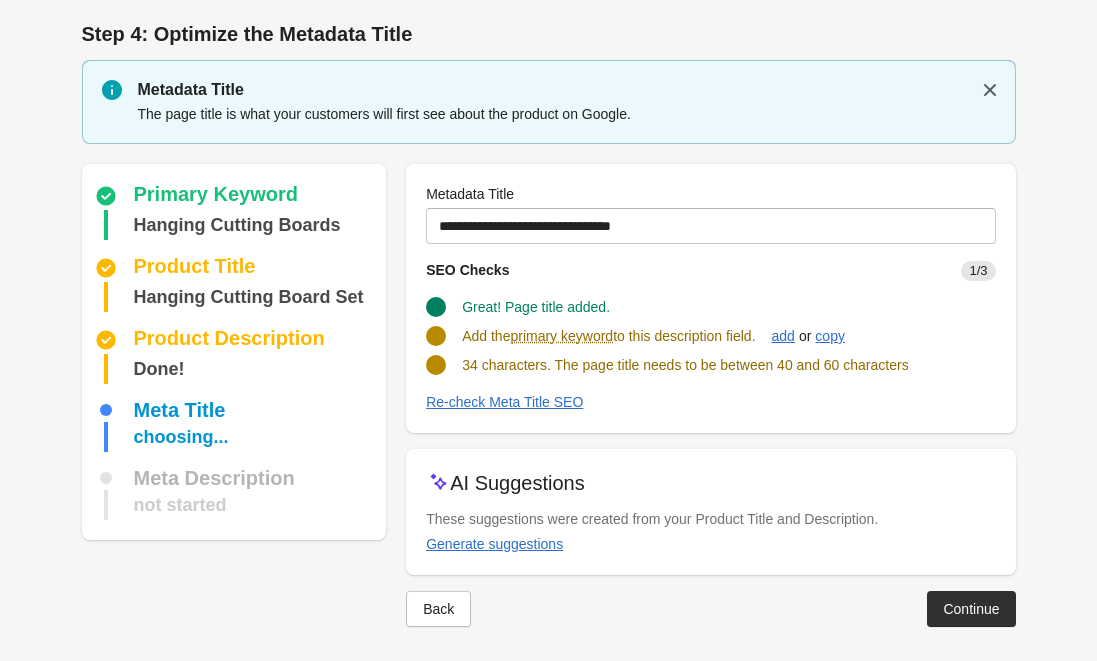 scroll, scrollTop: 0, scrollLeft: 0, axis: both 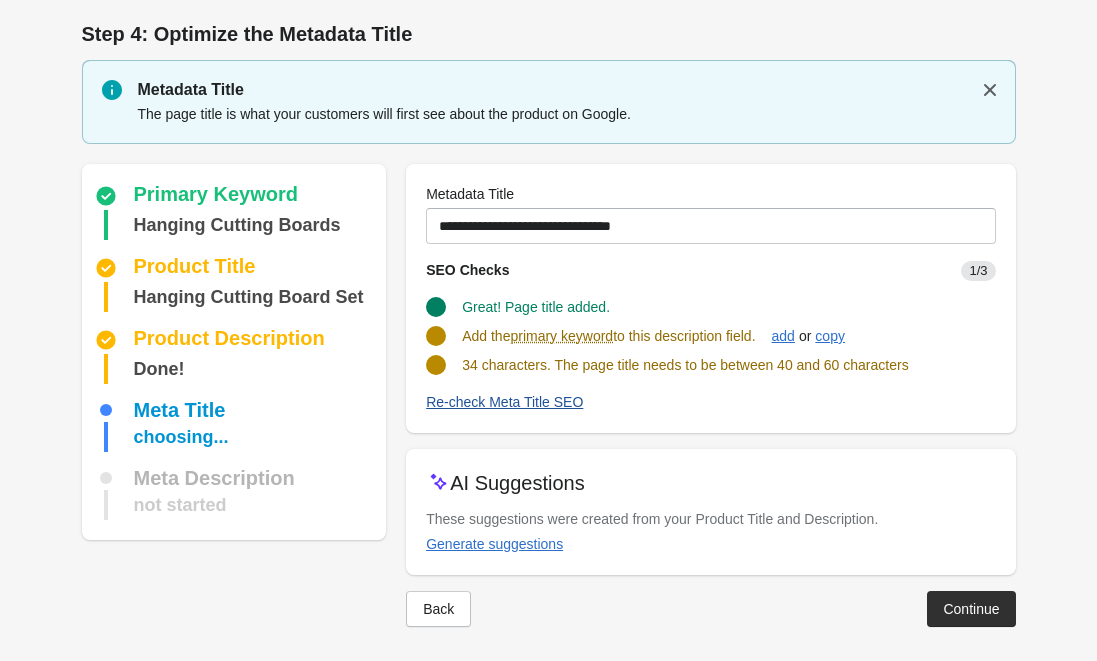 click on "Re-check Meta Title SEO" at bounding box center [504, 402] 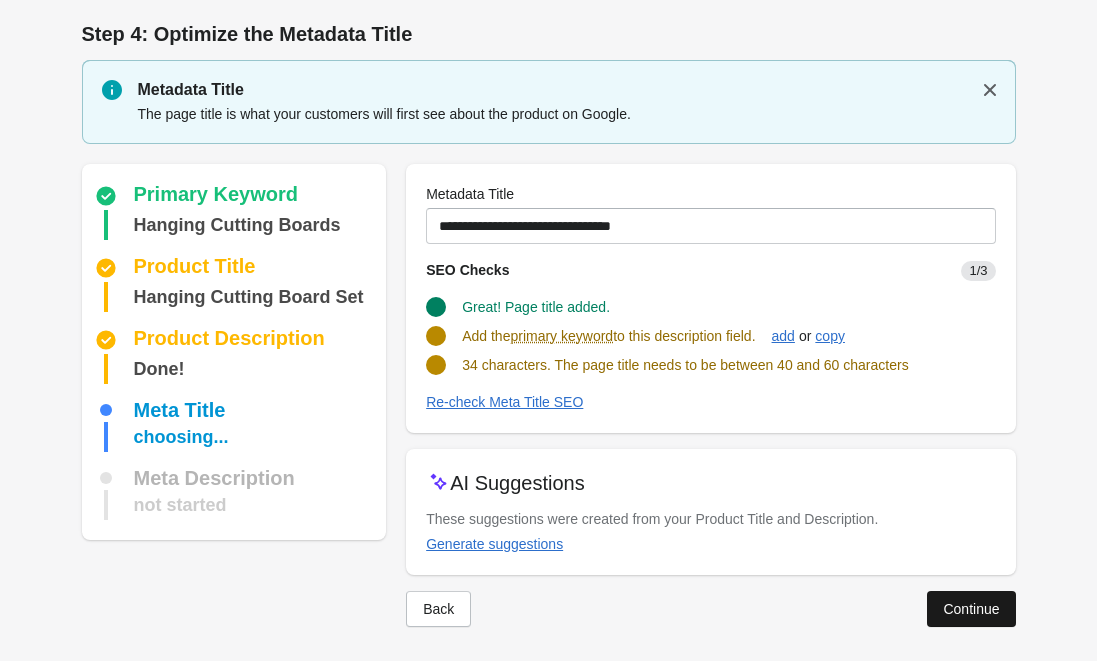 click on "Continue" at bounding box center [971, 609] 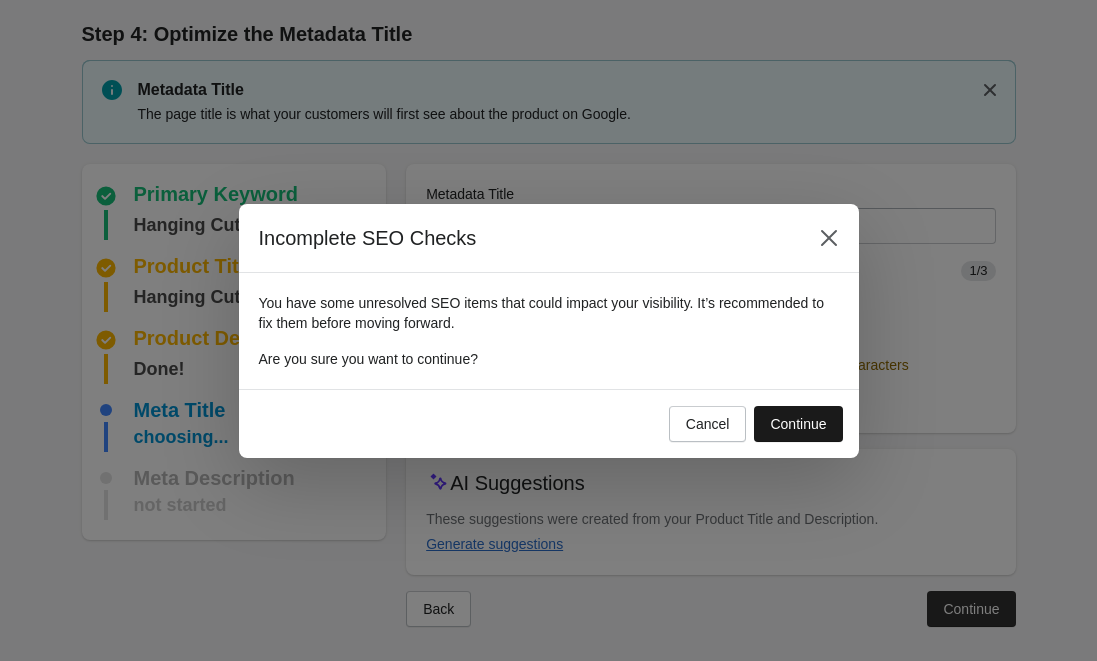 click on "Continue" at bounding box center [798, 424] 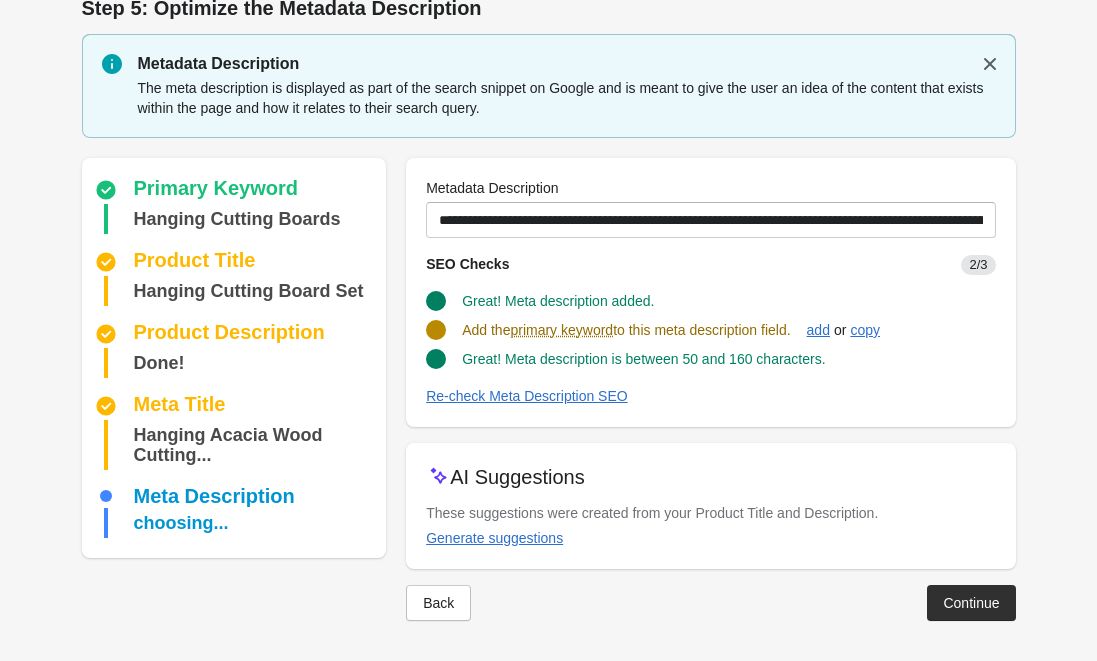 scroll, scrollTop: 25, scrollLeft: 0, axis: vertical 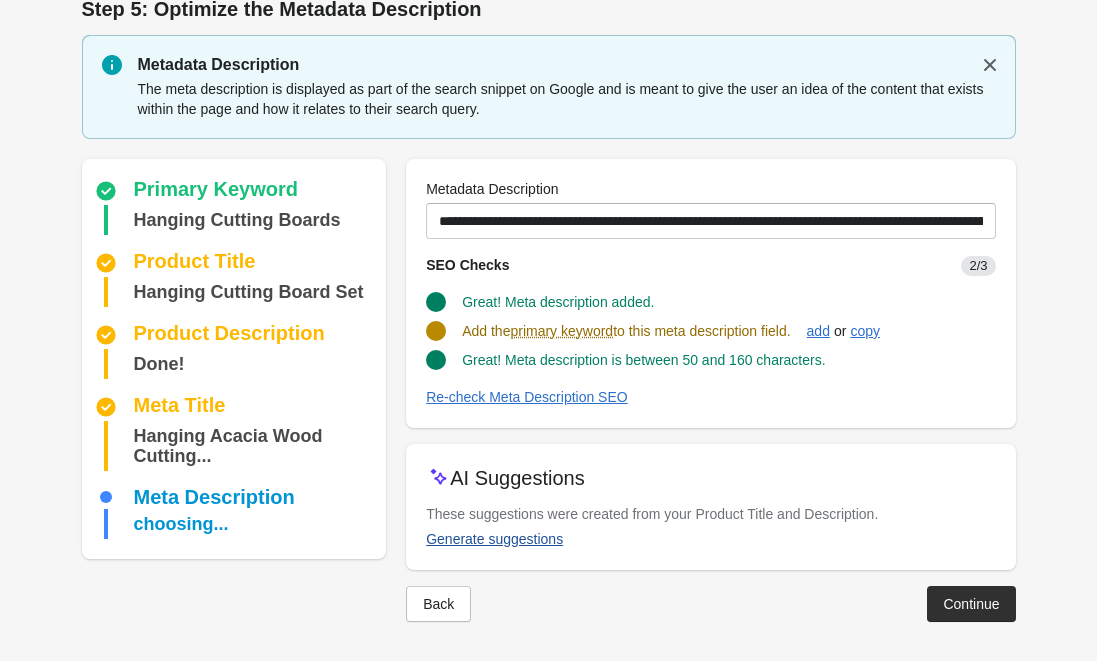 click on "Generate suggestions" at bounding box center (494, 539) 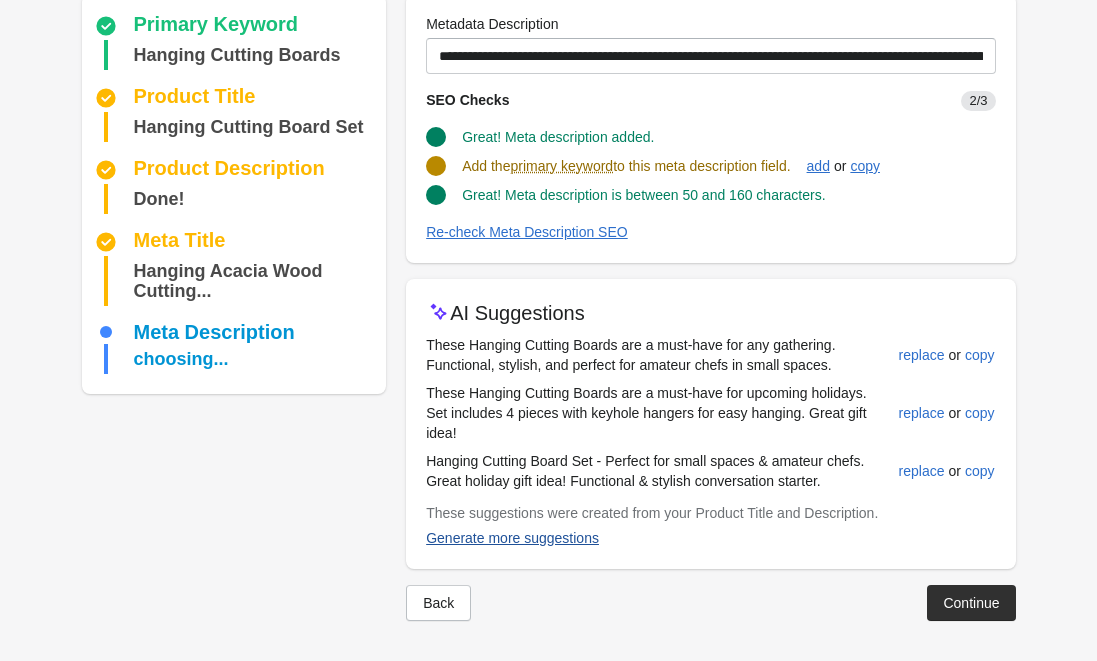 scroll, scrollTop: 189, scrollLeft: 0, axis: vertical 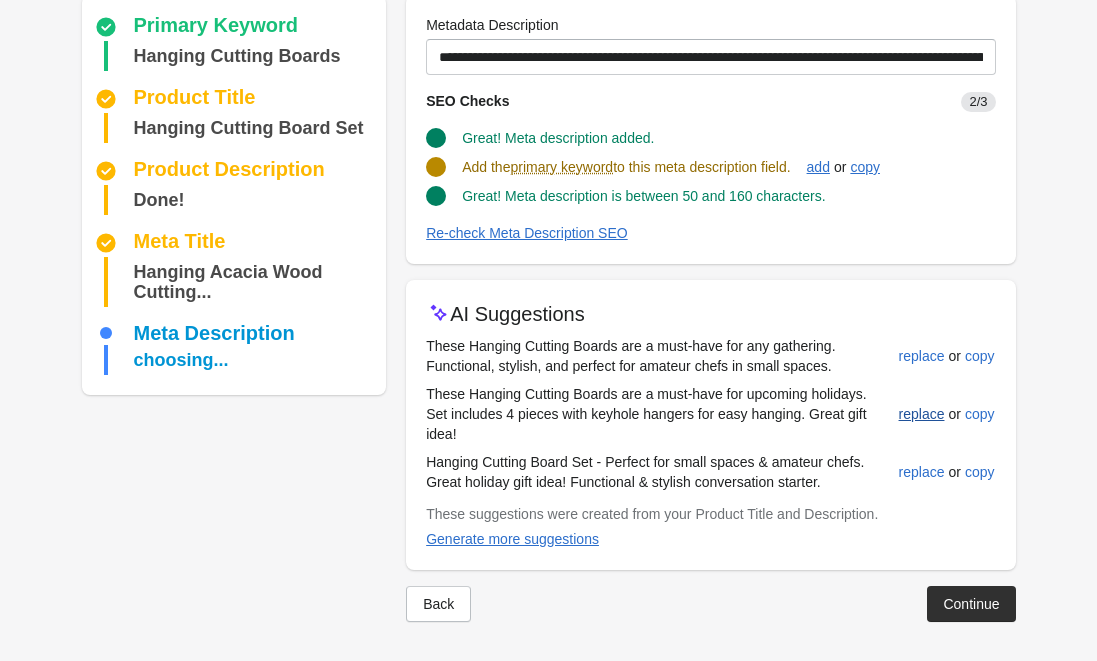click on "replace" at bounding box center (922, 414) 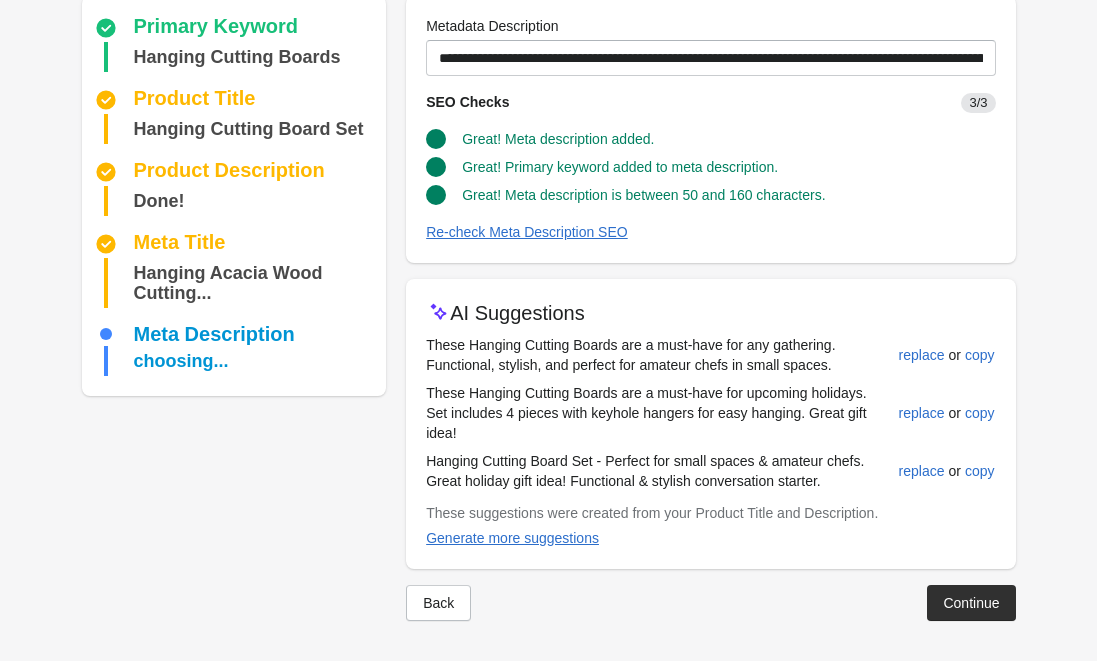 scroll, scrollTop: 187, scrollLeft: 0, axis: vertical 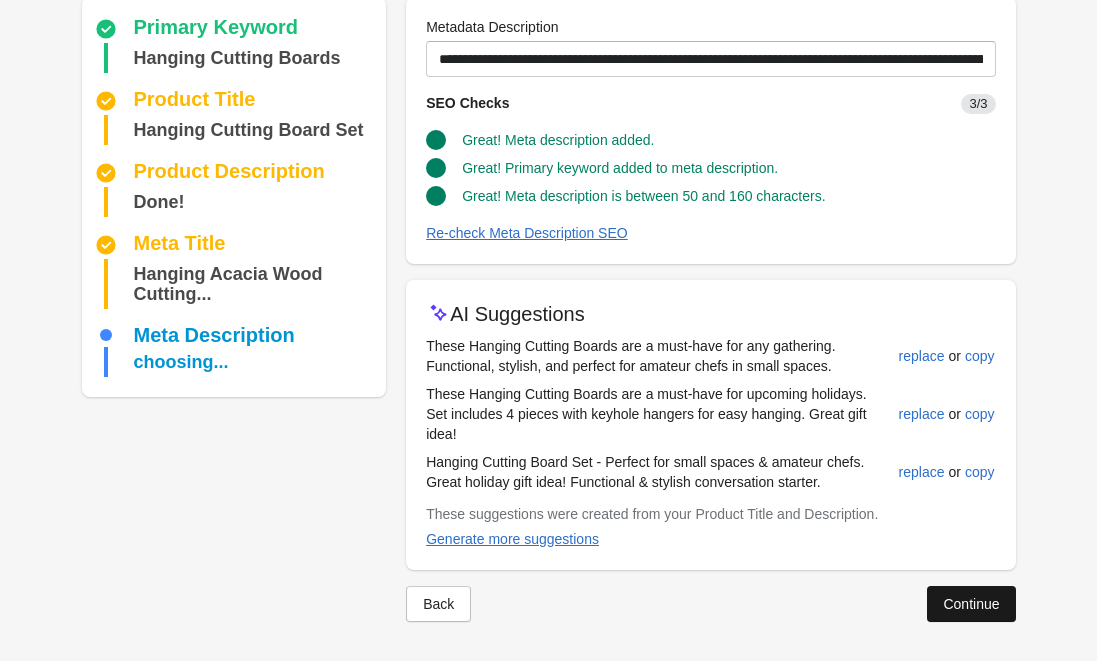 click on "Continue" at bounding box center [971, 604] 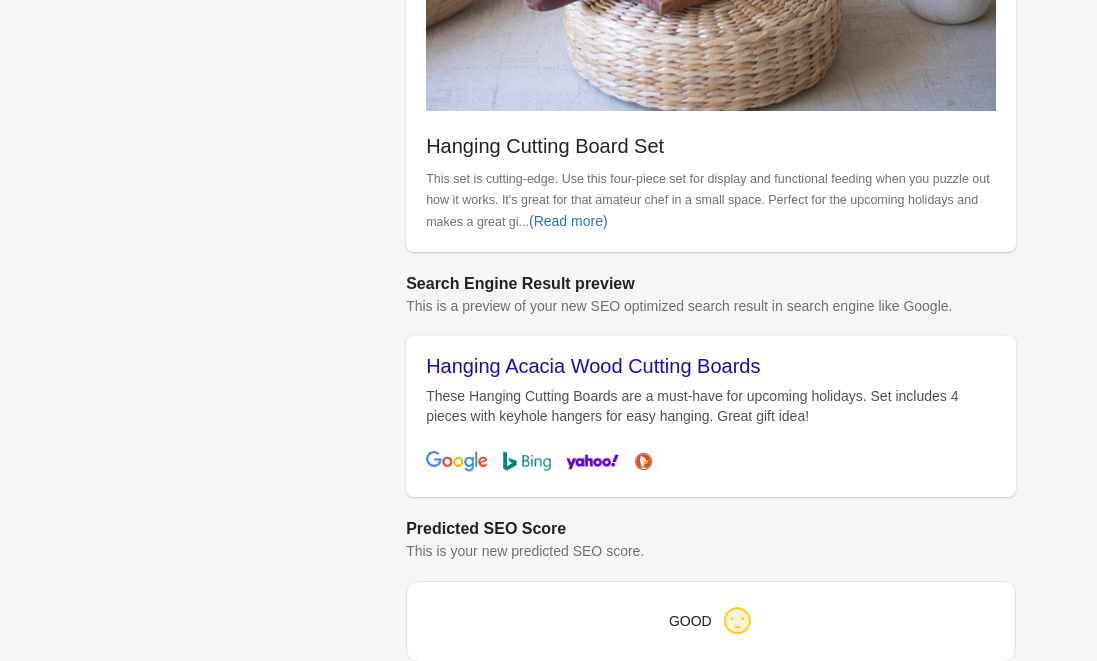scroll, scrollTop: 880, scrollLeft: 0, axis: vertical 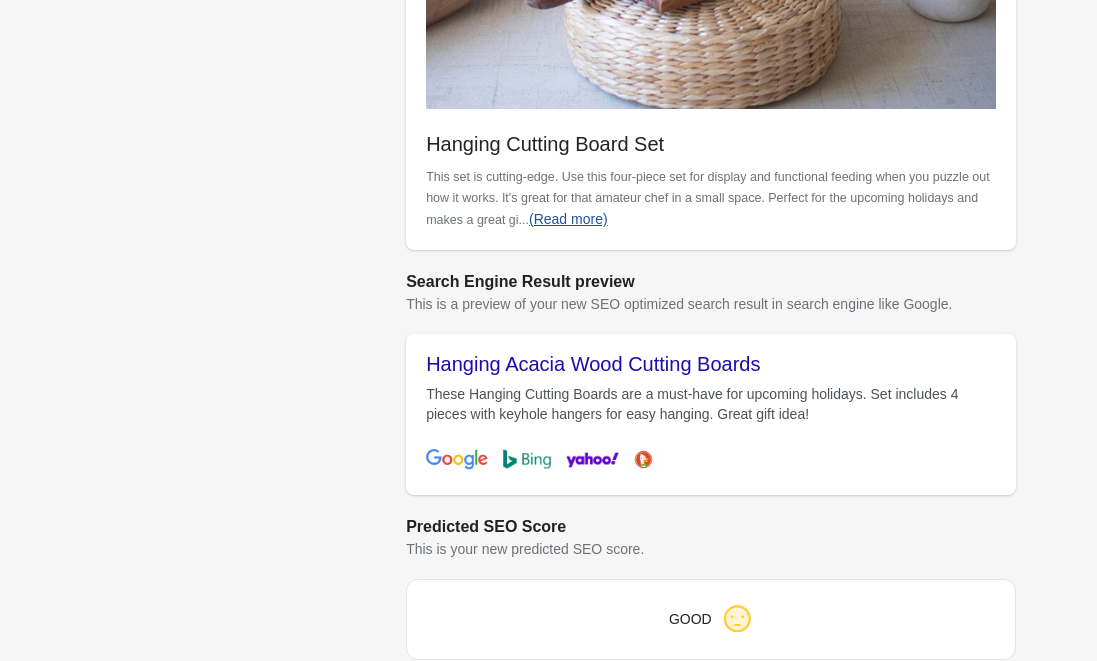 click on "(Read more)" at bounding box center [568, 219] 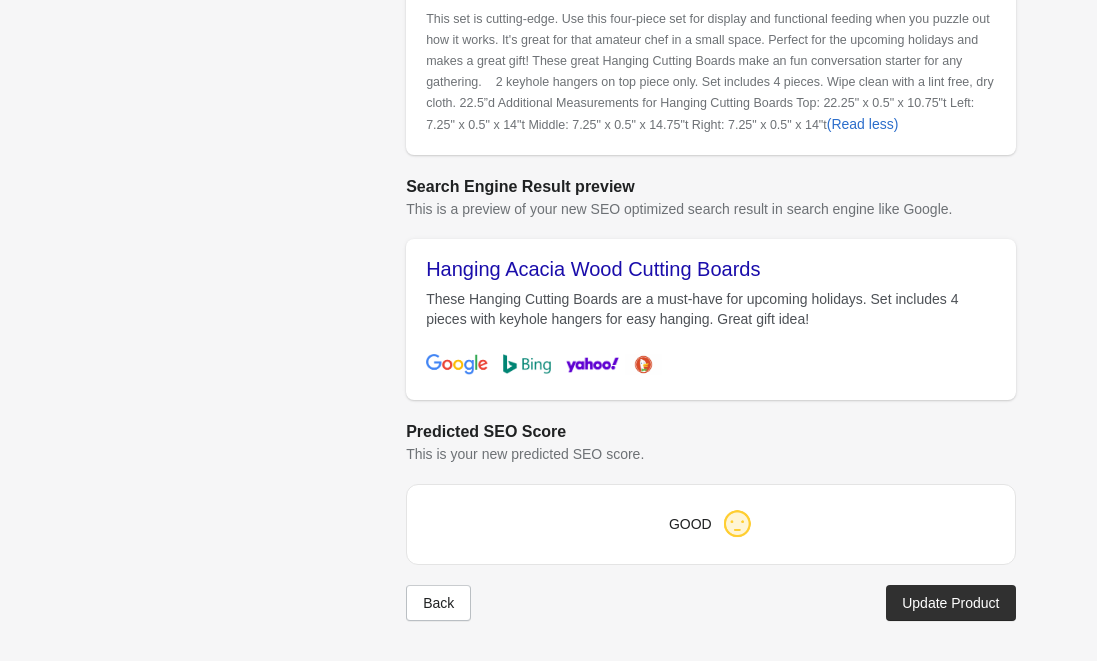 scroll, scrollTop: 1059, scrollLeft: 0, axis: vertical 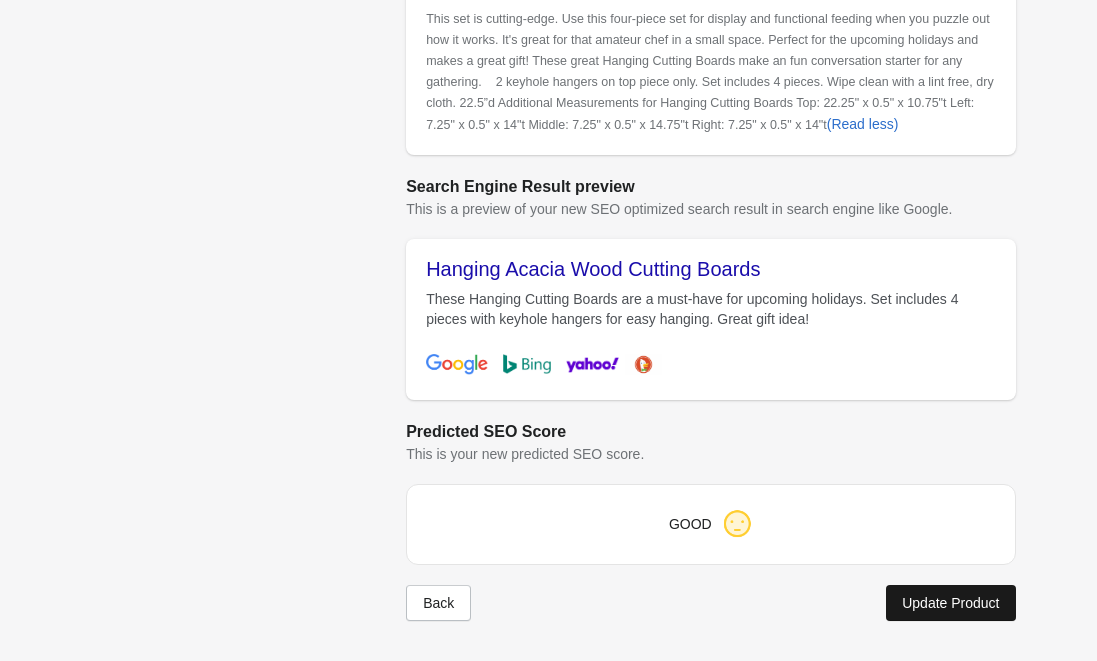 click on "Update Product" at bounding box center [950, 603] 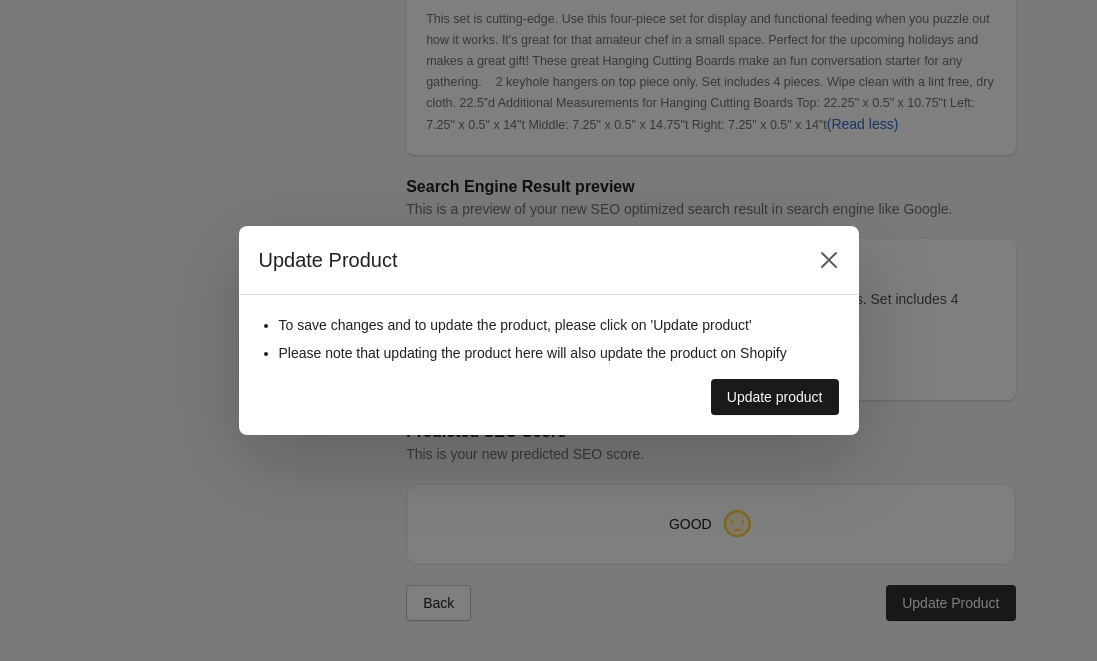 click on "Update product" at bounding box center (775, 397) 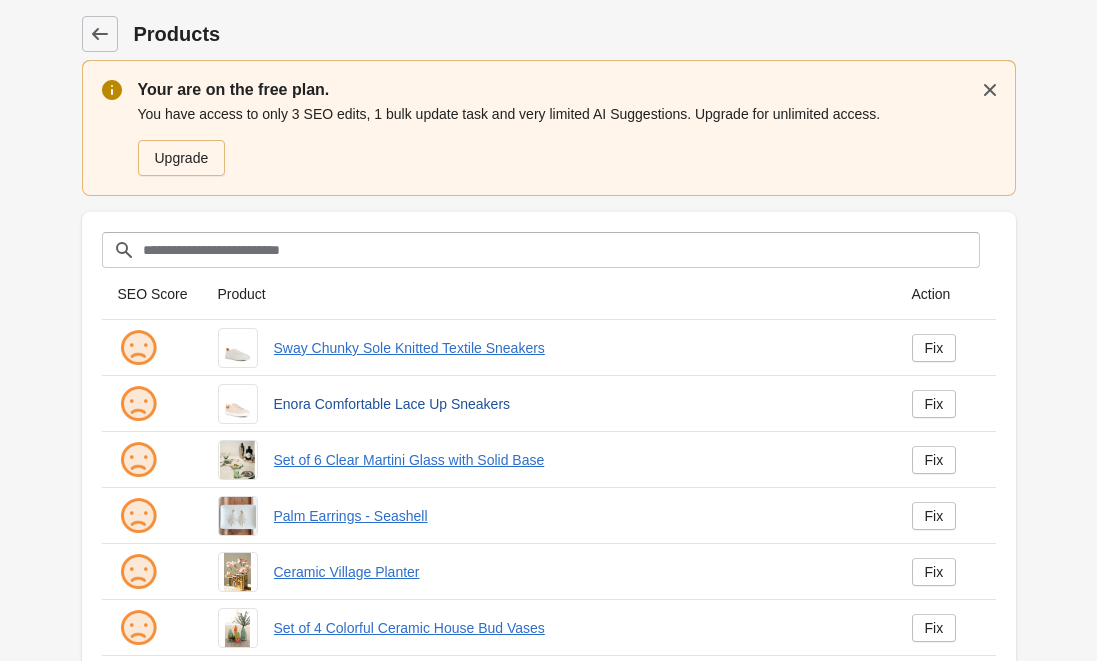 scroll, scrollTop: 0, scrollLeft: 0, axis: both 